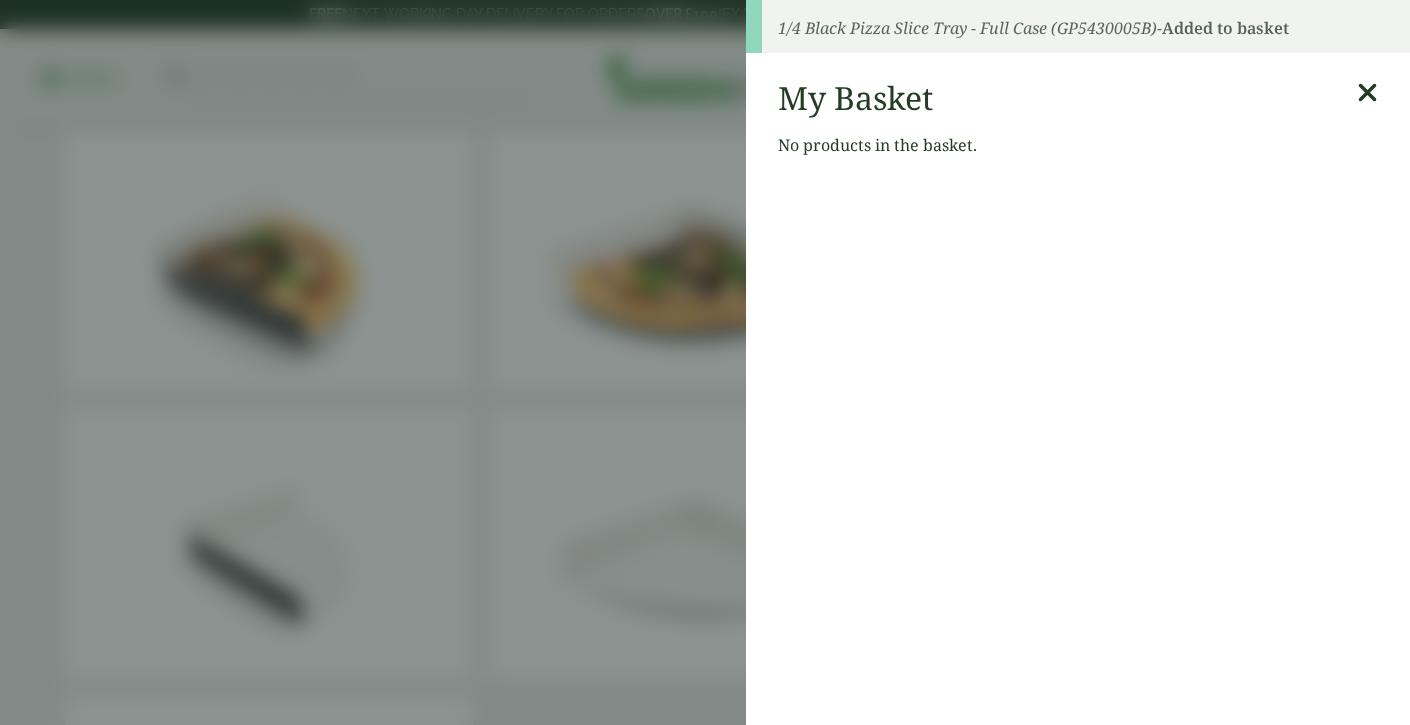 scroll, scrollTop: 82, scrollLeft: 0, axis: vertical 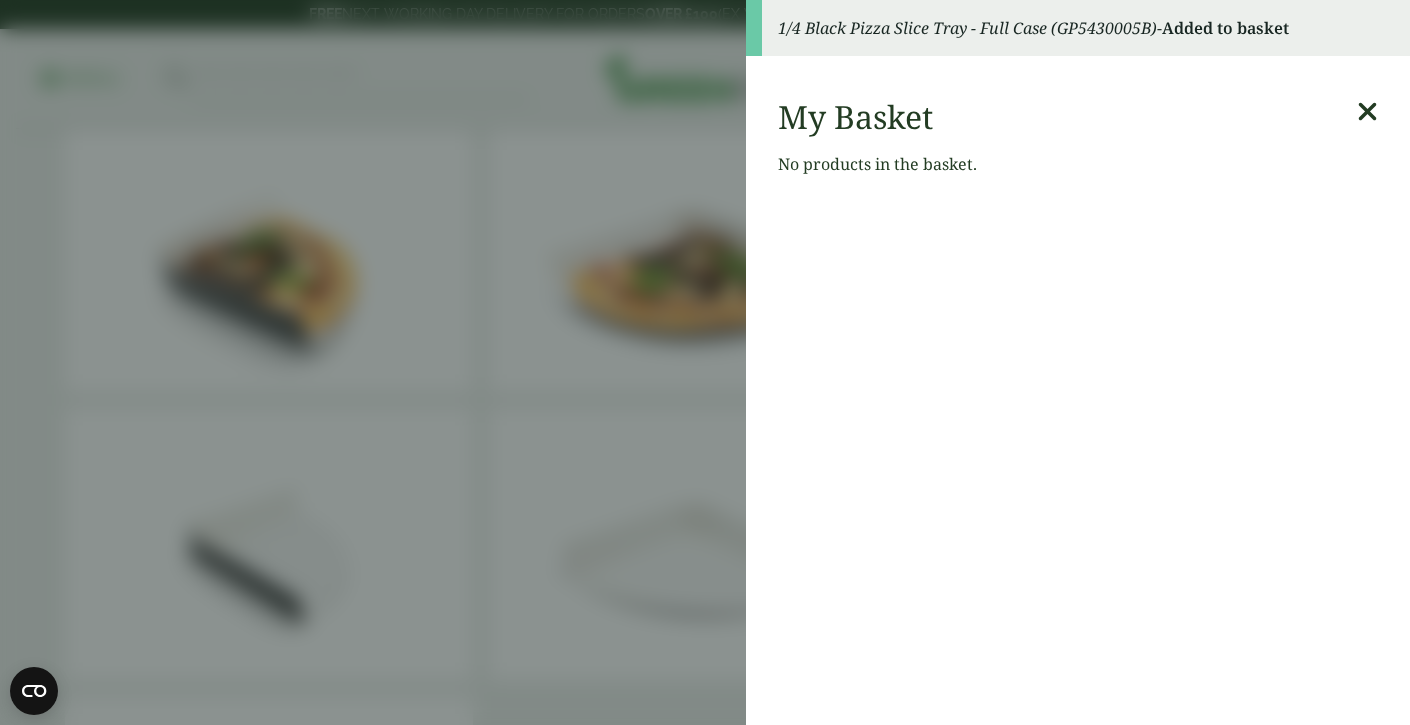 click at bounding box center (1367, 112) 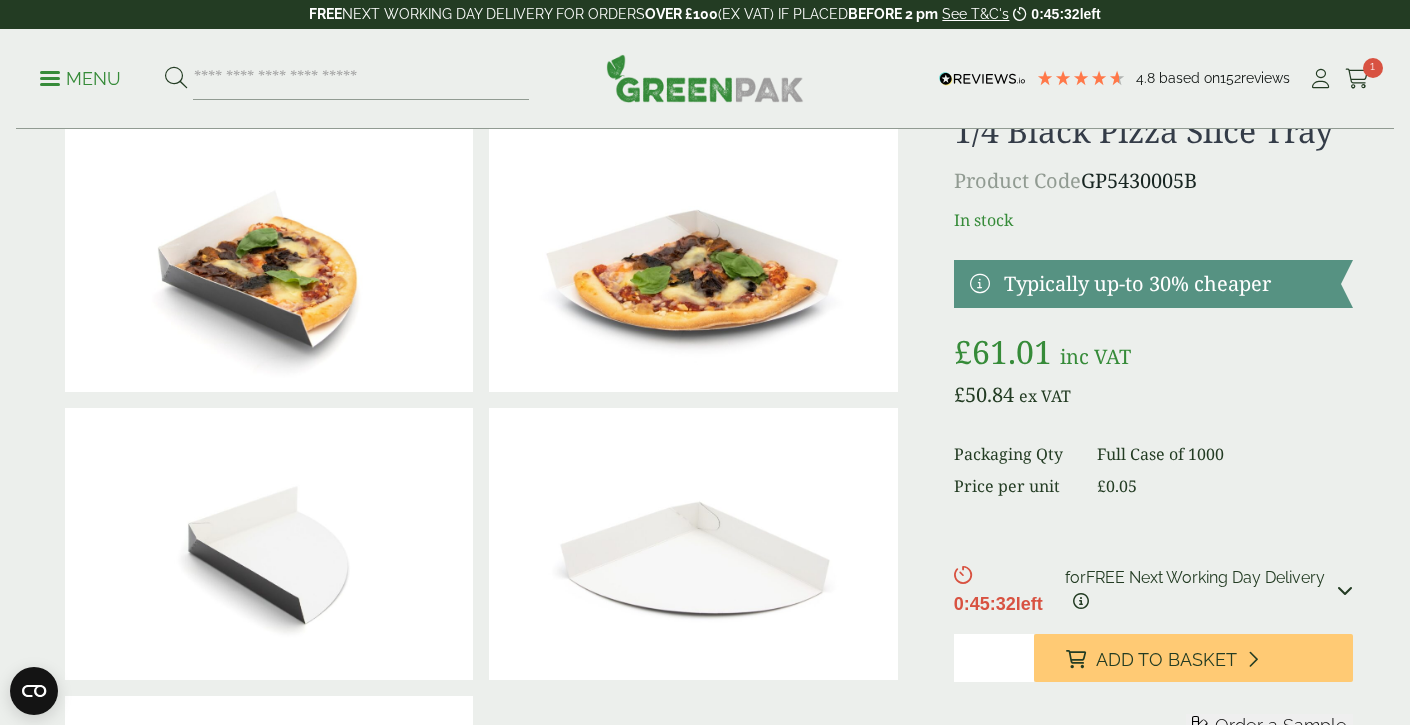 scroll, scrollTop: 0, scrollLeft: 0, axis: both 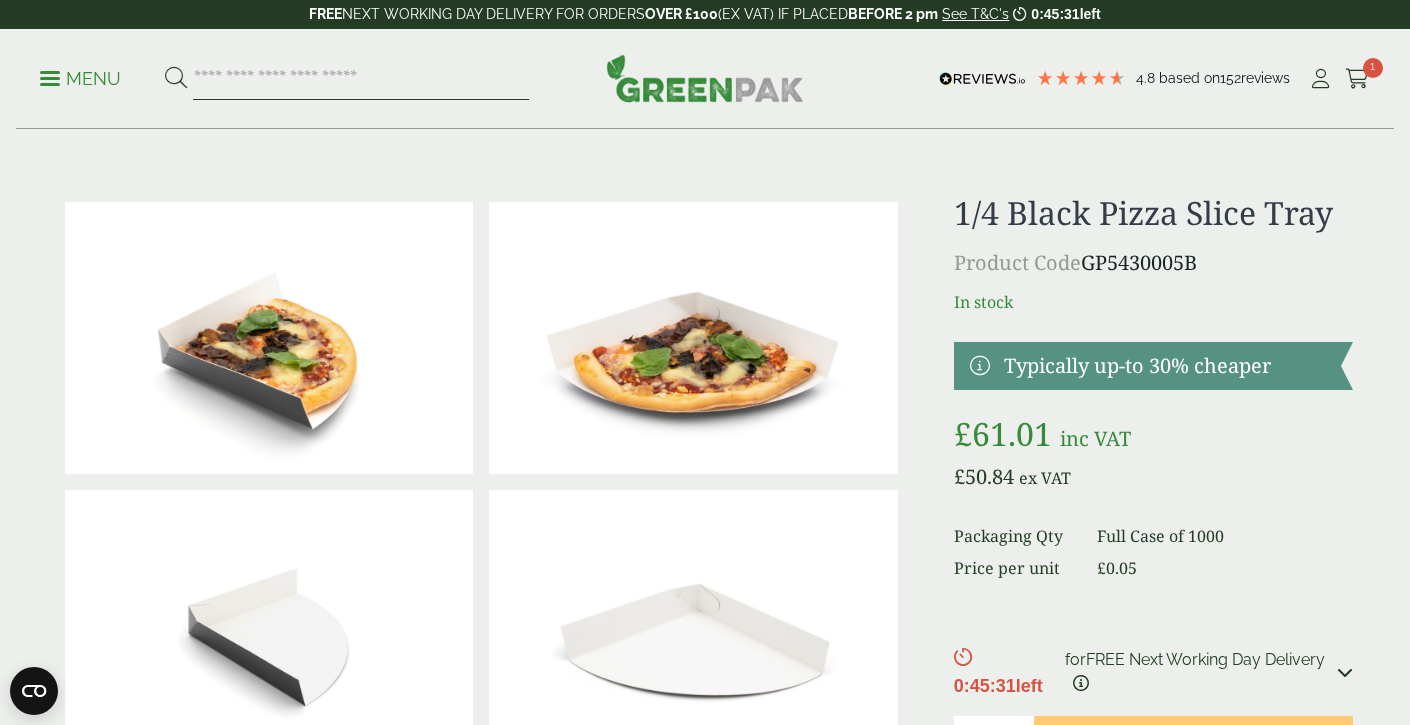 click at bounding box center (361, 79) 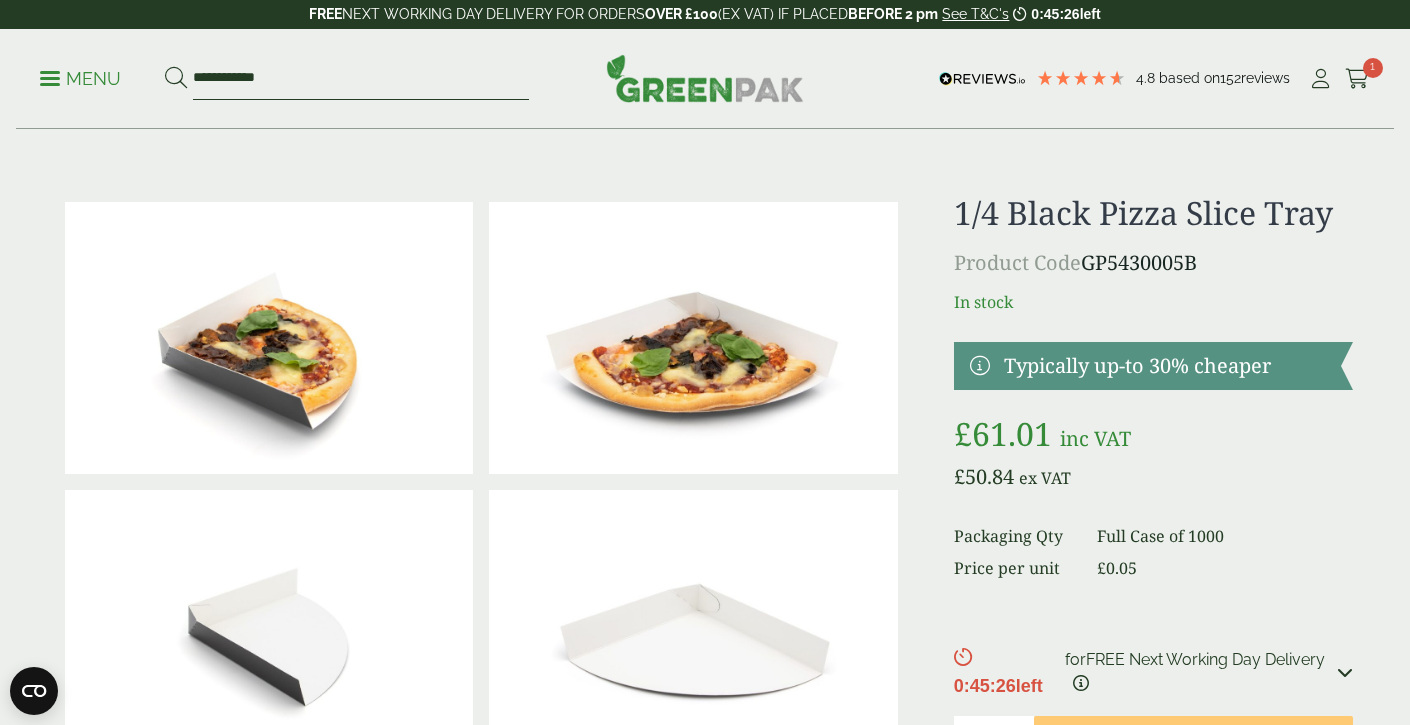 type on "**********" 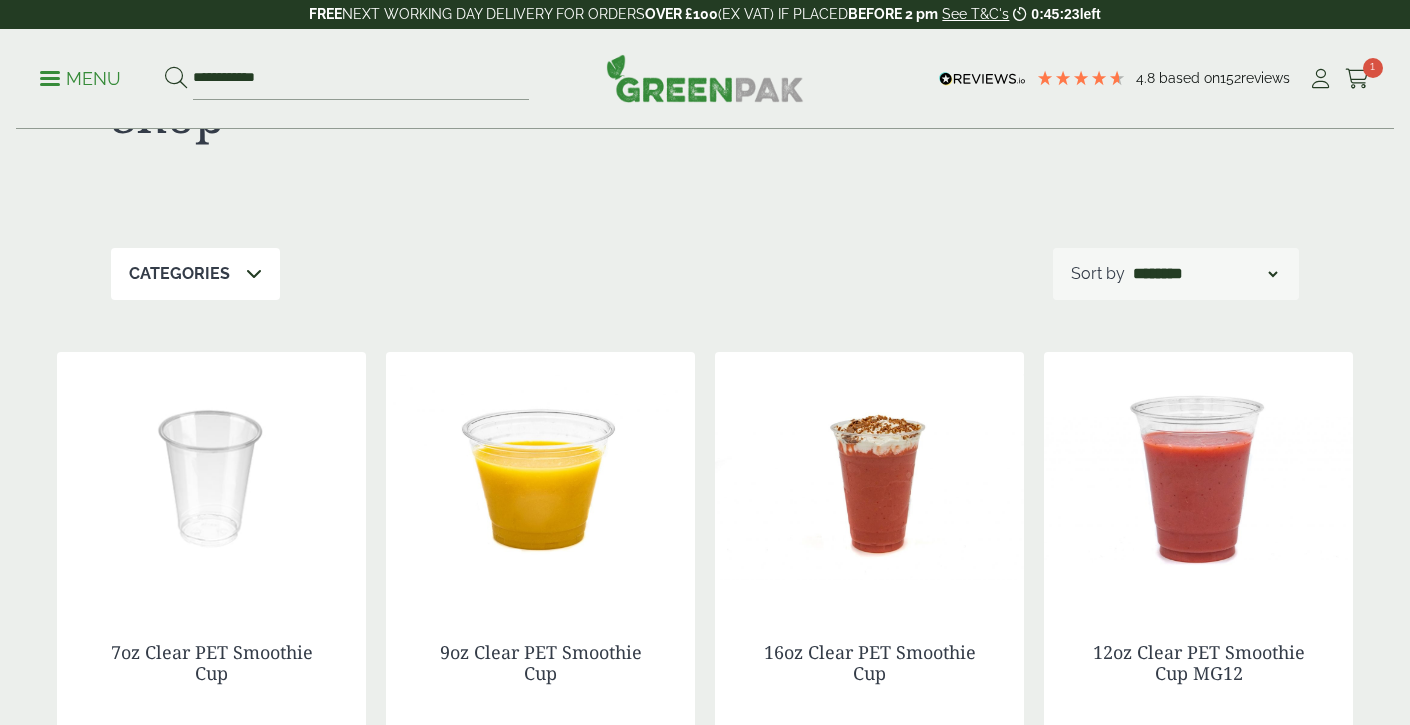 scroll, scrollTop: 389, scrollLeft: 0, axis: vertical 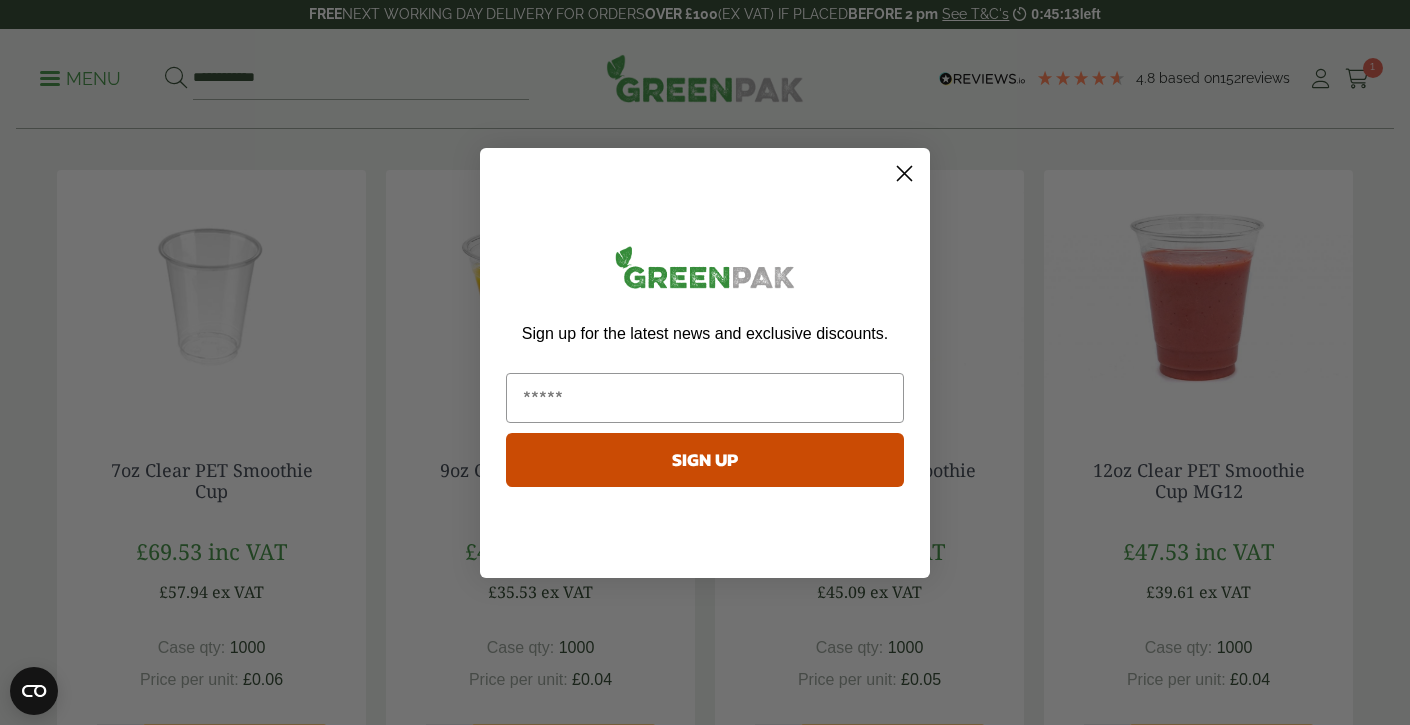 click on "Sign up for the latest news and exclusive discounts. SIGN UP" at bounding box center [705, 368] 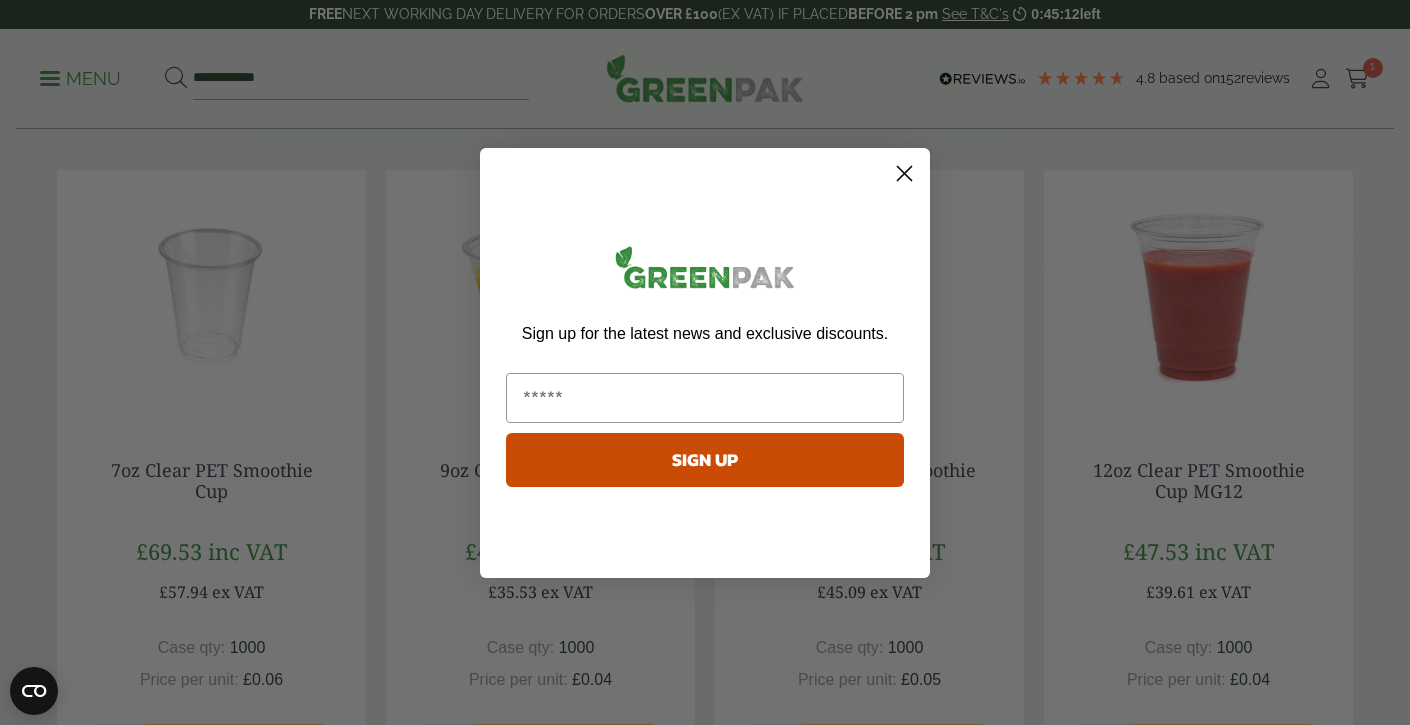 click 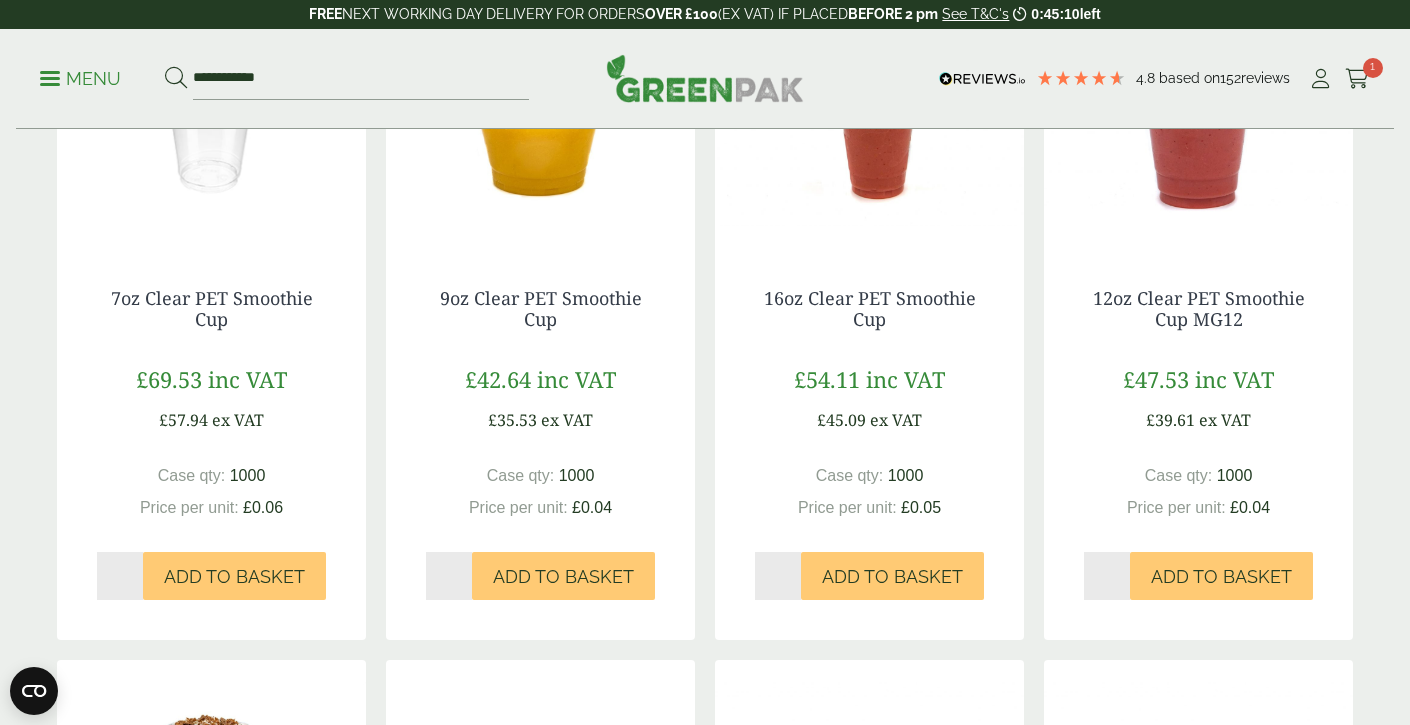 scroll, scrollTop: 478, scrollLeft: 0, axis: vertical 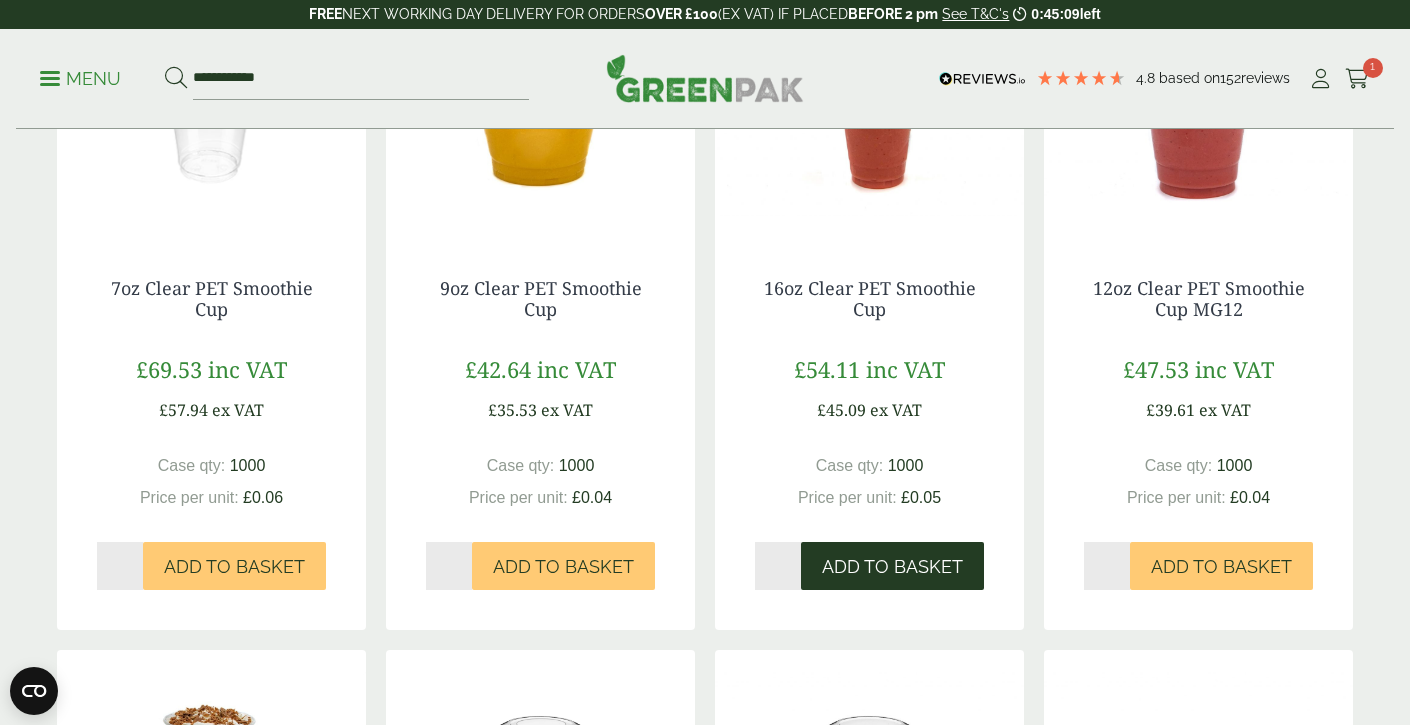 click on "Add to Basket" at bounding box center [892, 566] 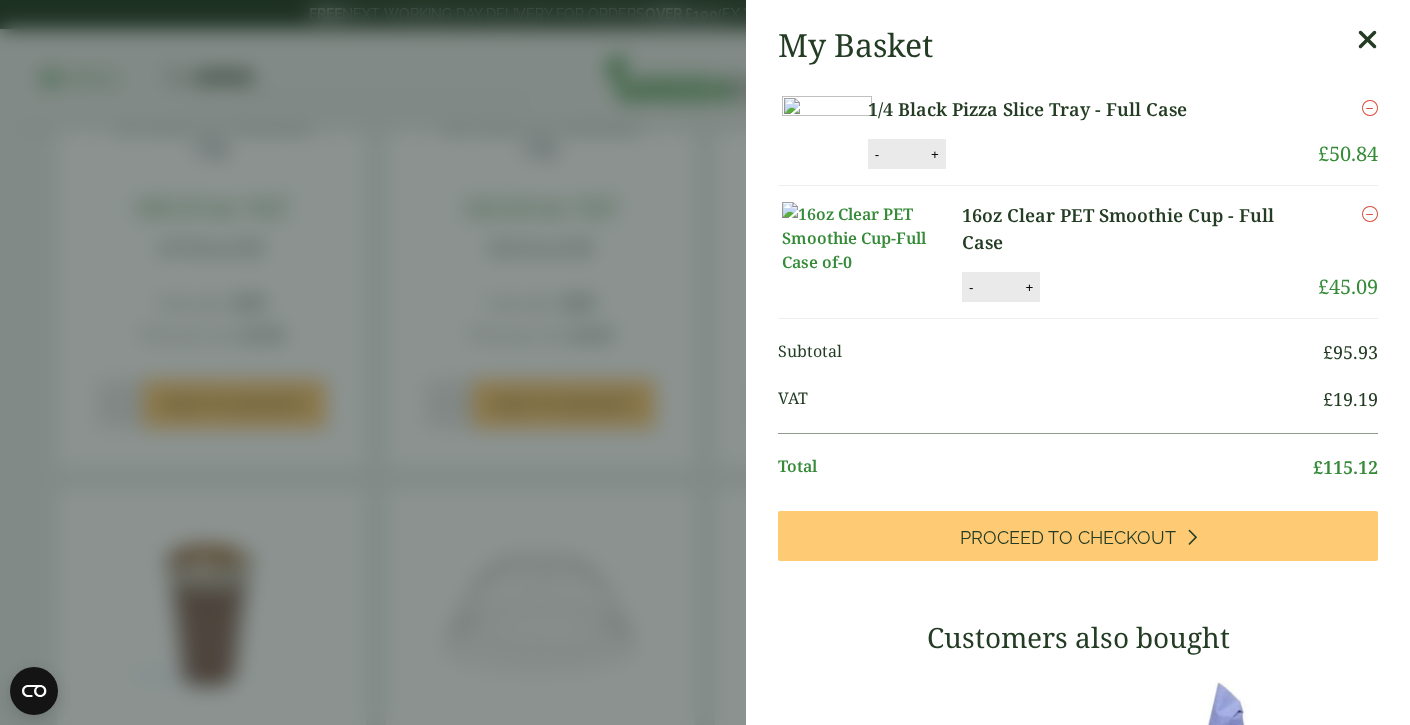 scroll, scrollTop: 663, scrollLeft: 0, axis: vertical 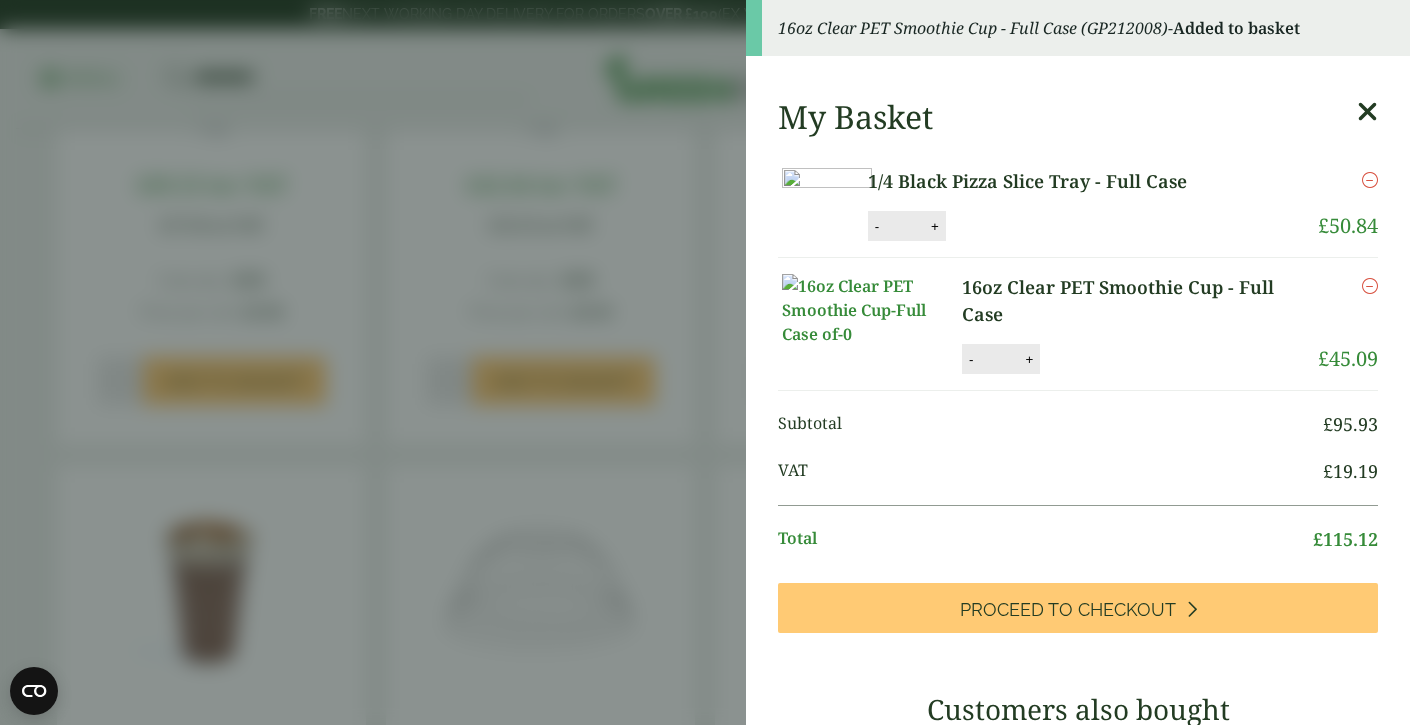 click at bounding box center (1367, 112) 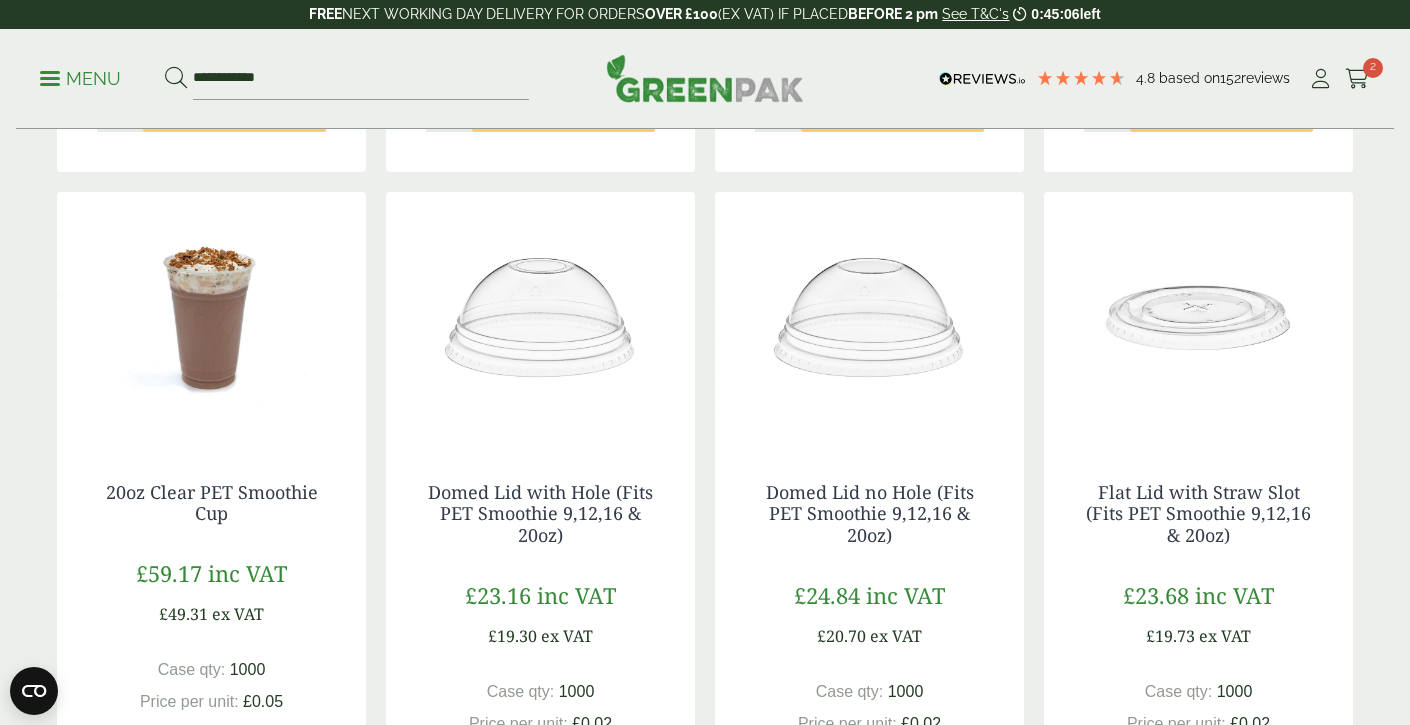 scroll, scrollTop: 1092, scrollLeft: 0, axis: vertical 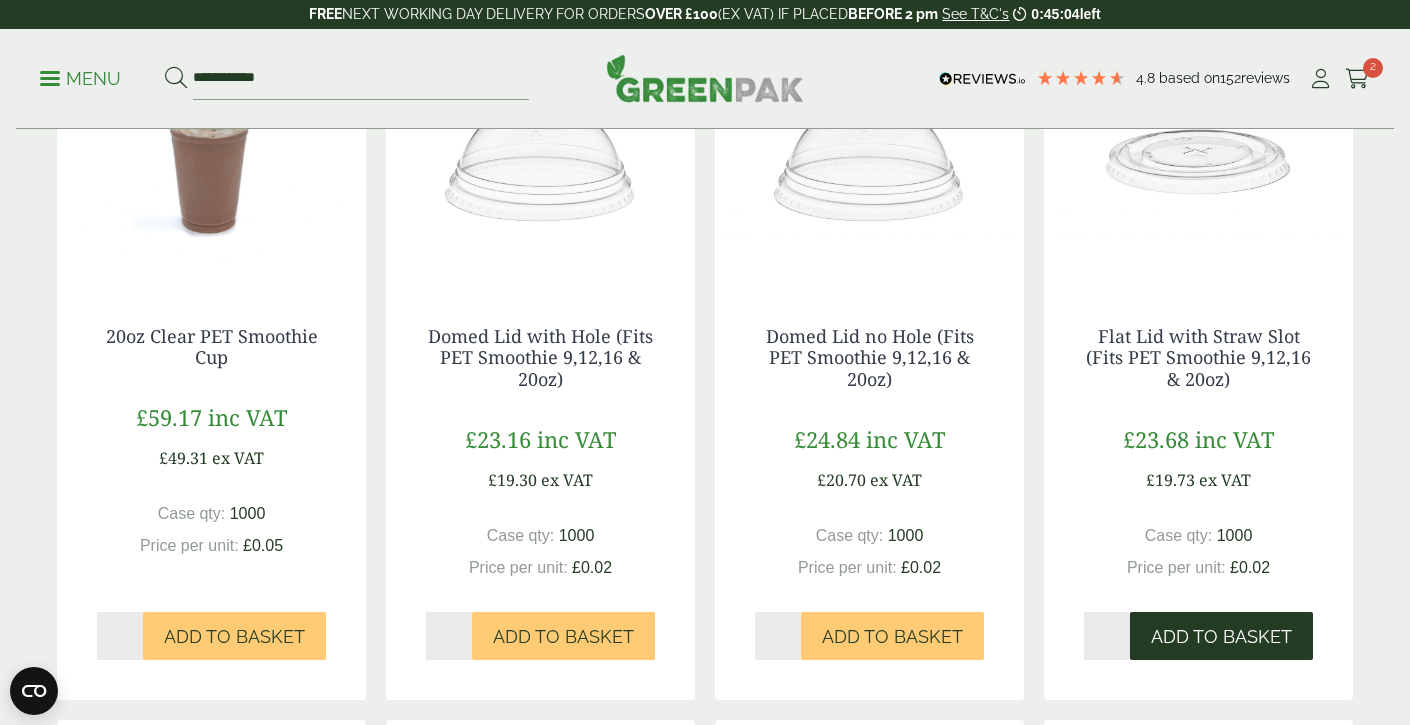 click on "Add to Basket" at bounding box center (1221, 636) 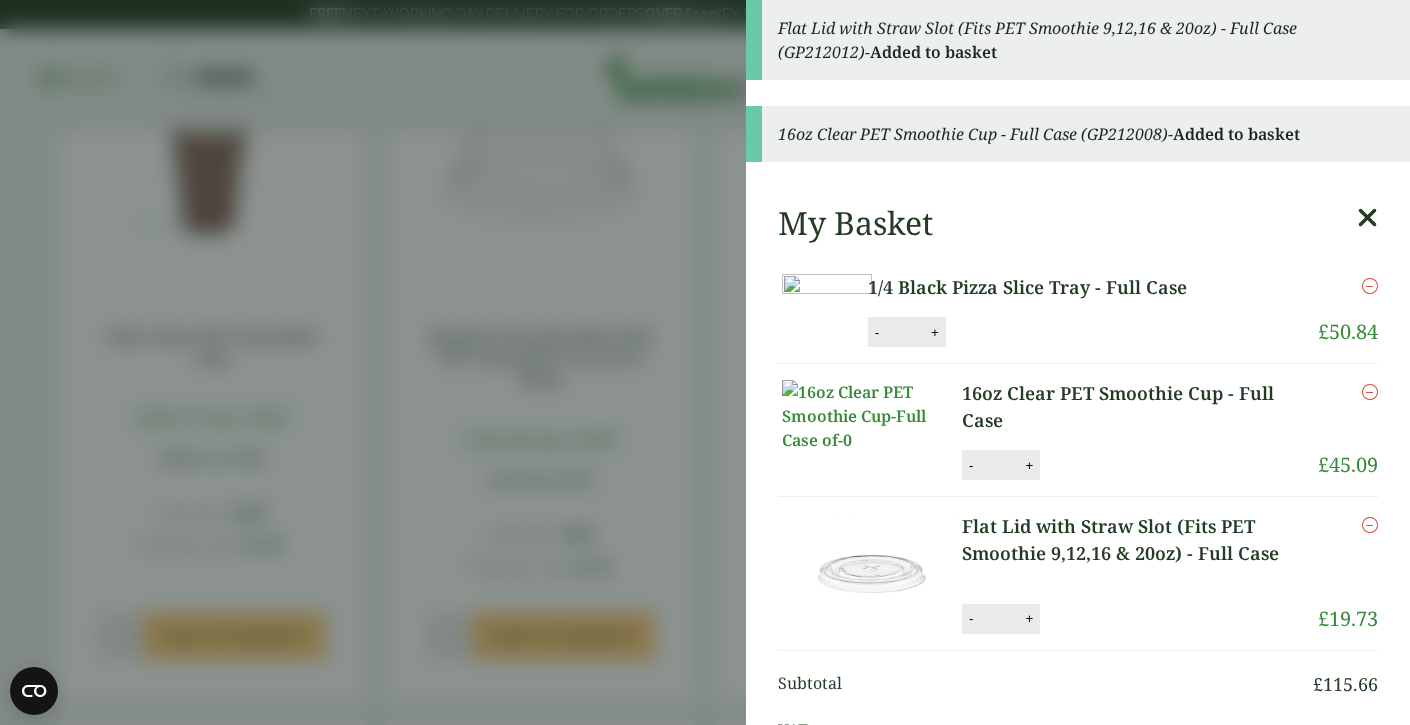 click at bounding box center (1367, 218) 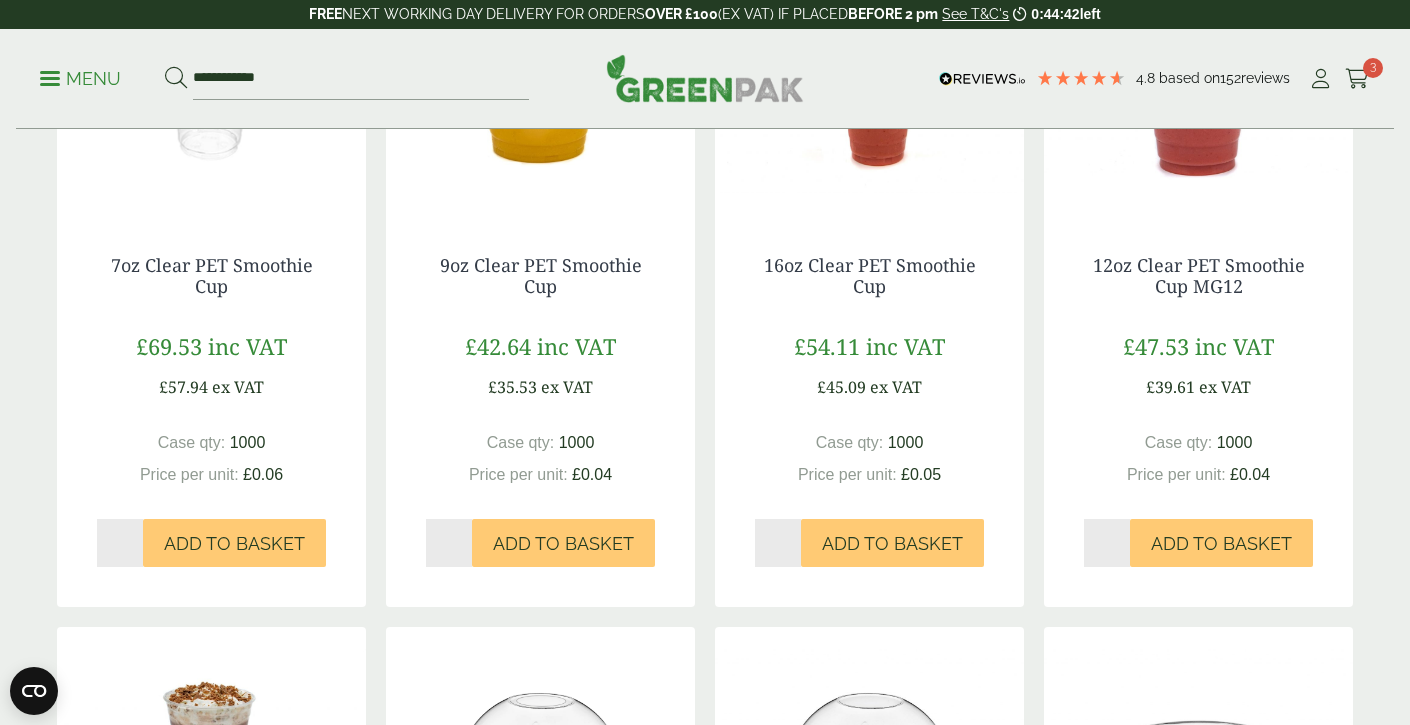 scroll, scrollTop: 0, scrollLeft: 0, axis: both 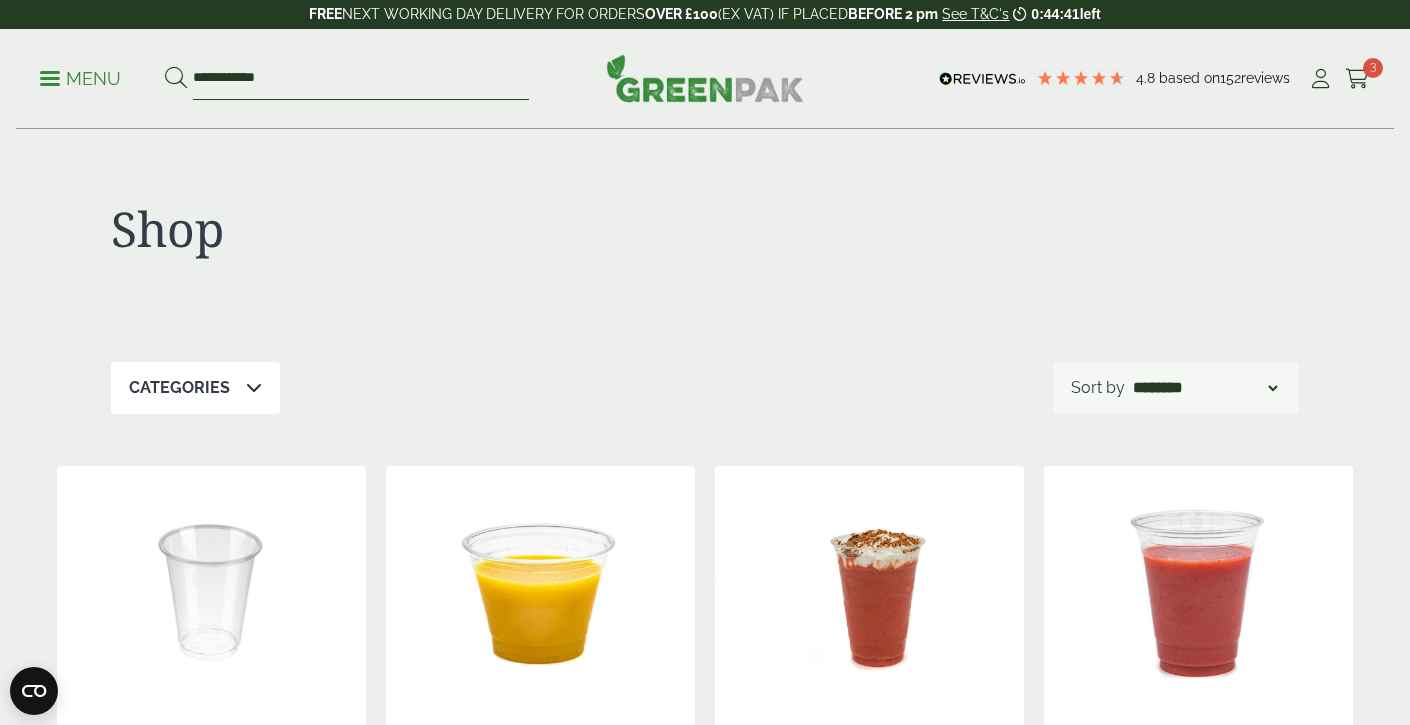 drag, startPoint x: 293, startPoint y: 78, endPoint x: 157, endPoint y: 72, distance: 136.1323 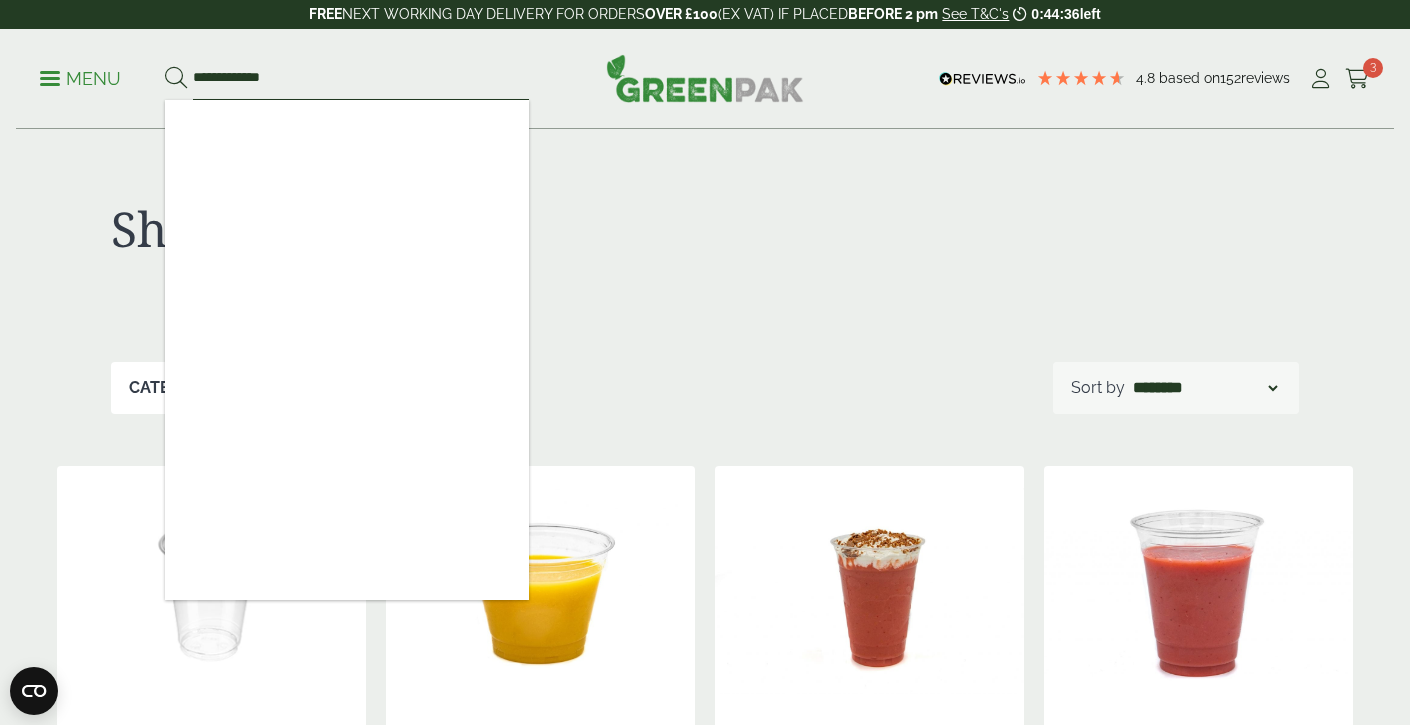 type on "**********" 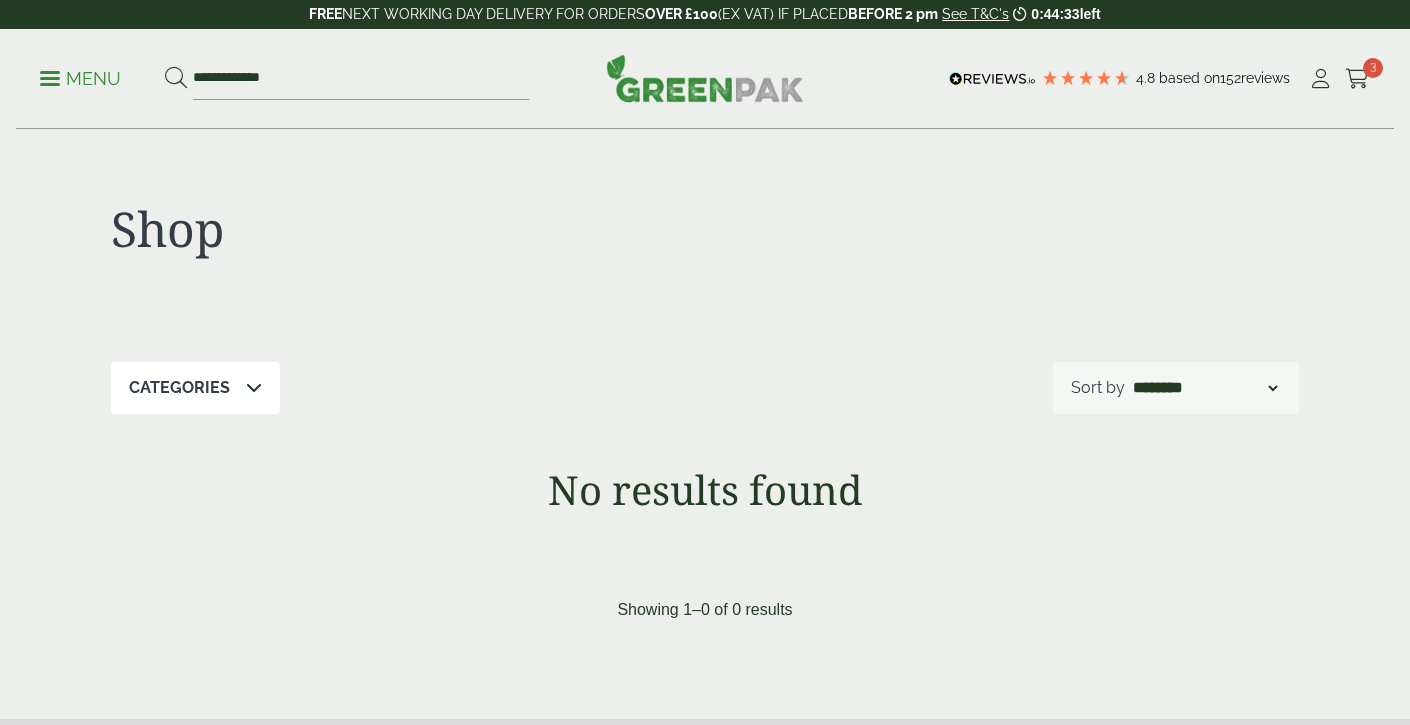scroll, scrollTop: 0, scrollLeft: 0, axis: both 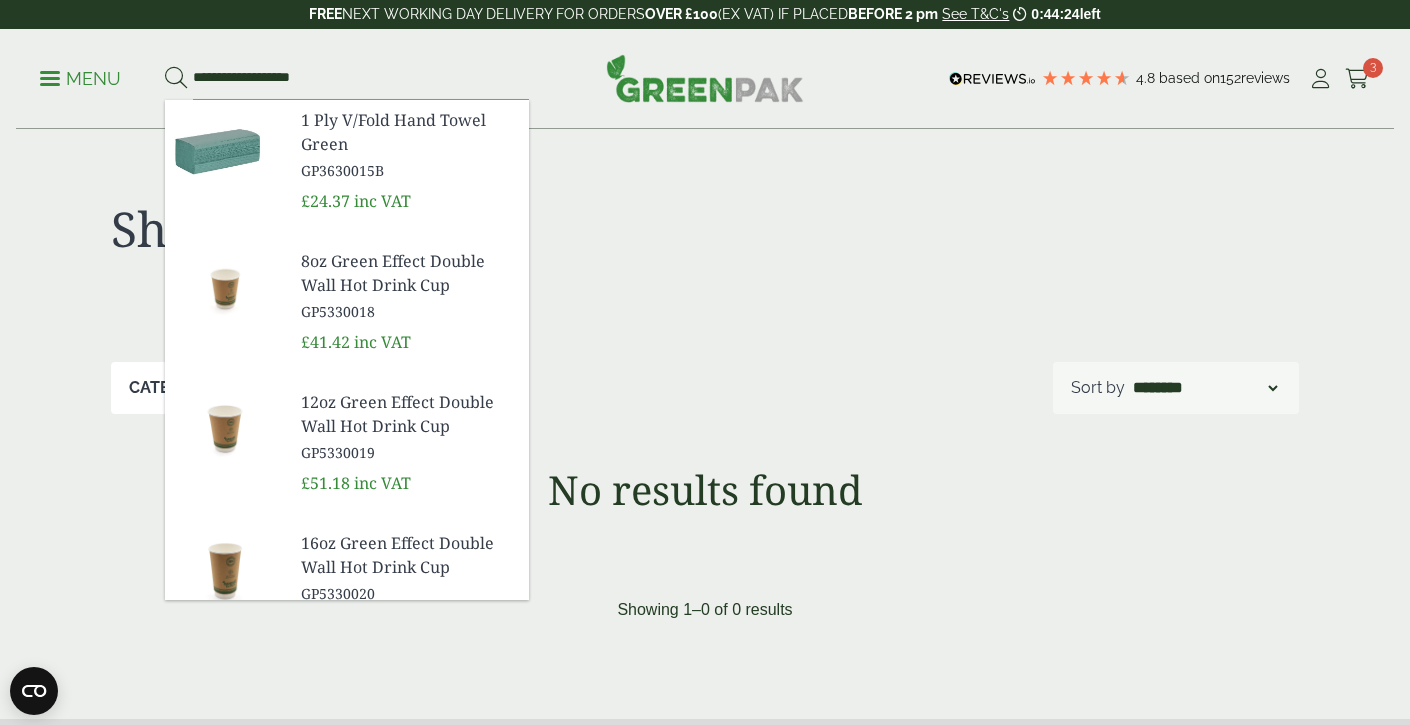 type on "**********" 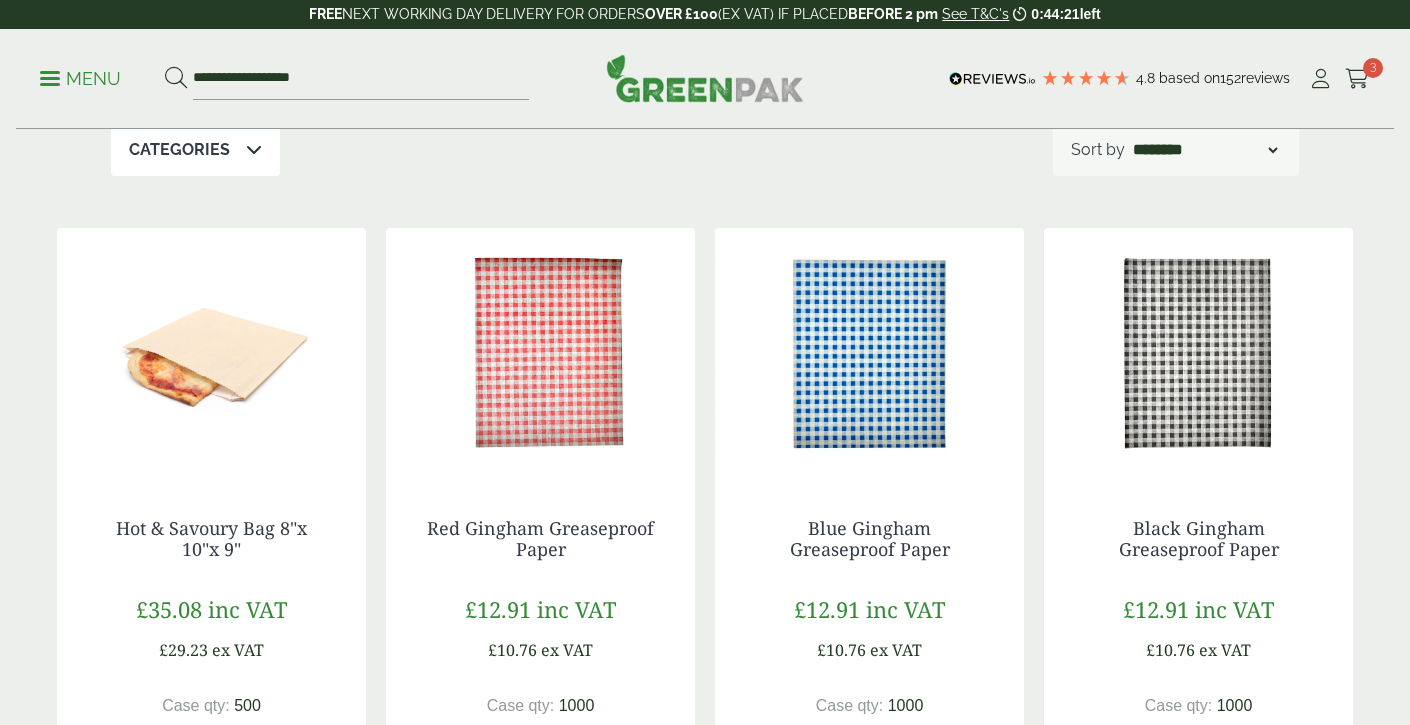 scroll, scrollTop: 238, scrollLeft: 0, axis: vertical 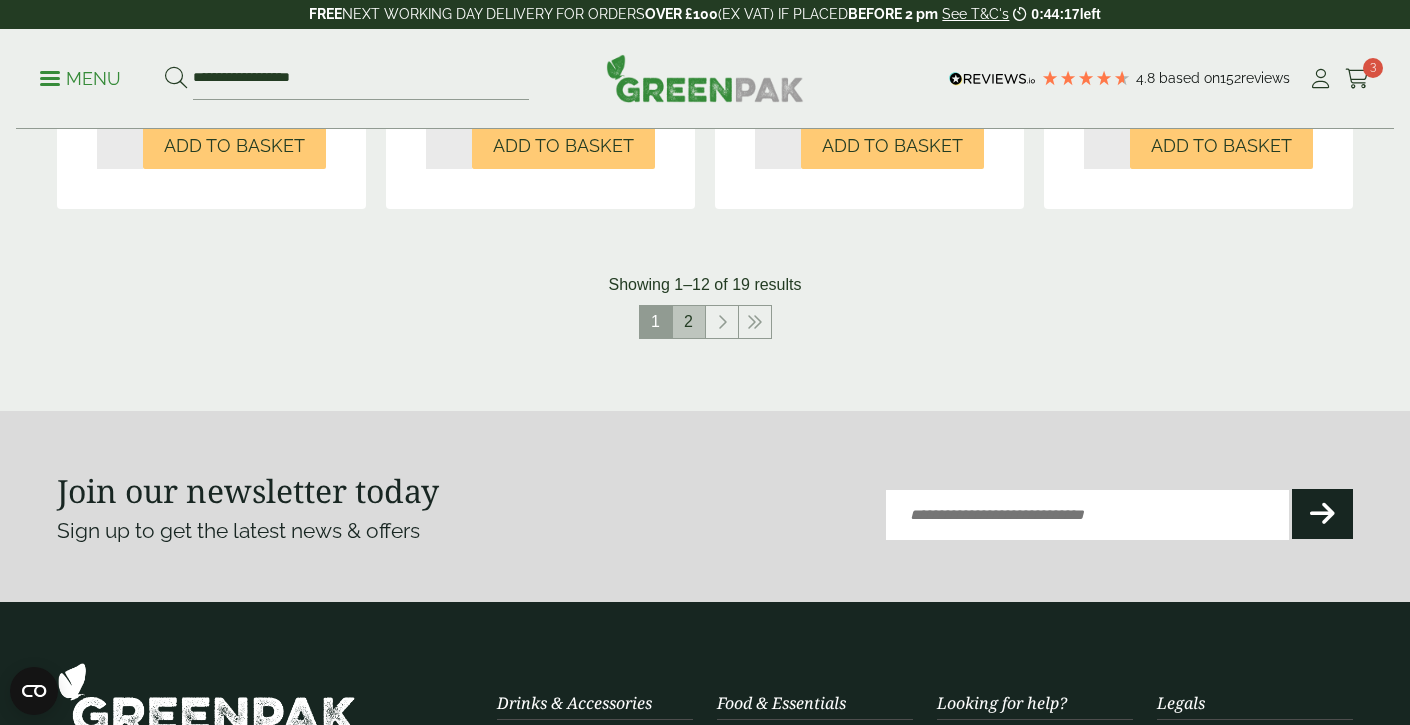 click on "2" at bounding box center (689, 322) 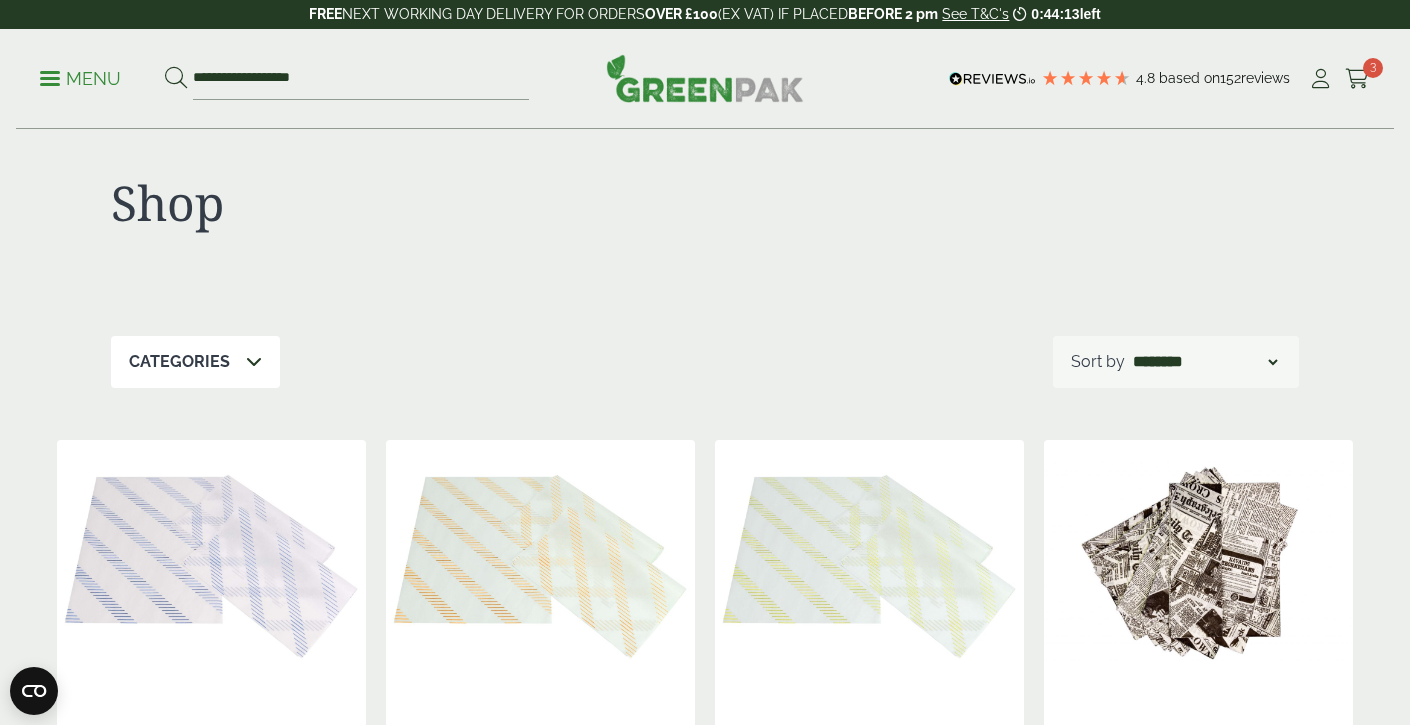 scroll, scrollTop: 0, scrollLeft: 0, axis: both 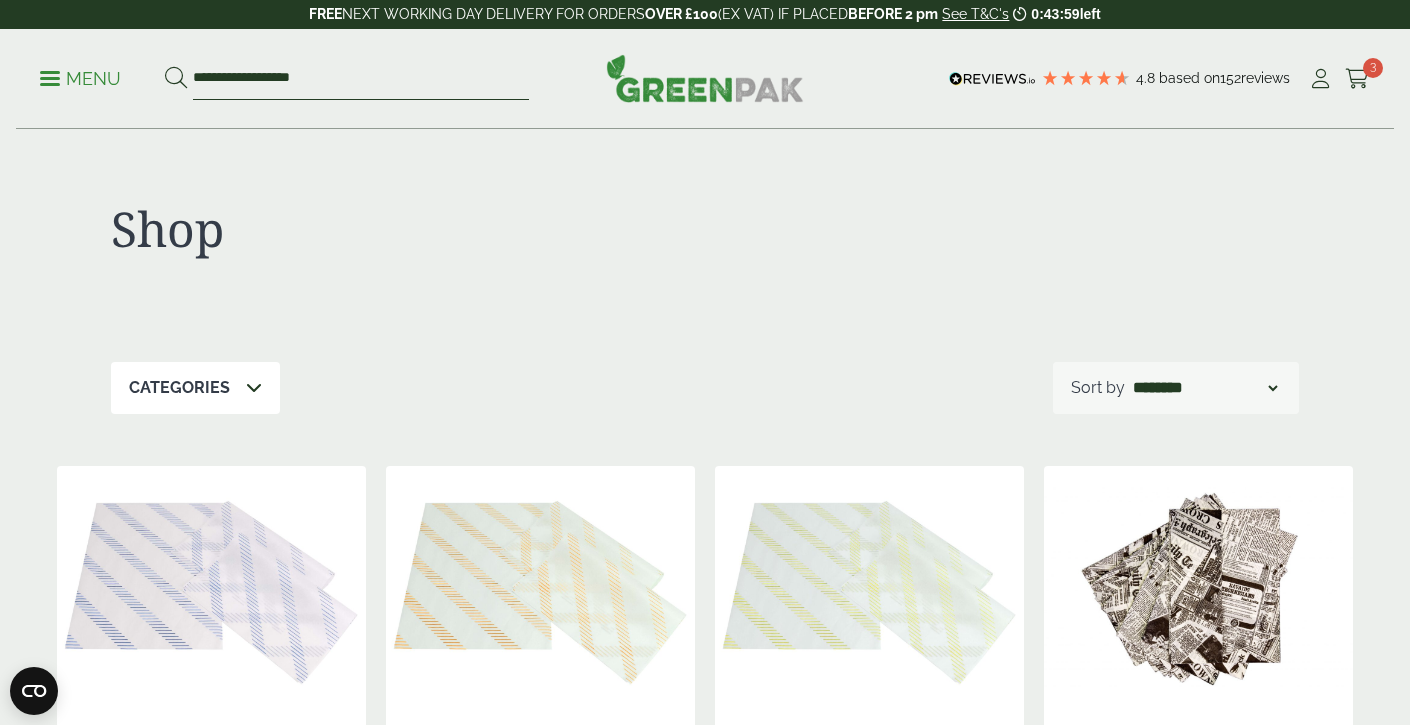 drag, startPoint x: 336, startPoint y: 72, endPoint x: 110, endPoint y: 71, distance: 226.00221 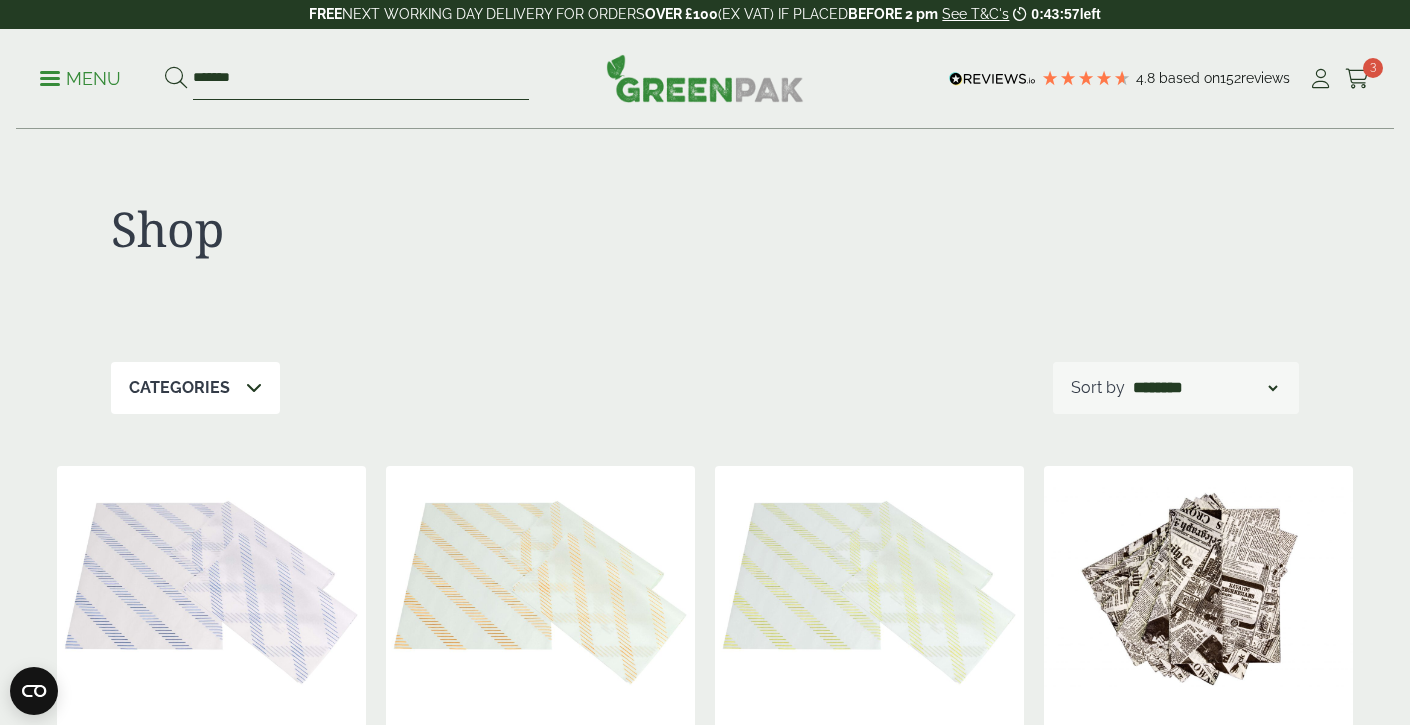 type on "*******" 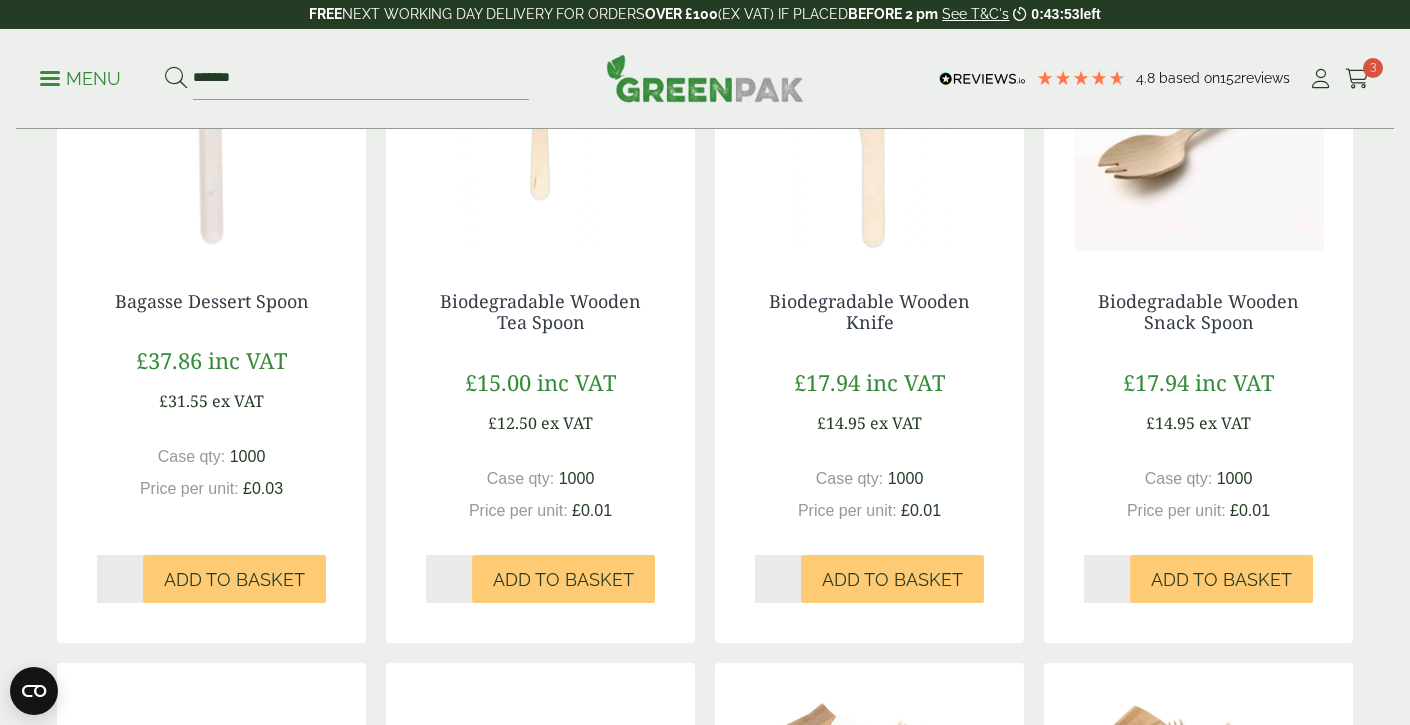 scroll, scrollTop: 0, scrollLeft: 0, axis: both 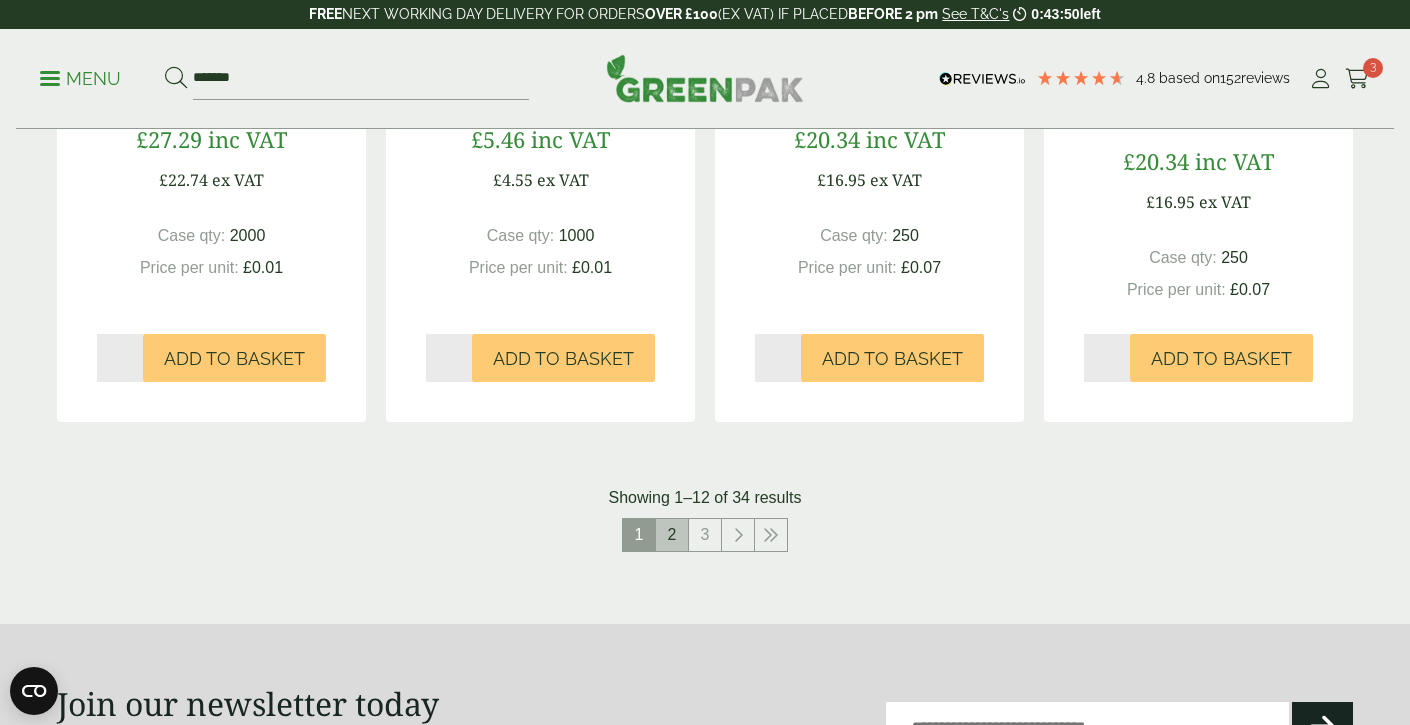 click on "2" at bounding box center (672, 535) 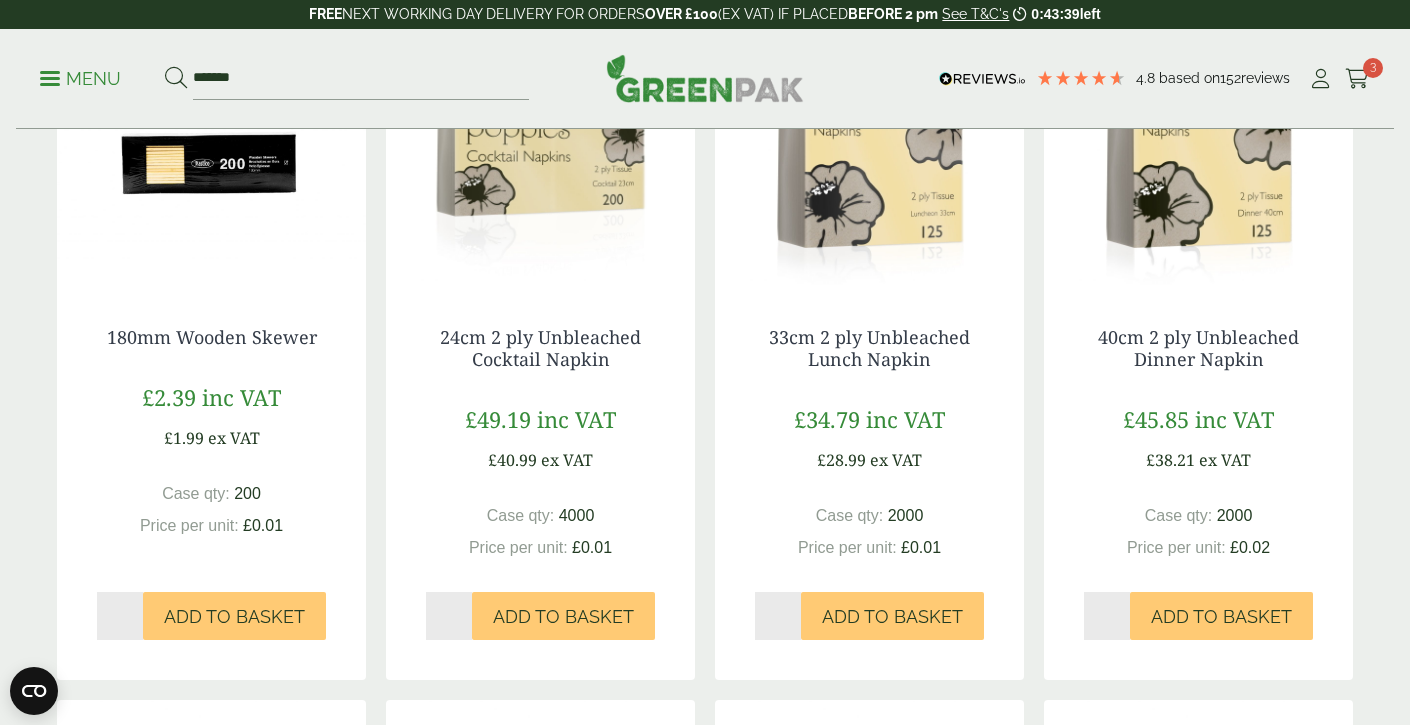 scroll, scrollTop: 1121, scrollLeft: 0, axis: vertical 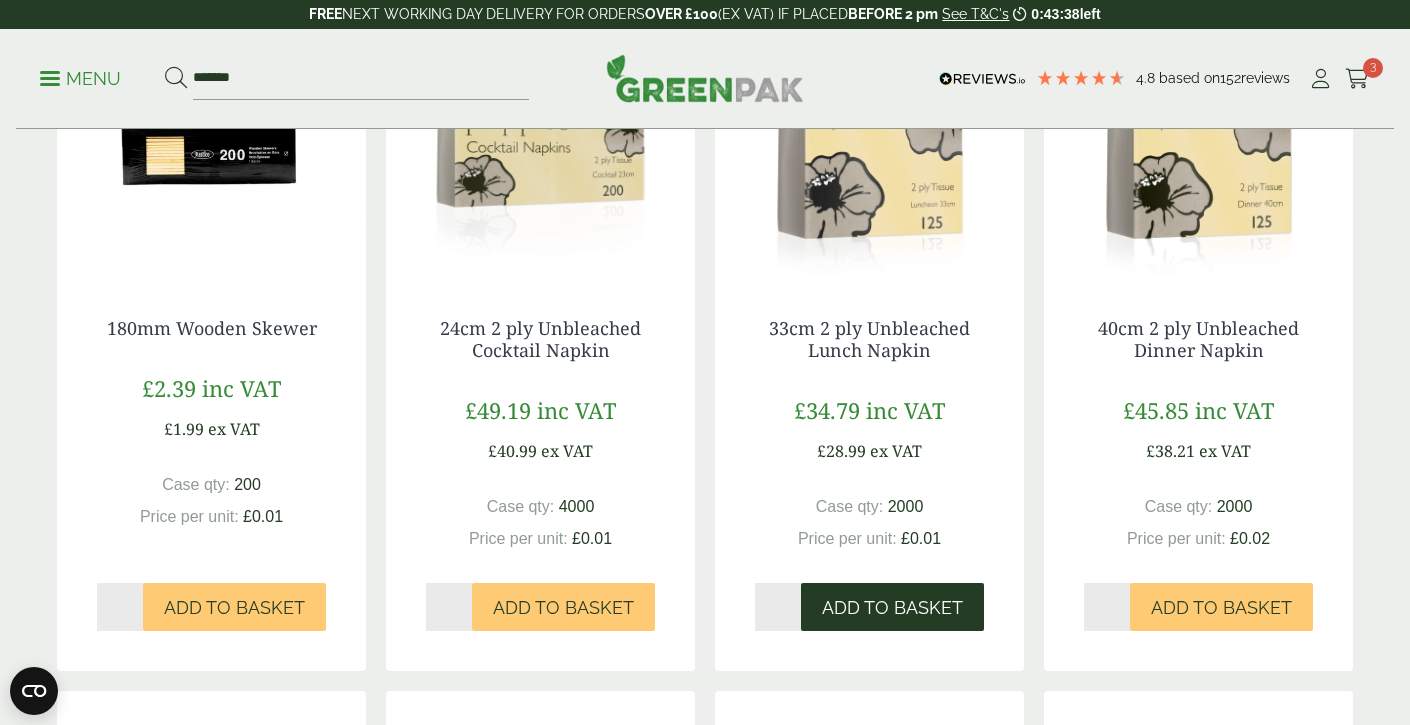 click on "Add to Basket" at bounding box center [892, 608] 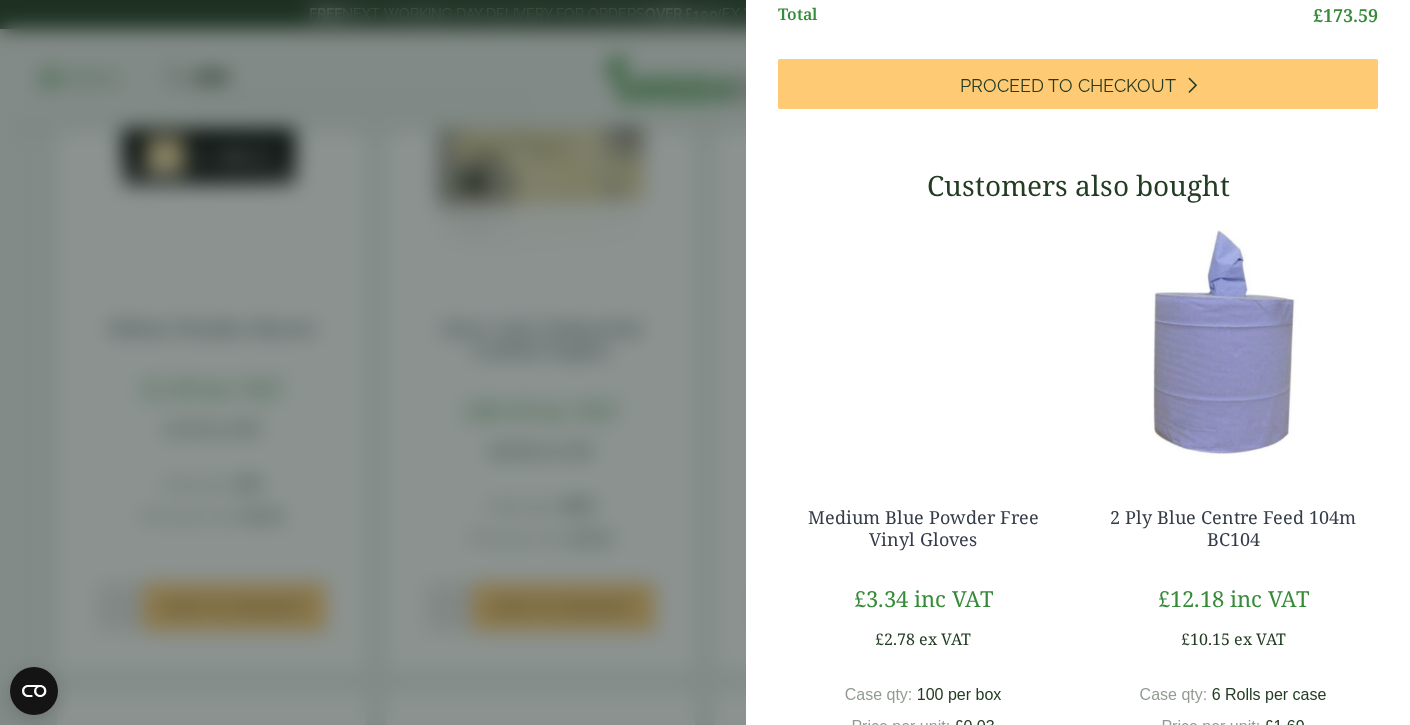 scroll, scrollTop: 674, scrollLeft: 0, axis: vertical 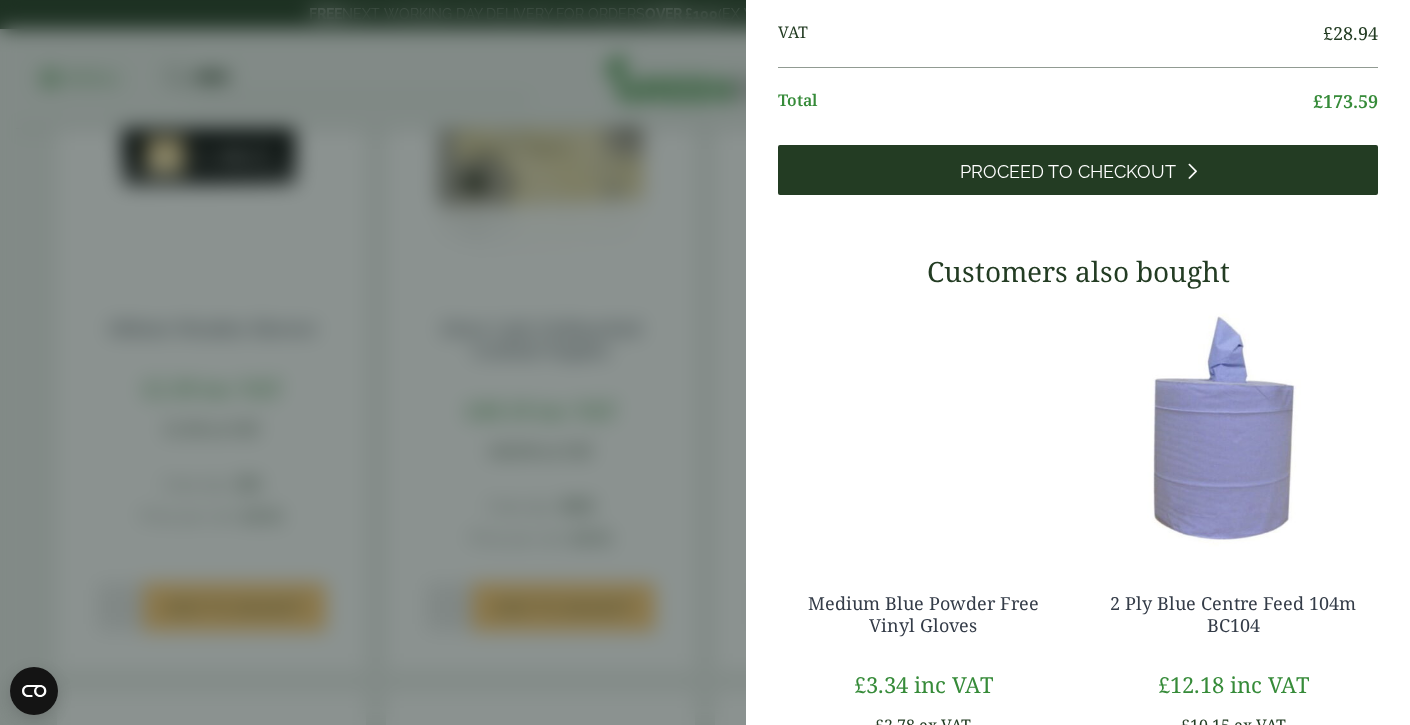 click on "Proceed to Checkout" at bounding box center (1068, 172) 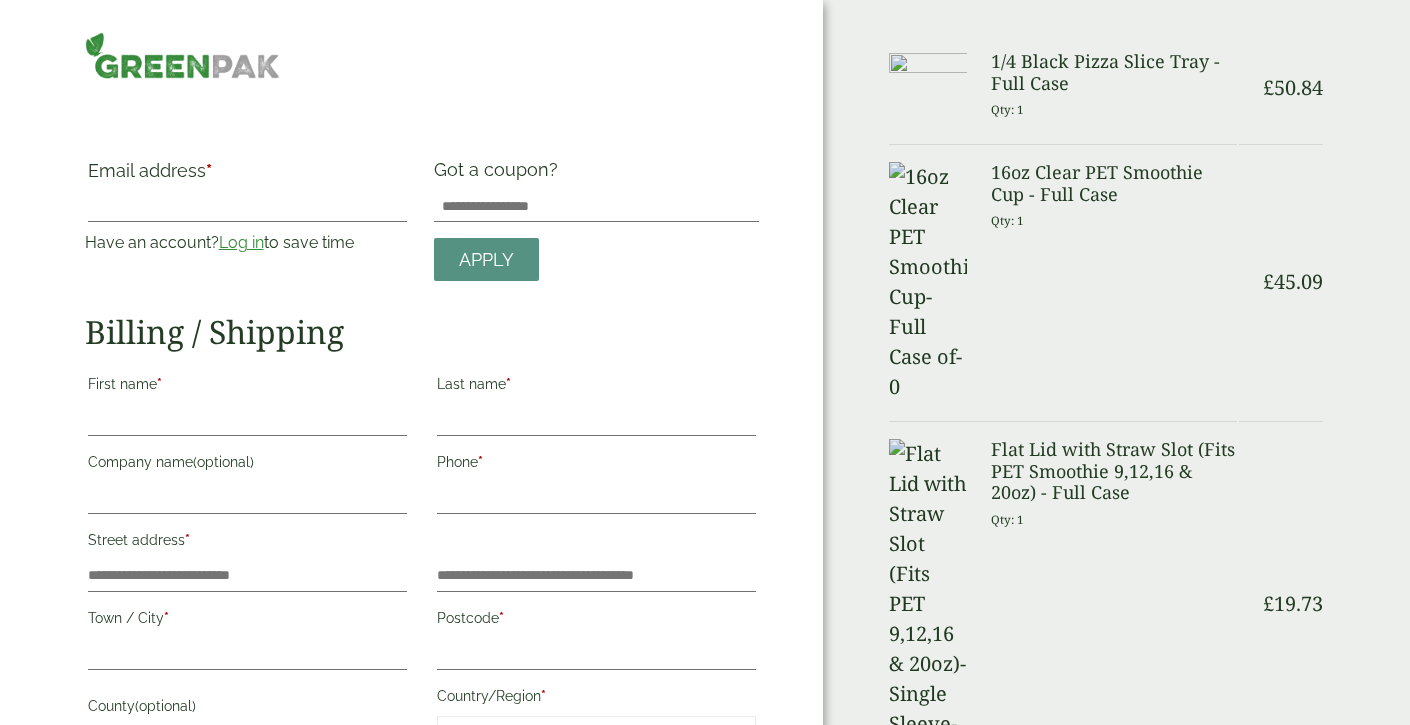 scroll, scrollTop: 0, scrollLeft: 0, axis: both 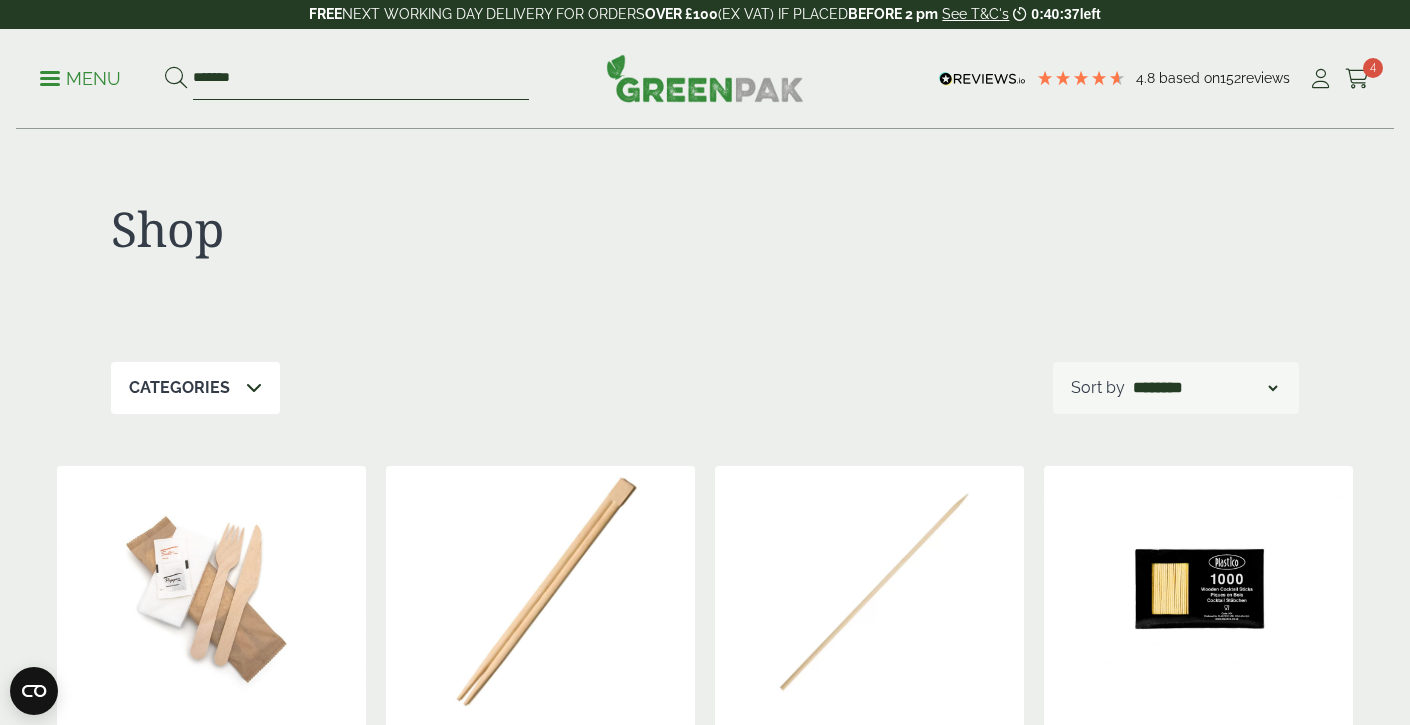 drag, startPoint x: 321, startPoint y: 63, endPoint x: 302, endPoint y: 82, distance: 26.870058 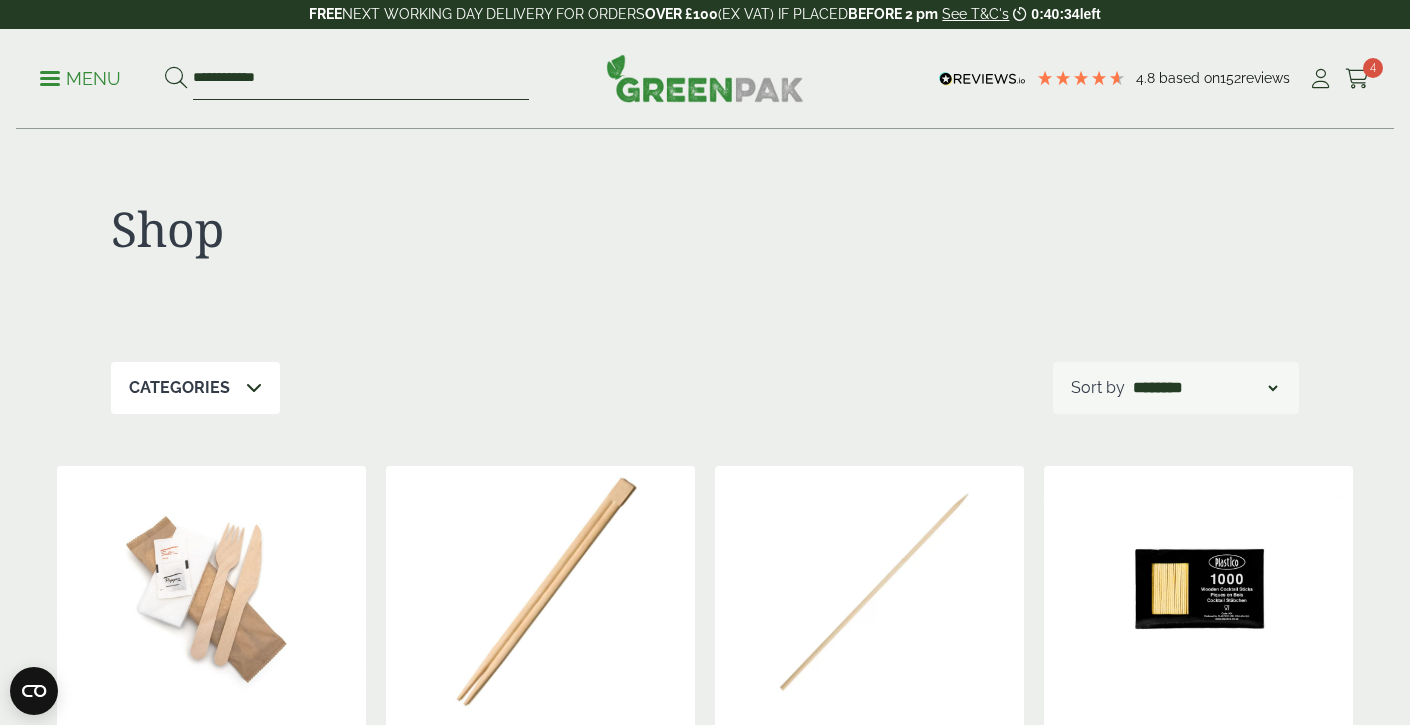 type on "**********" 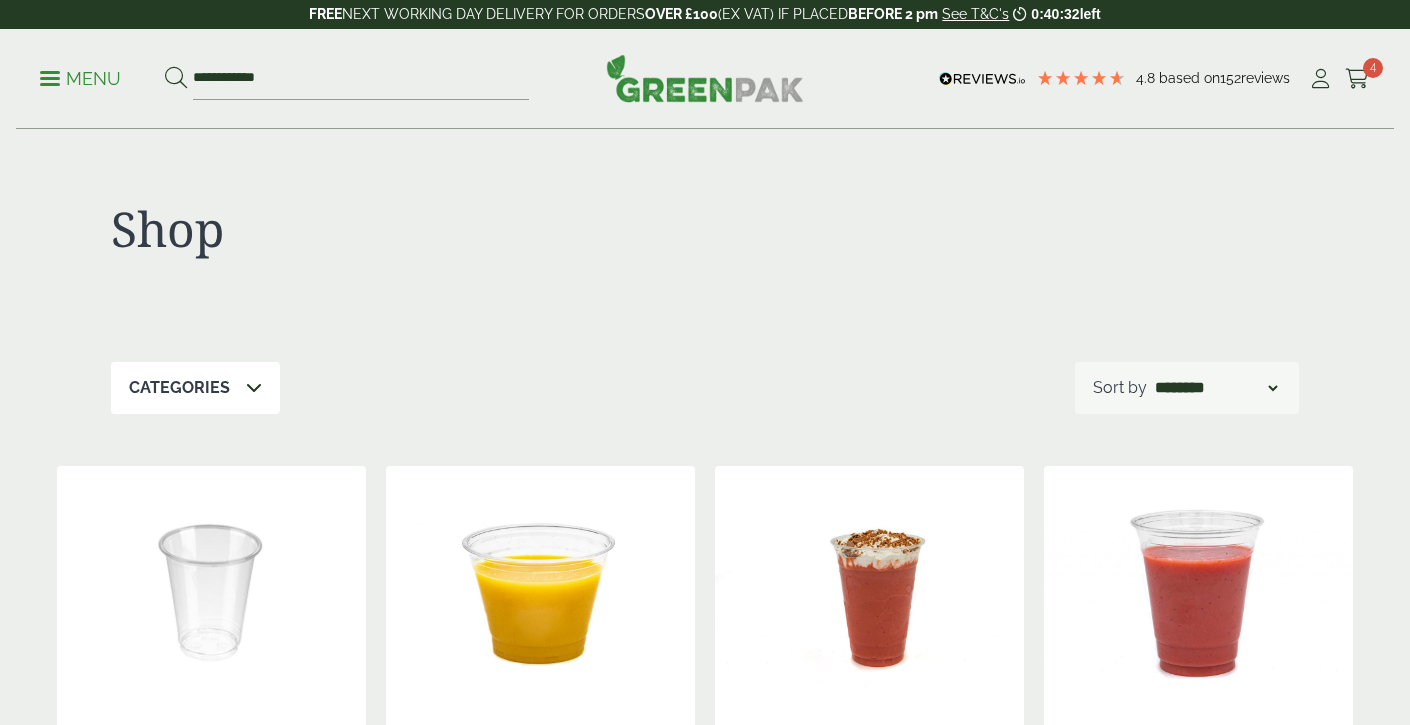 scroll, scrollTop: 335, scrollLeft: 0, axis: vertical 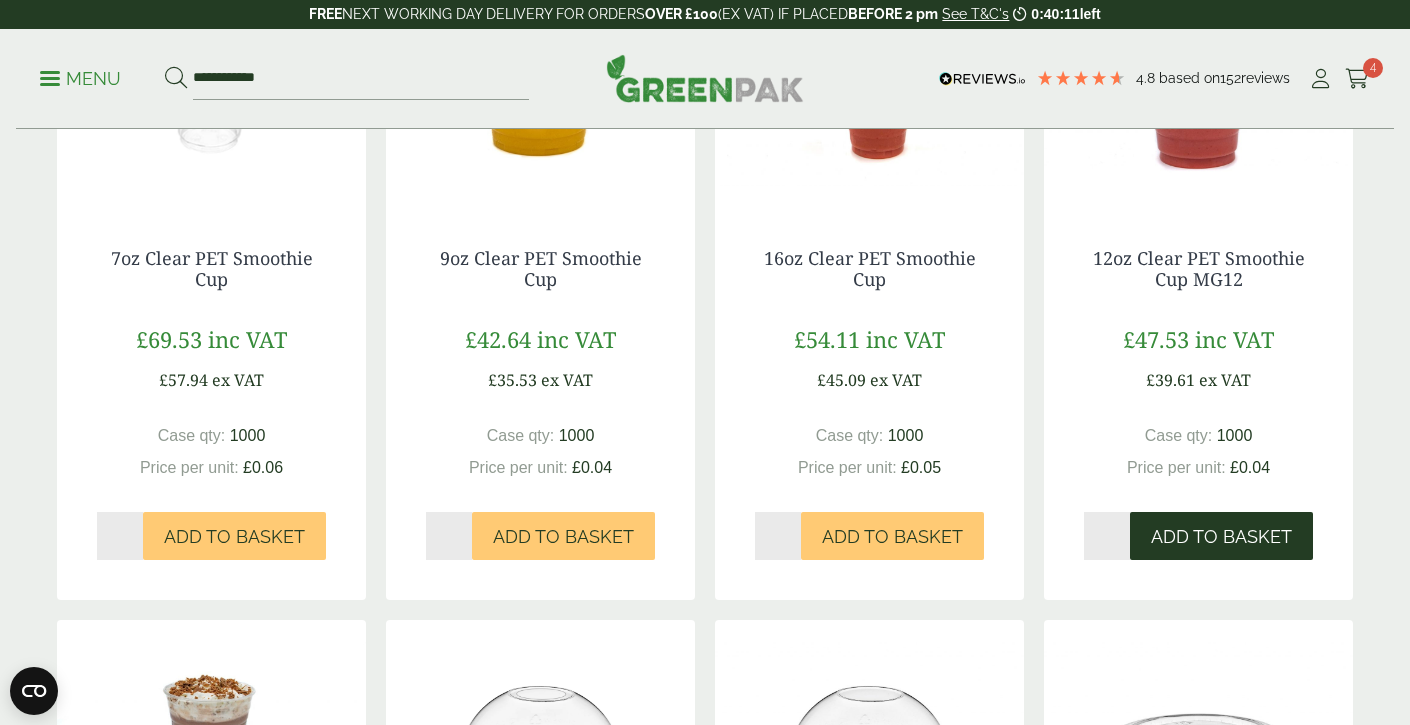 click on "Add to Basket" at bounding box center [1221, 537] 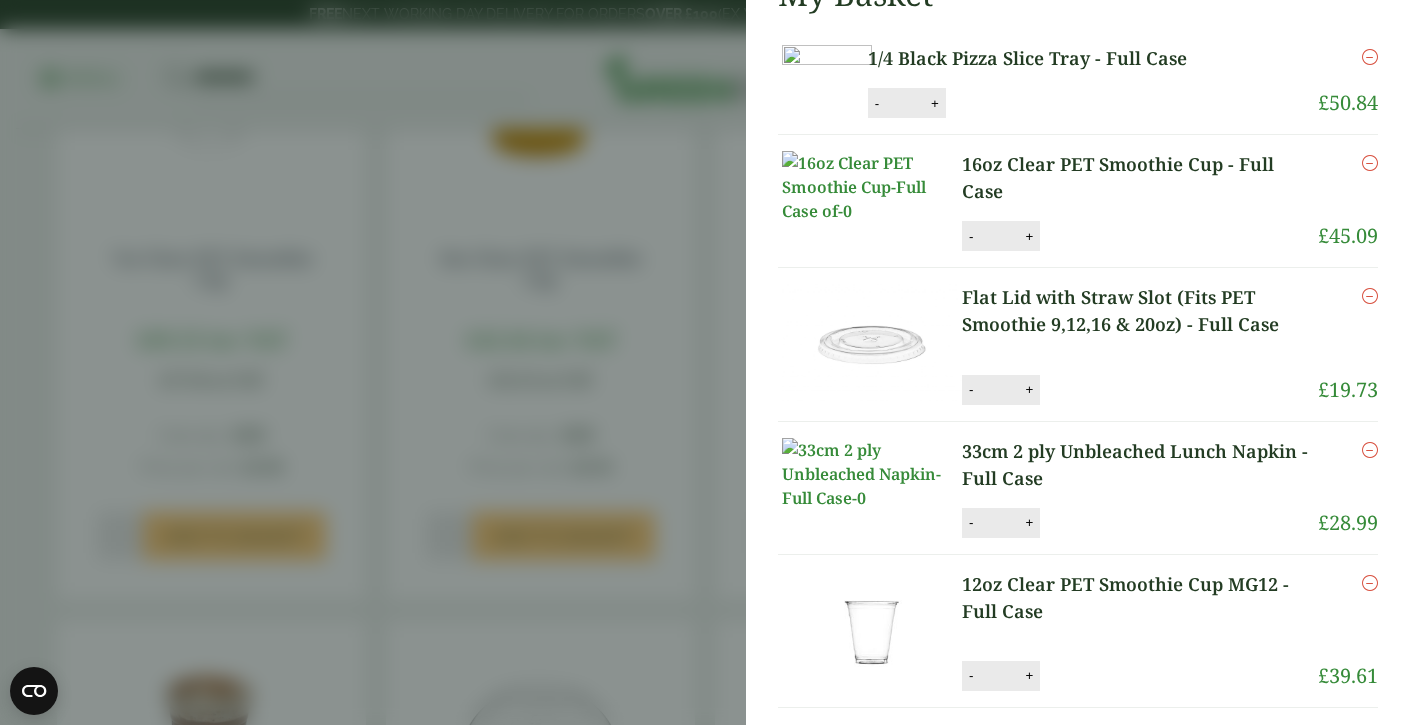 scroll, scrollTop: 530, scrollLeft: 0, axis: vertical 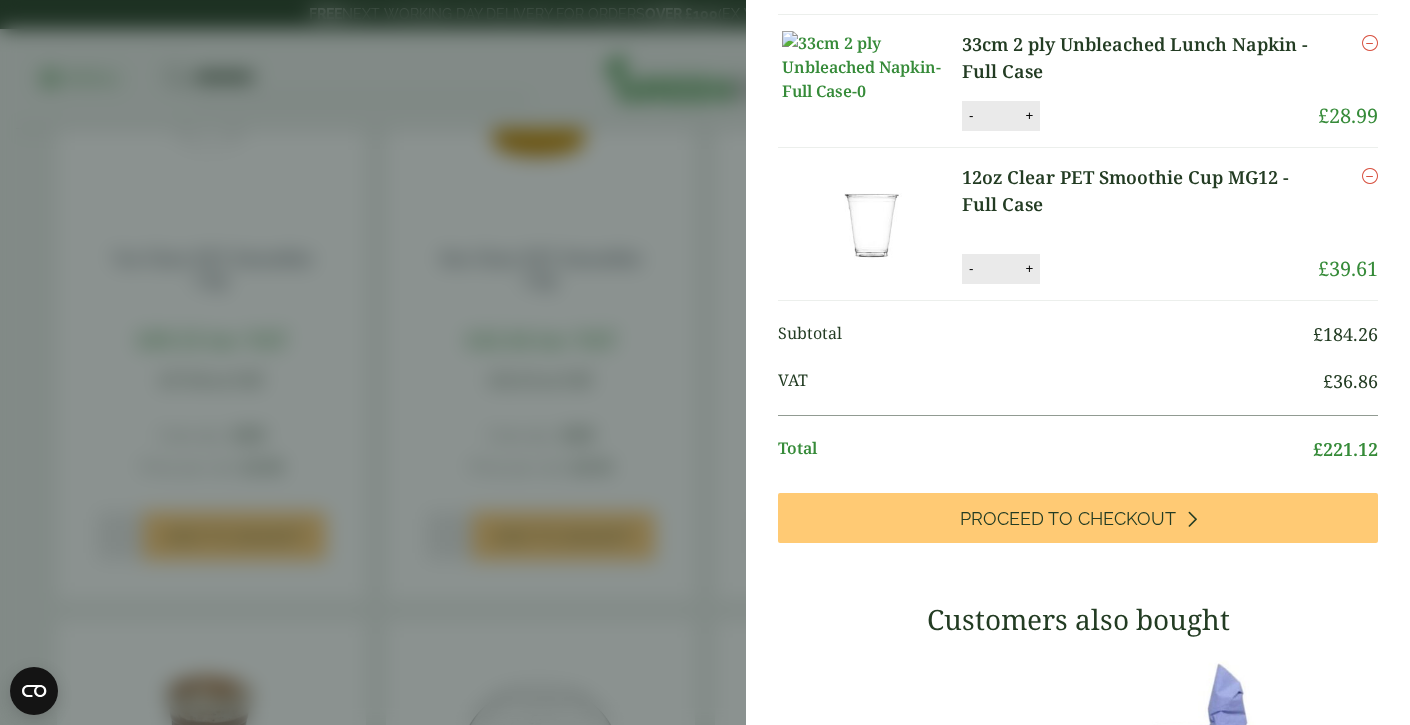 click on "12oz Clear PET Smoothie Cup MG12 - Full Case (GP212052)  -  Added to basket
My Basket
1/4 Black Pizza Slice Tray - Full Case
1/4 Black Pizza Slice Tray - Full Case quantity
- * +
Update
Remove
£ 50.84" at bounding box center [705, 362] 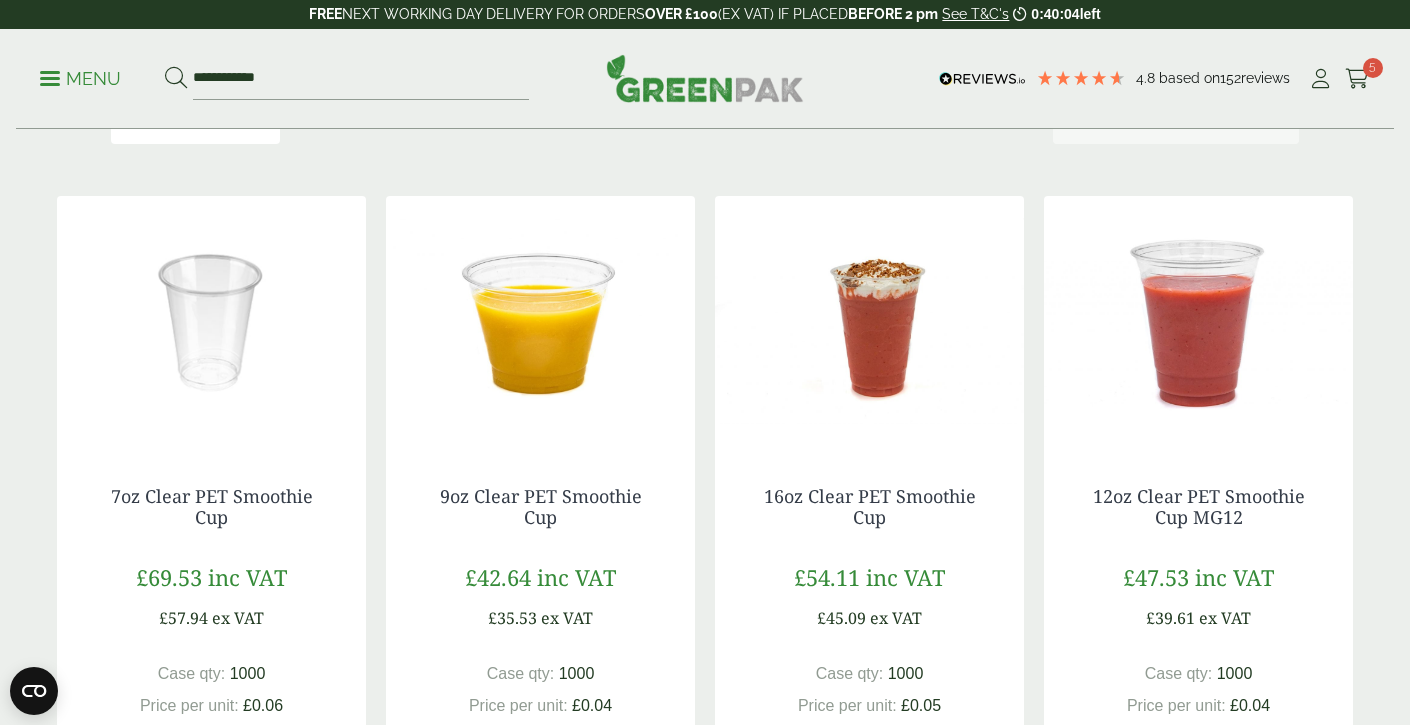 scroll, scrollTop: 274, scrollLeft: 0, axis: vertical 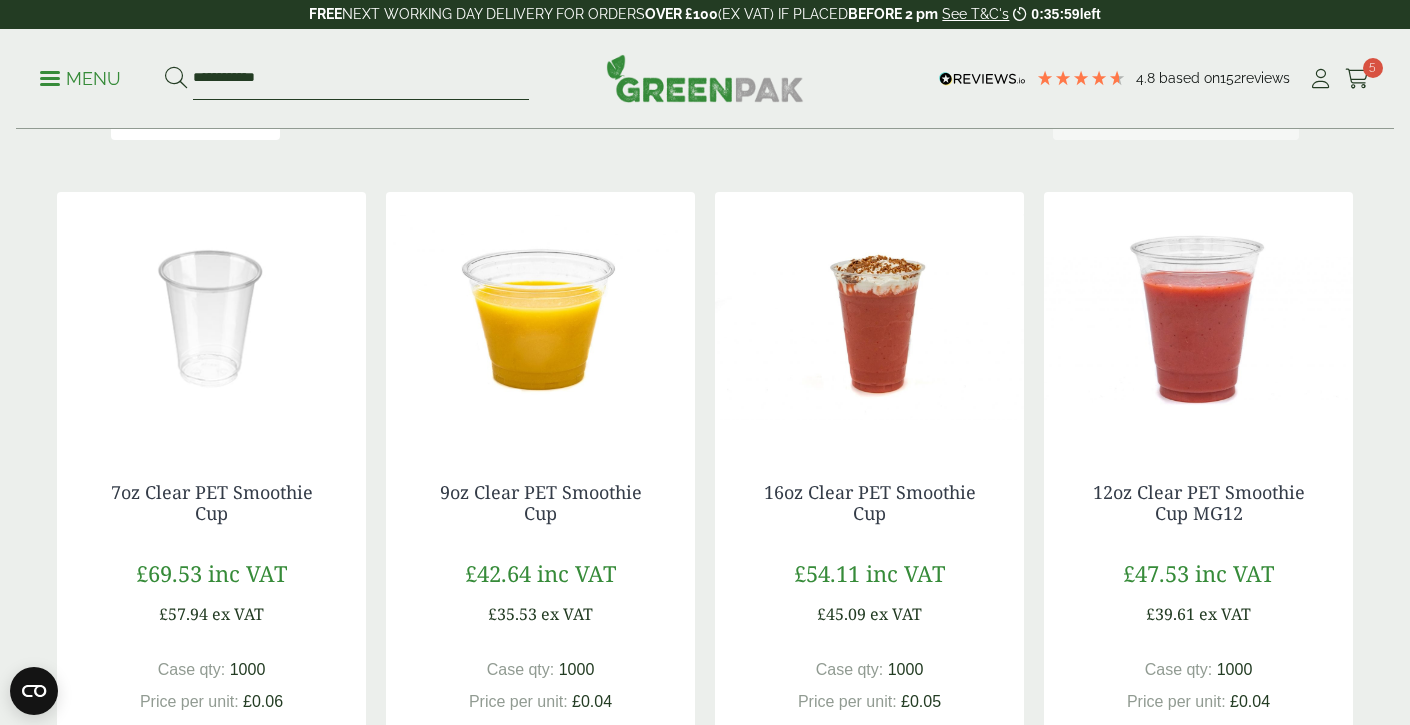 click on "**********" at bounding box center (361, 79) 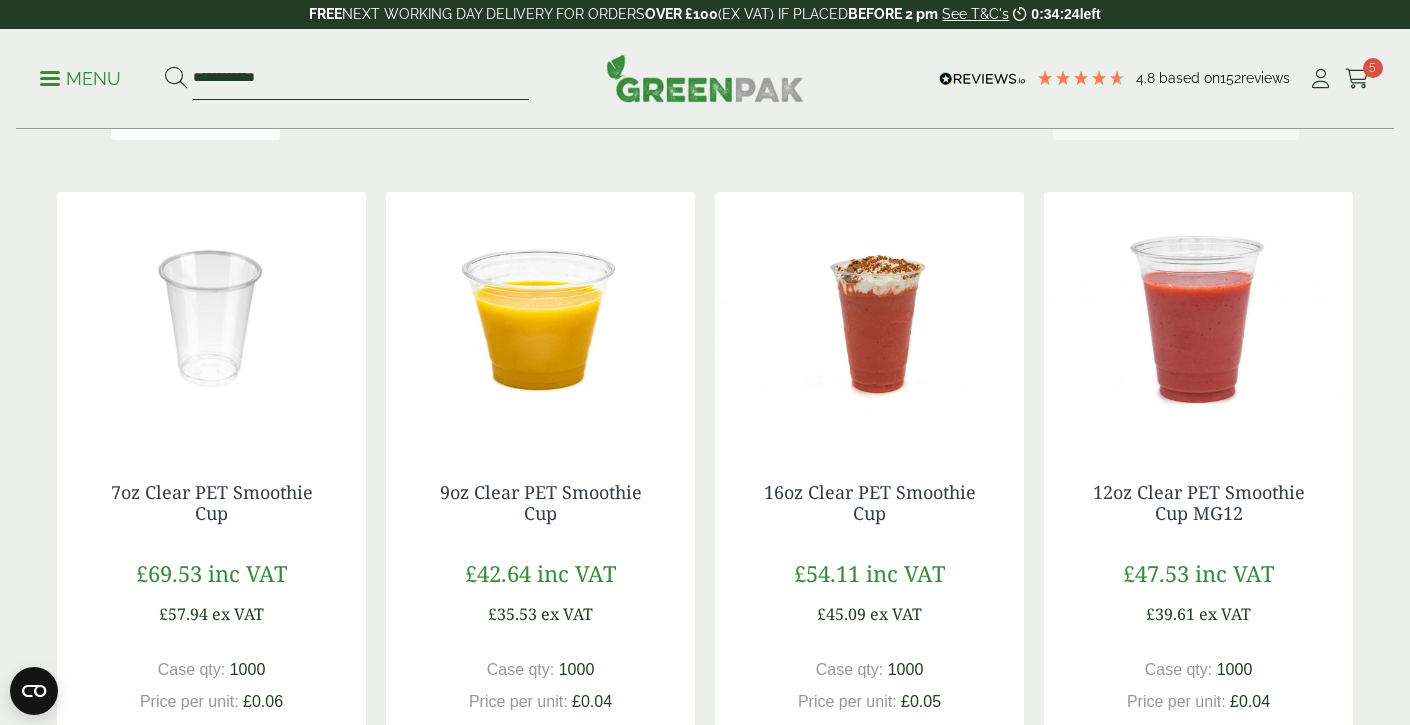drag, startPoint x: 329, startPoint y: 90, endPoint x: 144, endPoint y: 76, distance: 185.52898 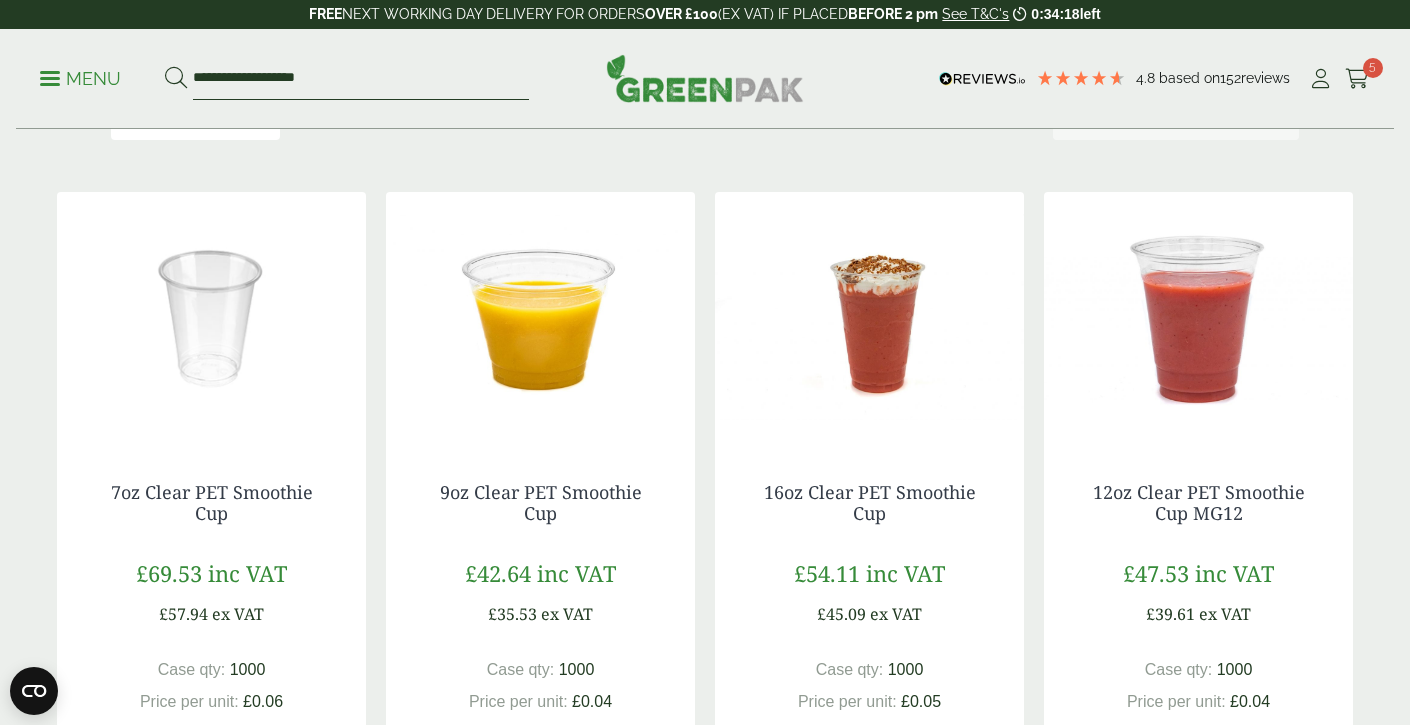 type on "**********" 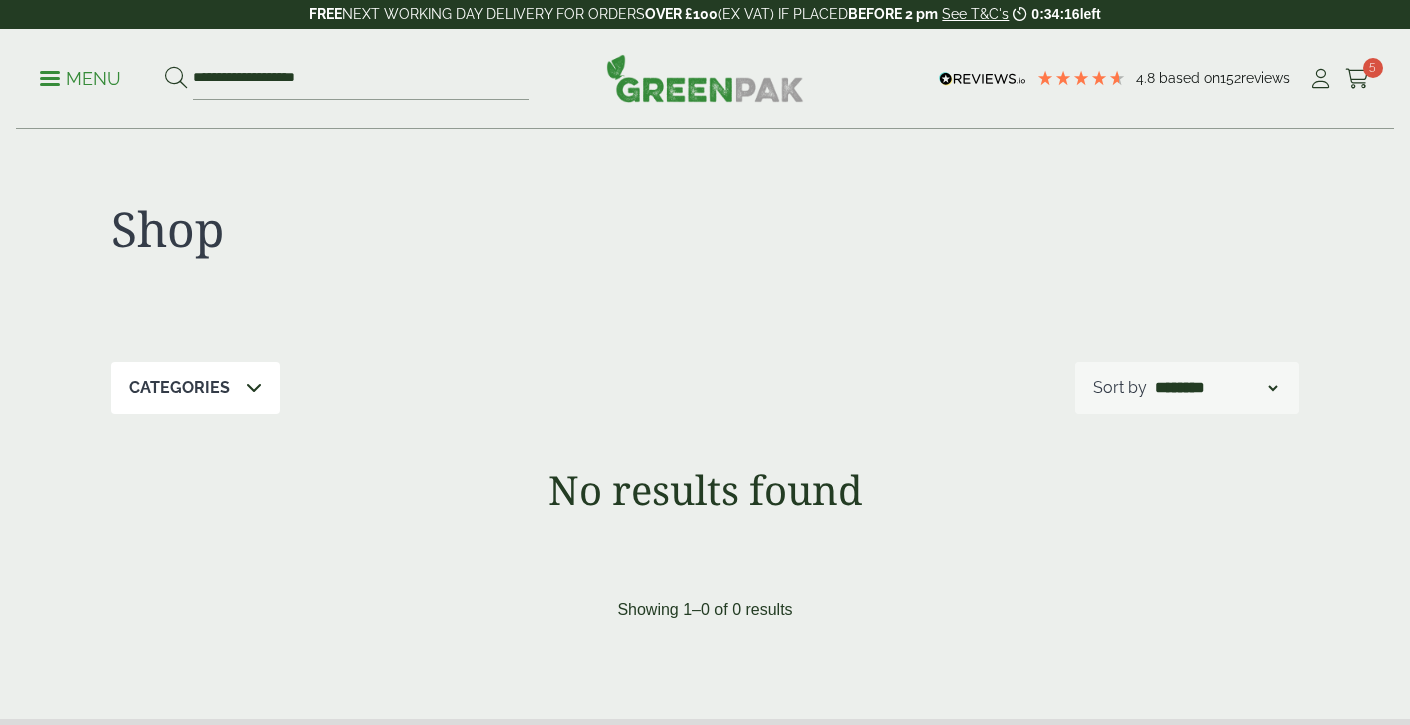 scroll, scrollTop: 0, scrollLeft: 0, axis: both 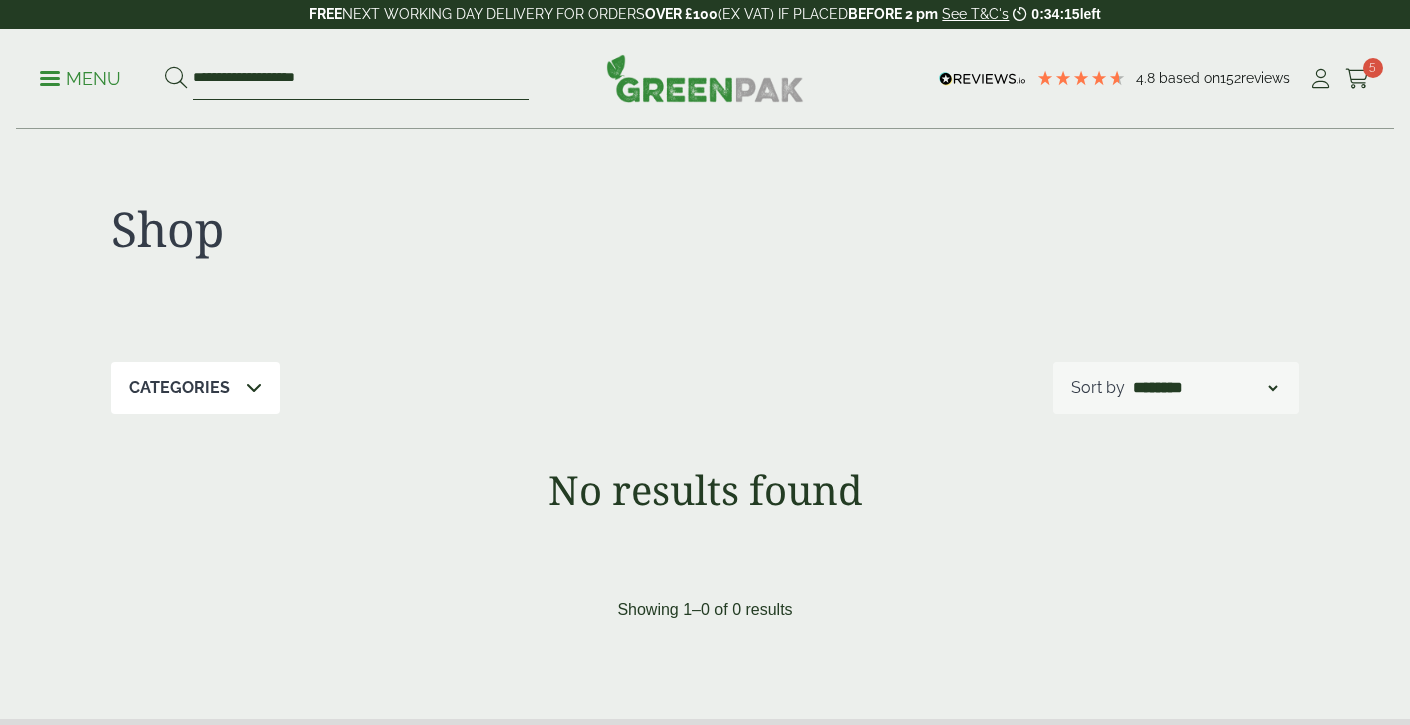 drag, startPoint x: 254, startPoint y: 80, endPoint x: 343, endPoint y: 80, distance: 89 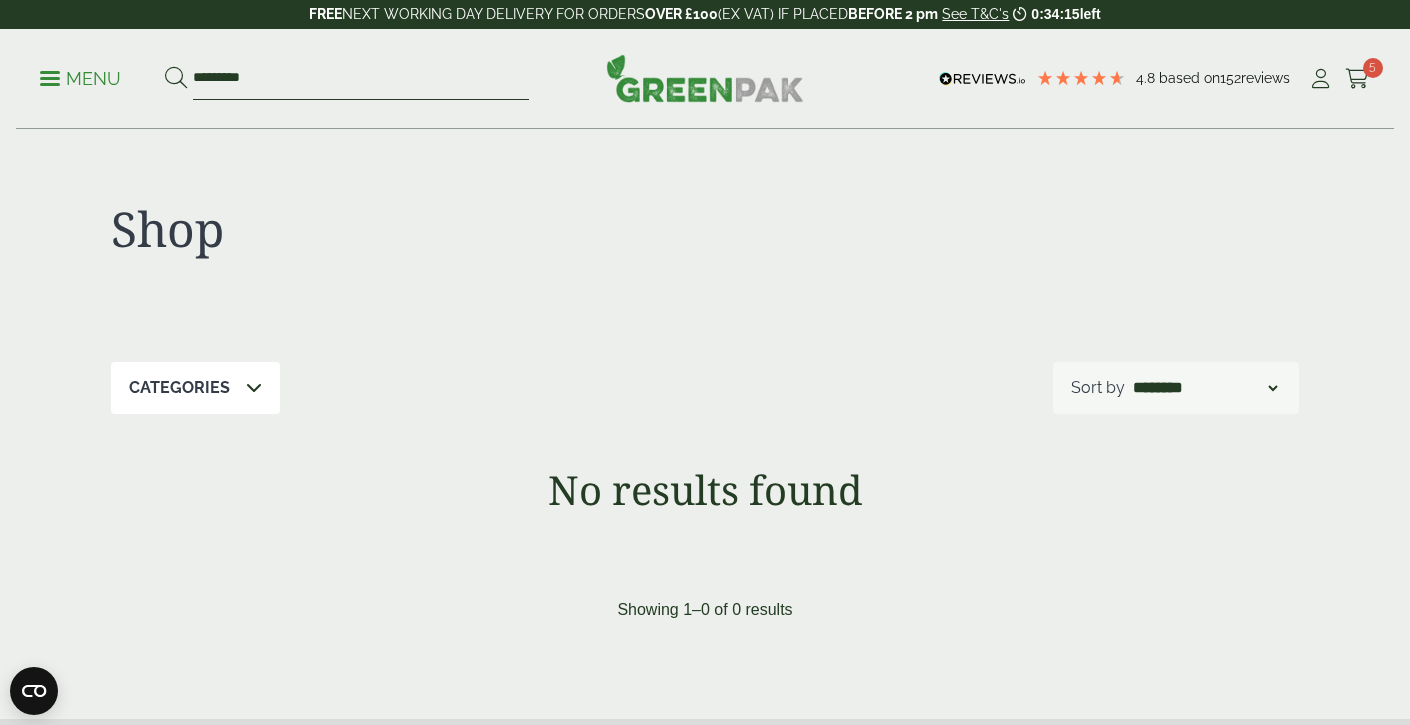 type on "*********" 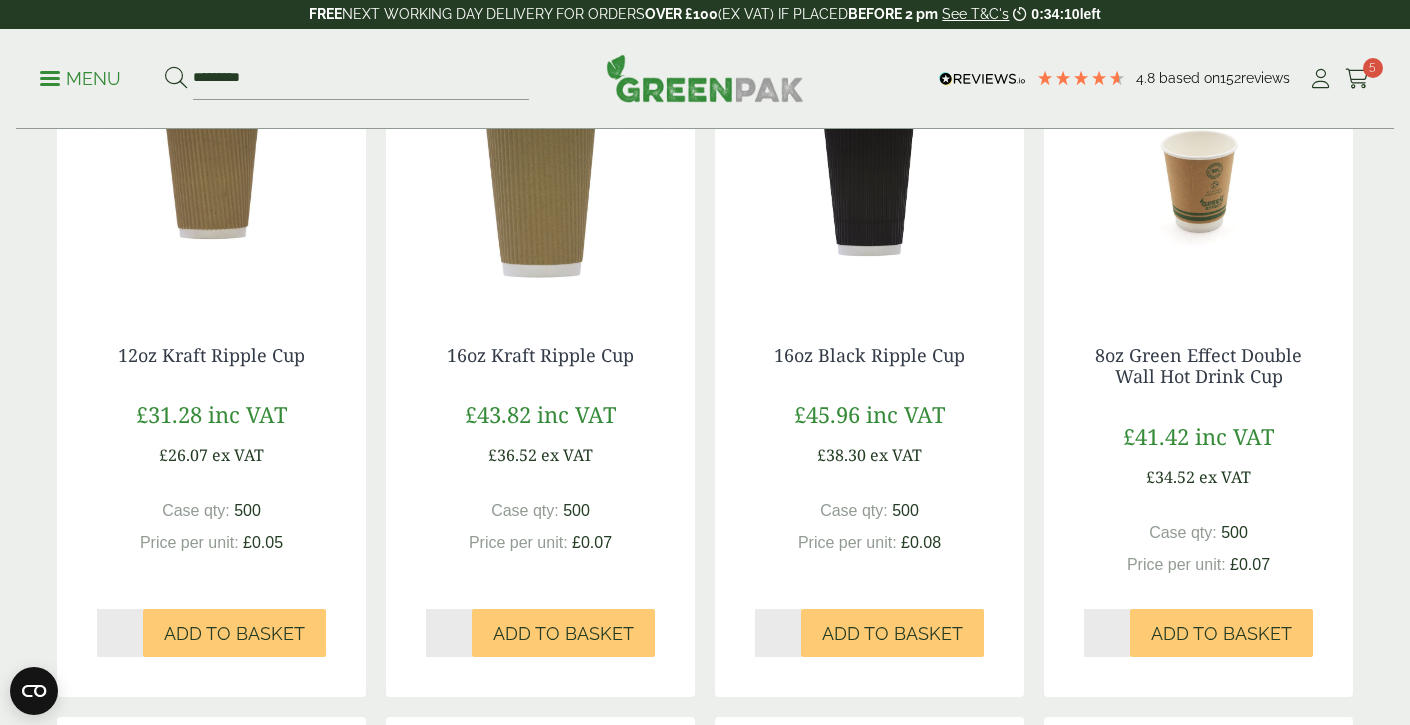 scroll, scrollTop: 0, scrollLeft: 0, axis: both 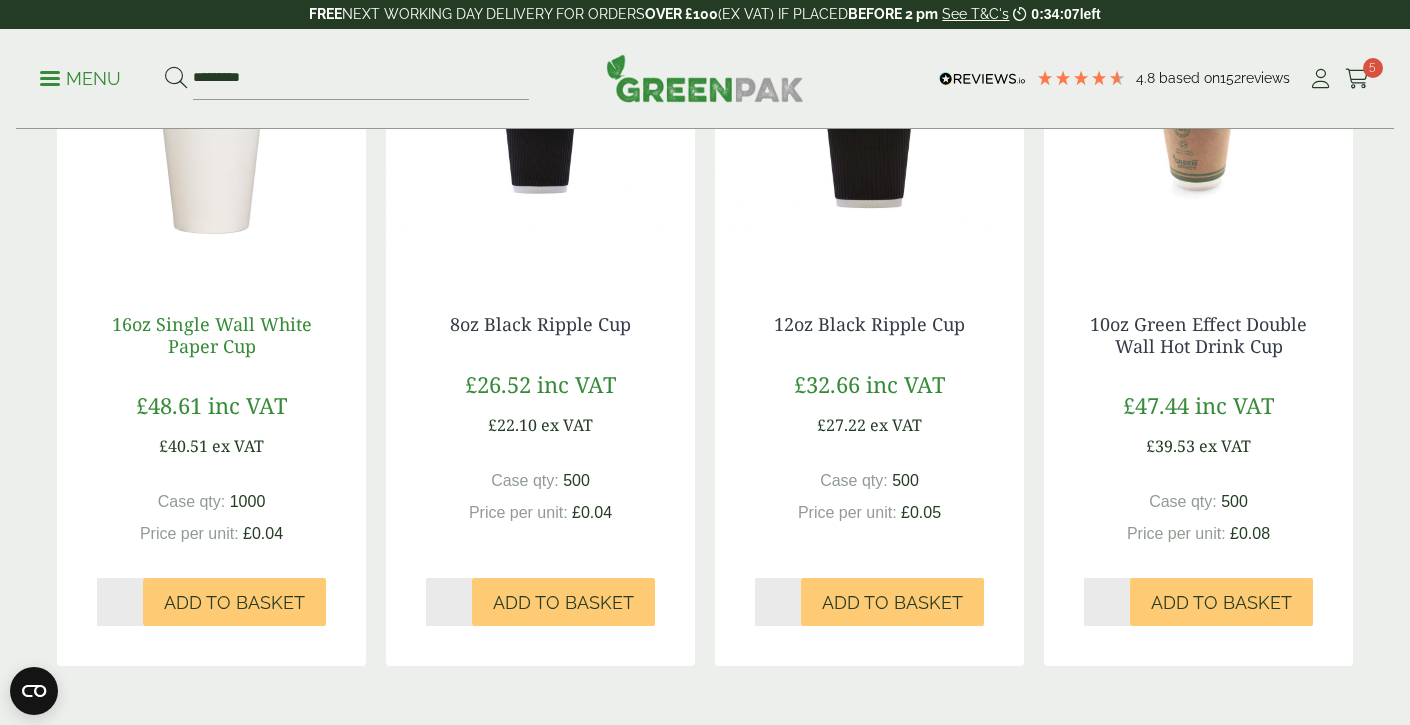 click on "16oz Single Wall White Paper Cup" at bounding box center (212, 335) 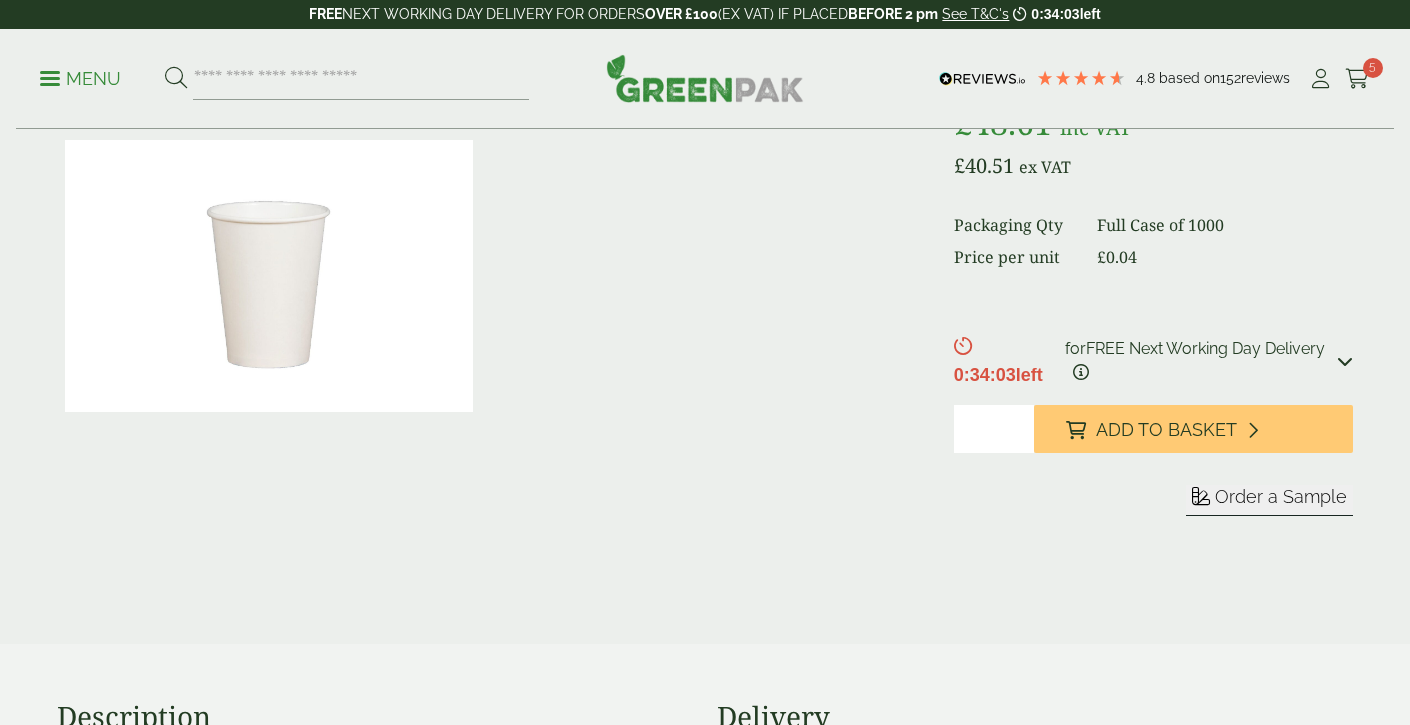 scroll, scrollTop: 373, scrollLeft: 0, axis: vertical 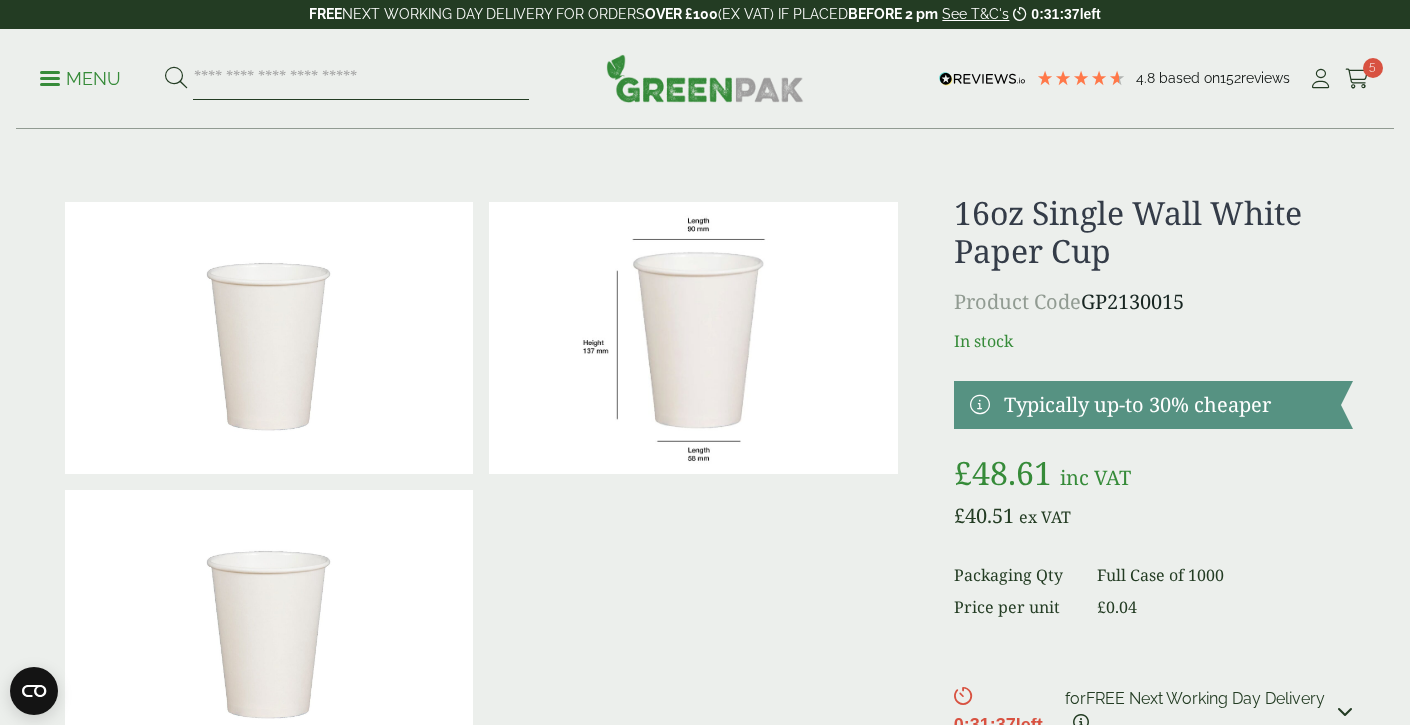 click at bounding box center (361, 79) 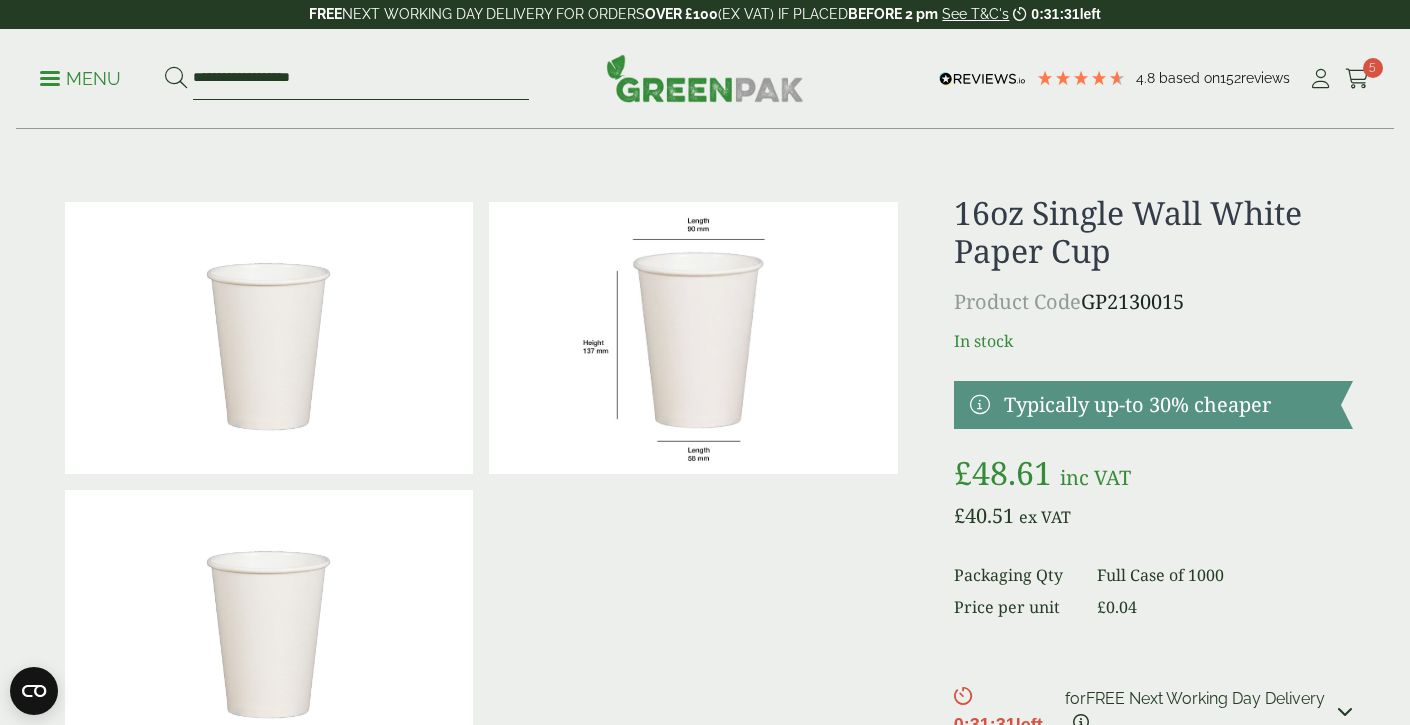 type on "**********" 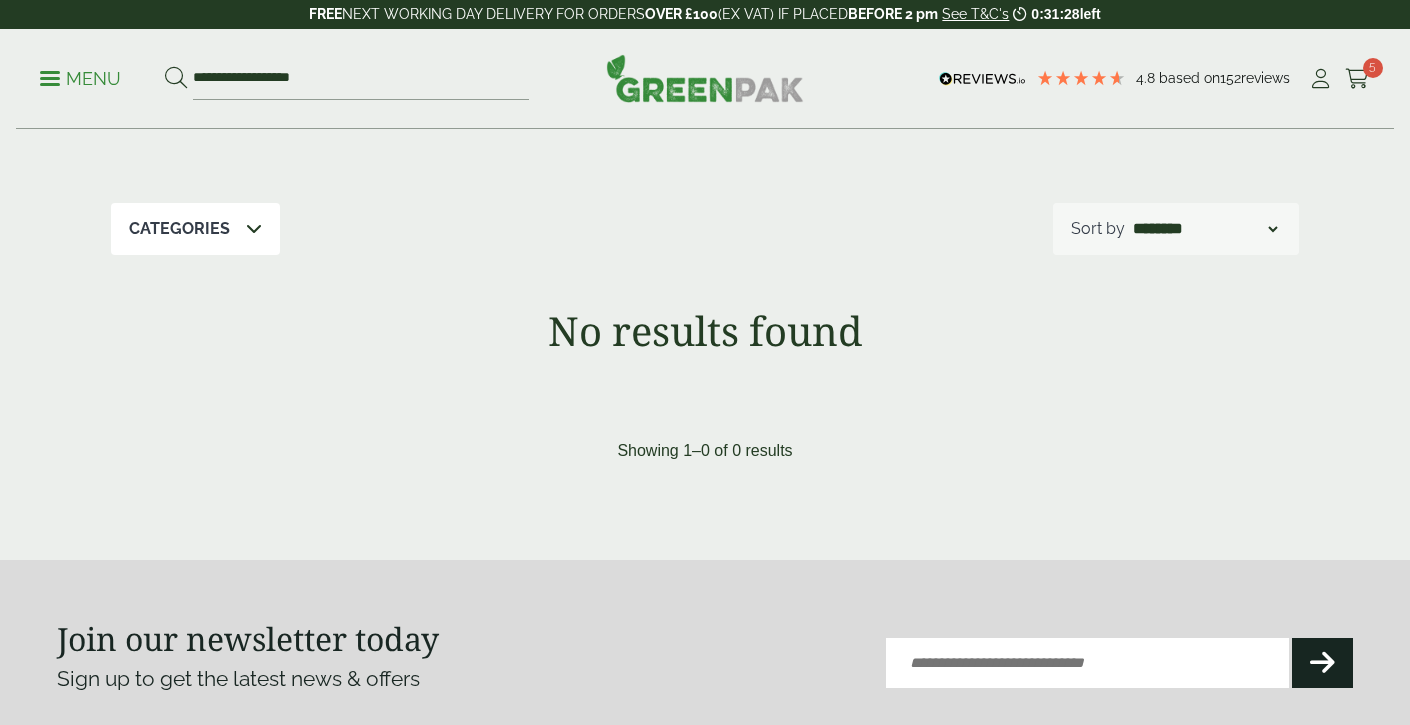 scroll, scrollTop: 159, scrollLeft: 0, axis: vertical 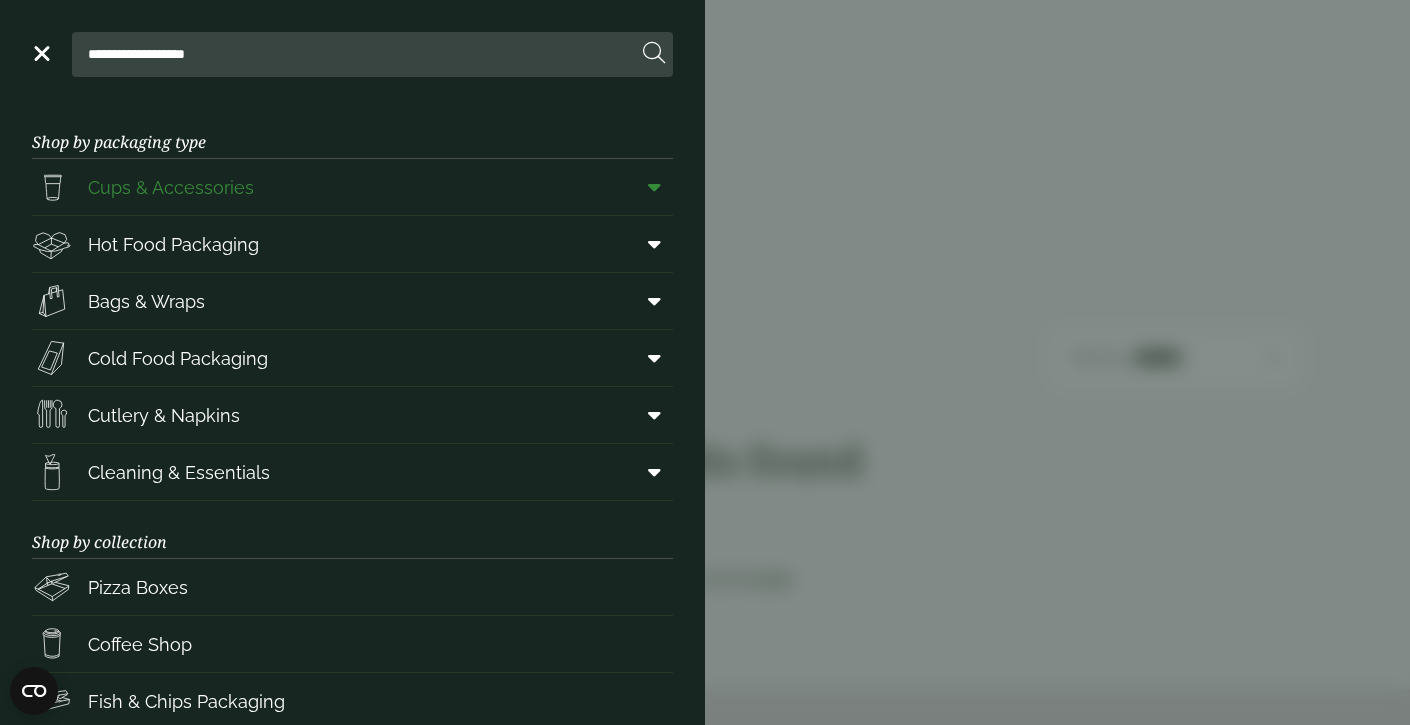 click on "Cups & Accessories" at bounding box center [171, 187] 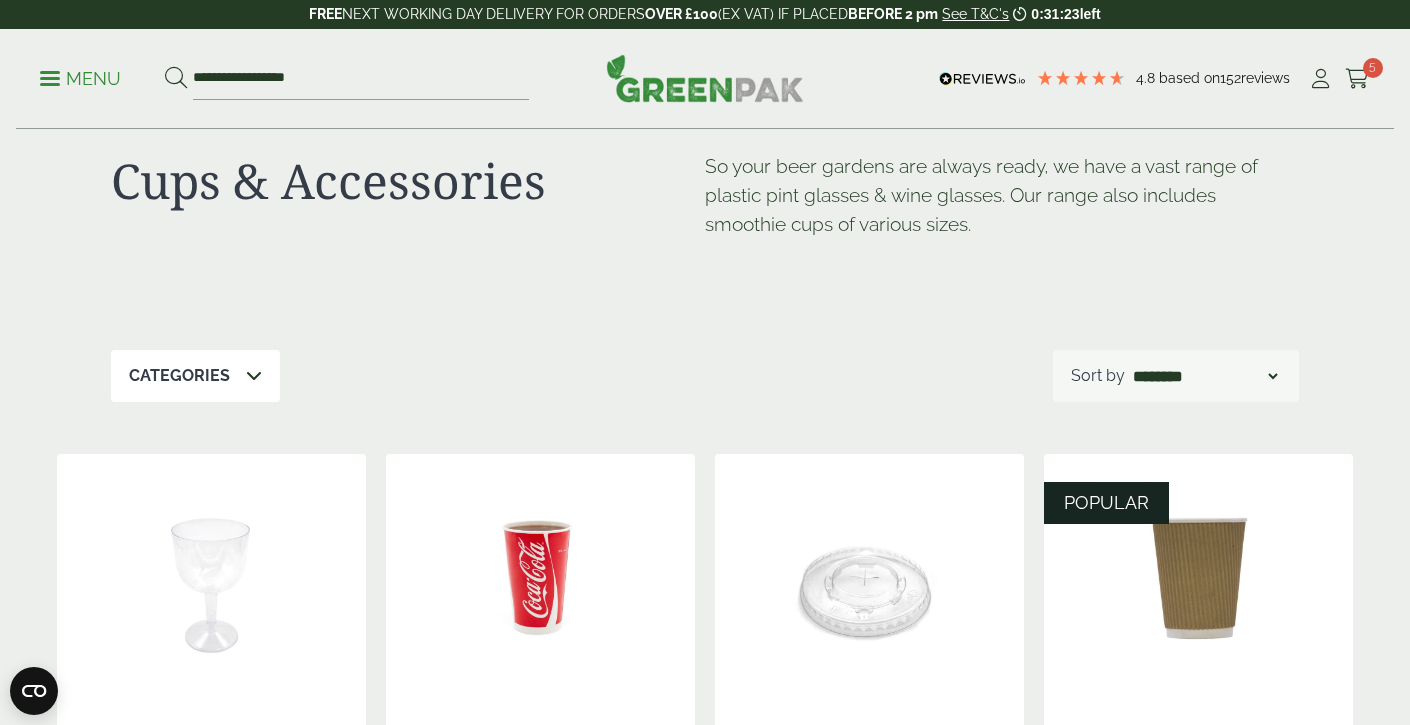 scroll, scrollTop: 302, scrollLeft: 0, axis: vertical 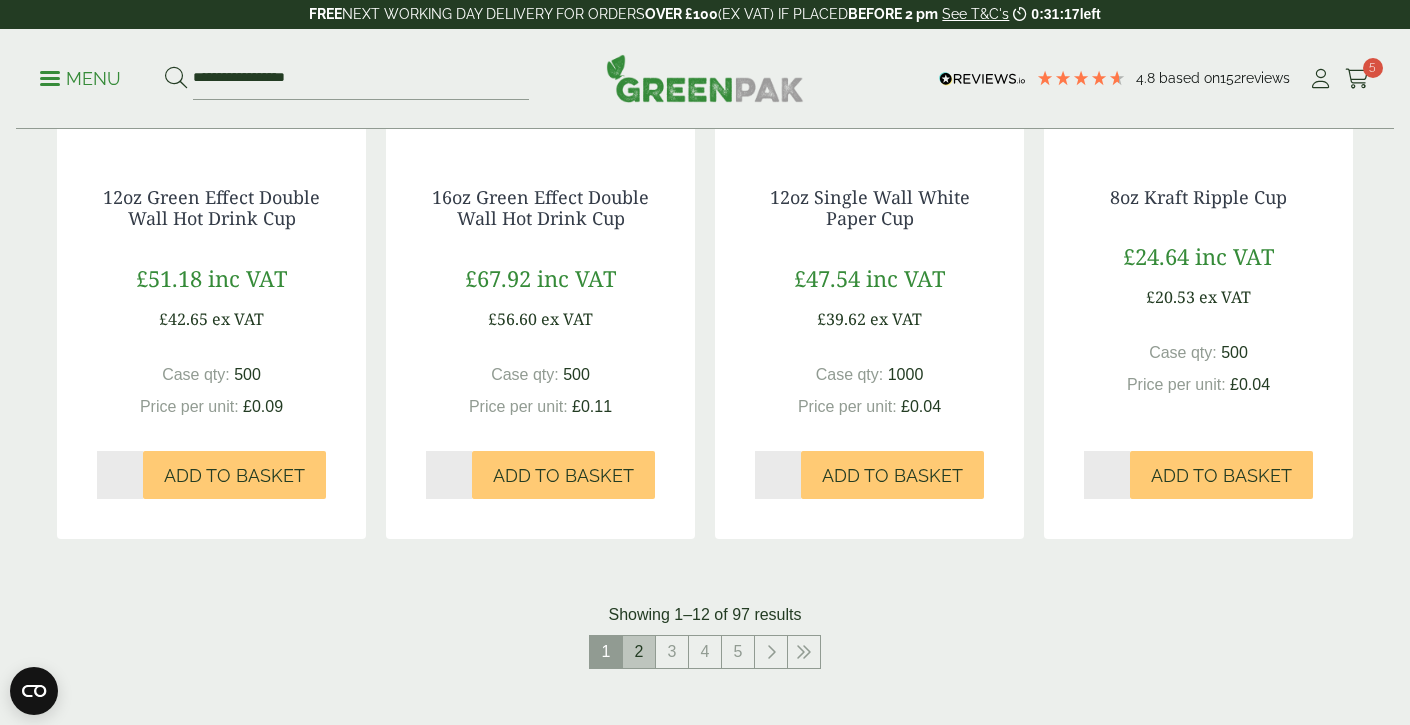 click on "2" at bounding box center [639, 652] 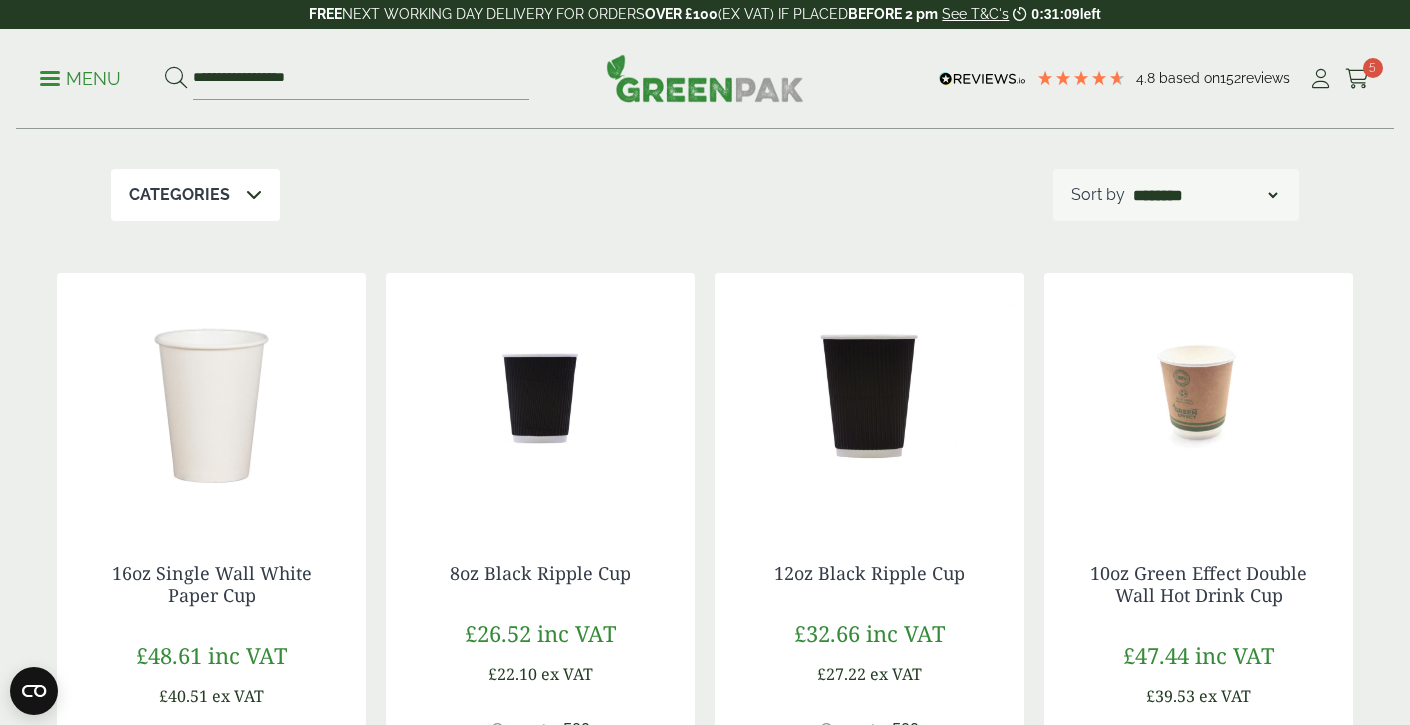 scroll, scrollTop: 240, scrollLeft: 0, axis: vertical 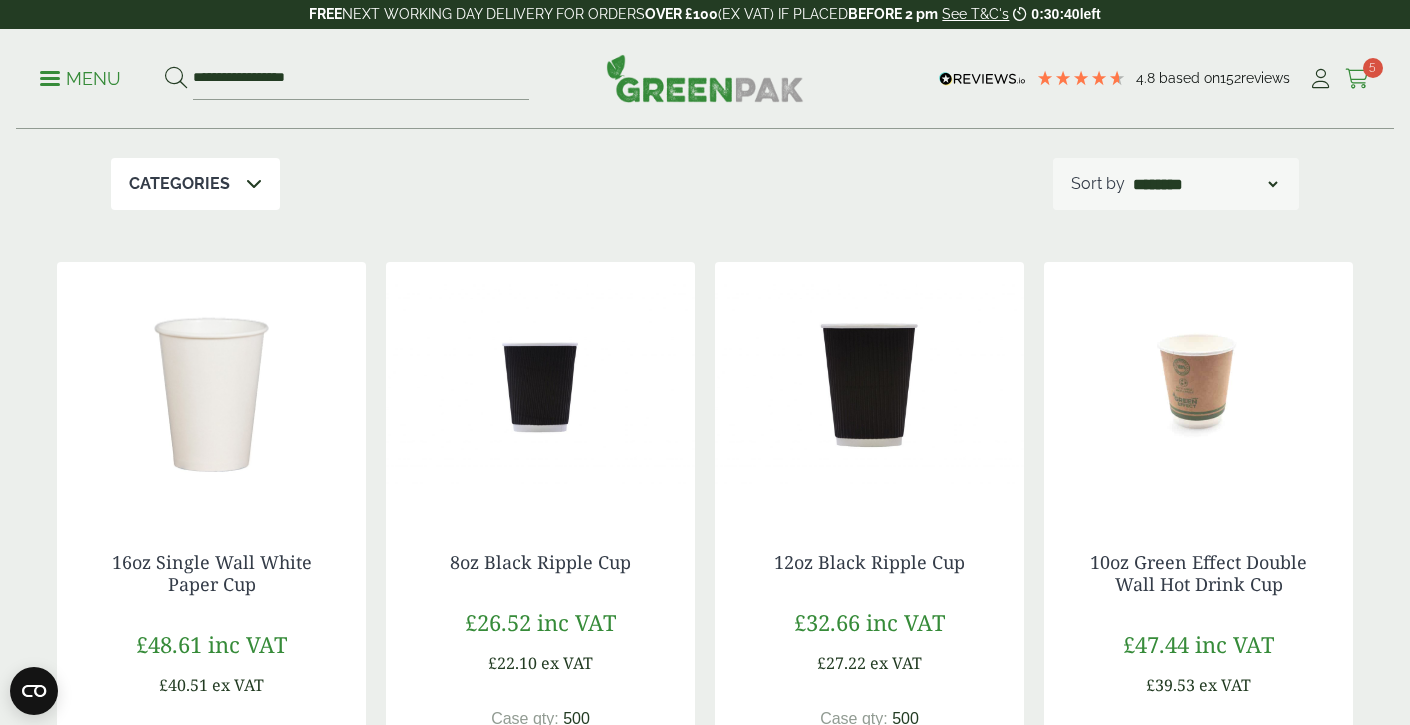 click at bounding box center (1357, 79) 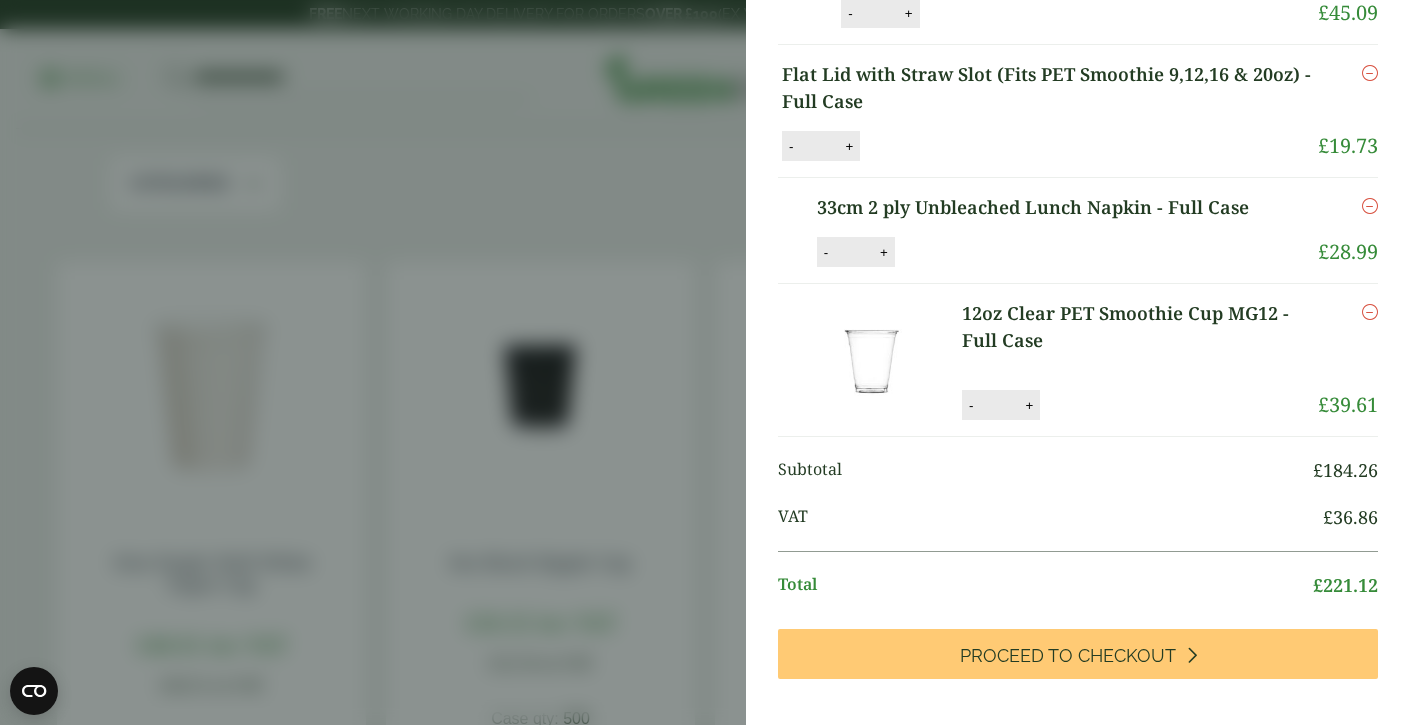 scroll, scrollTop: 251, scrollLeft: 0, axis: vertical 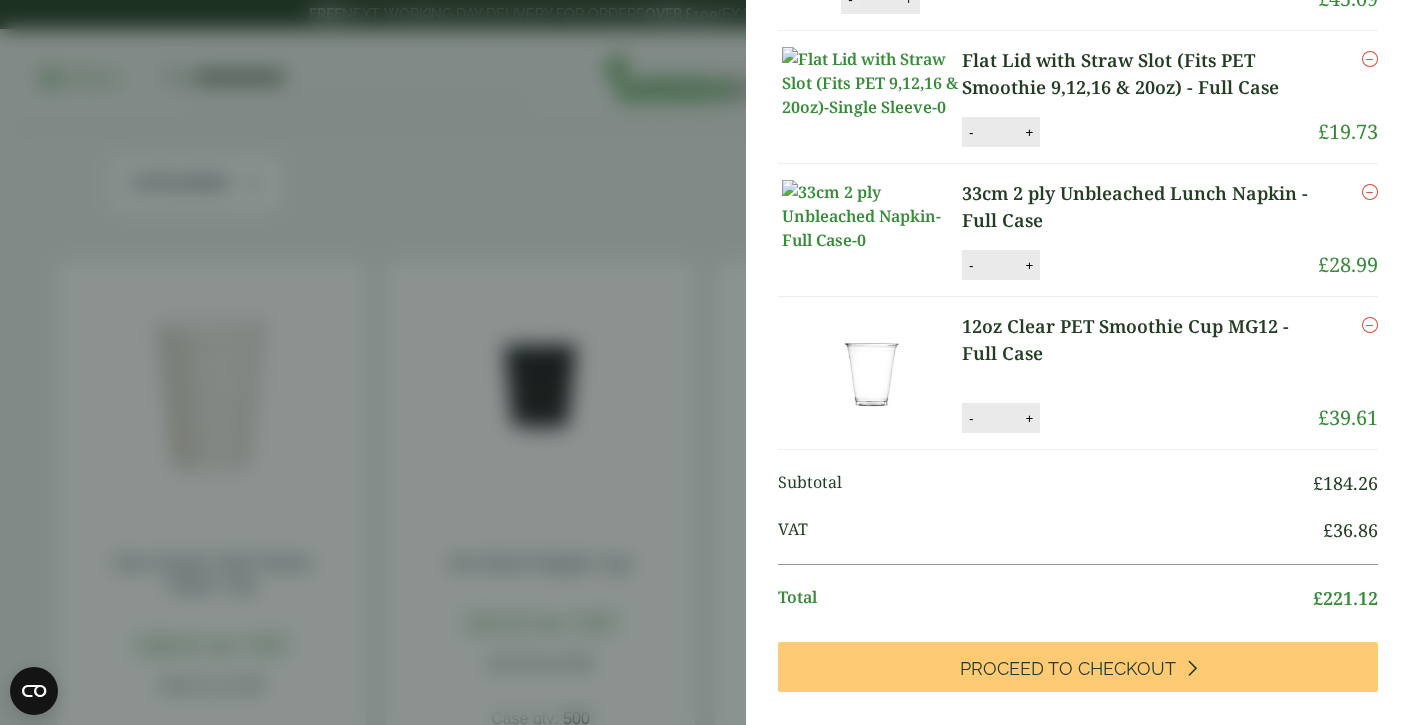click on "-" at bounding box center [850, -1] 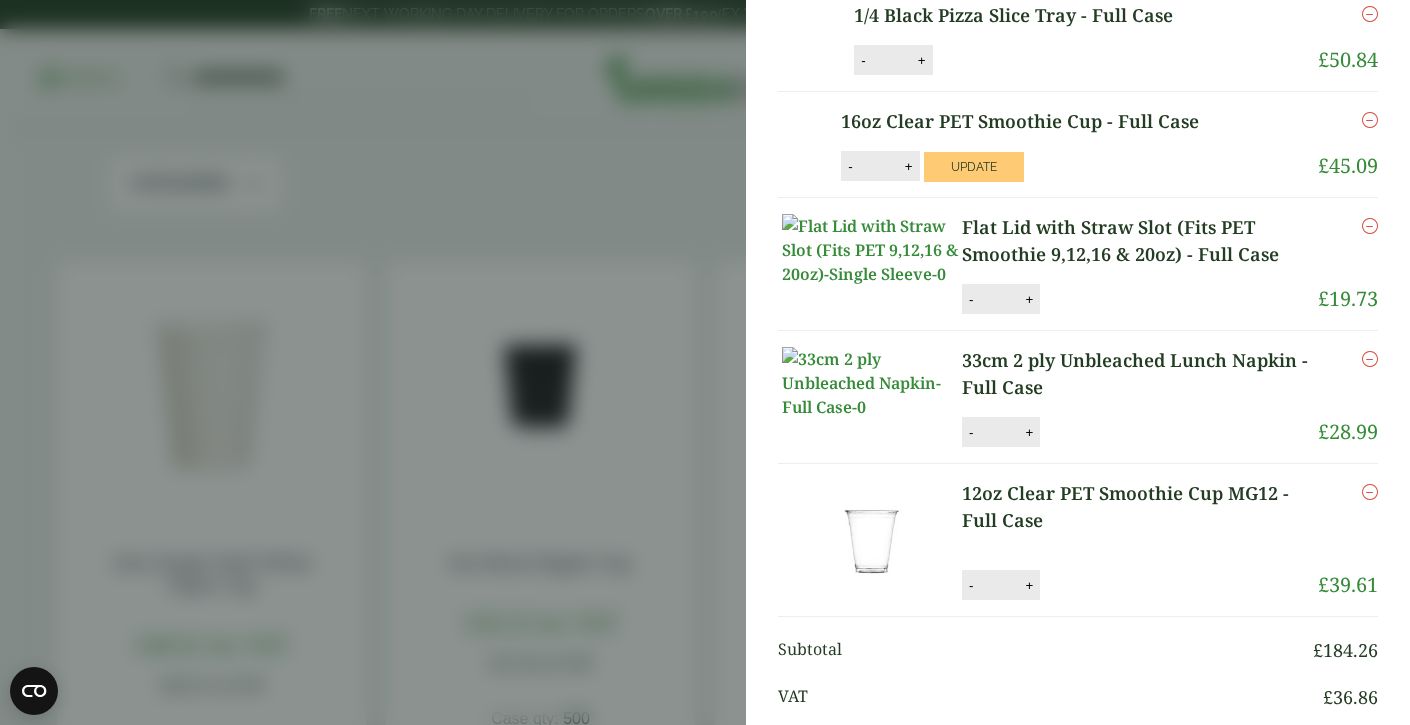 scroll, scrollTop: 78, scrollLeft: 0, axis: vertical 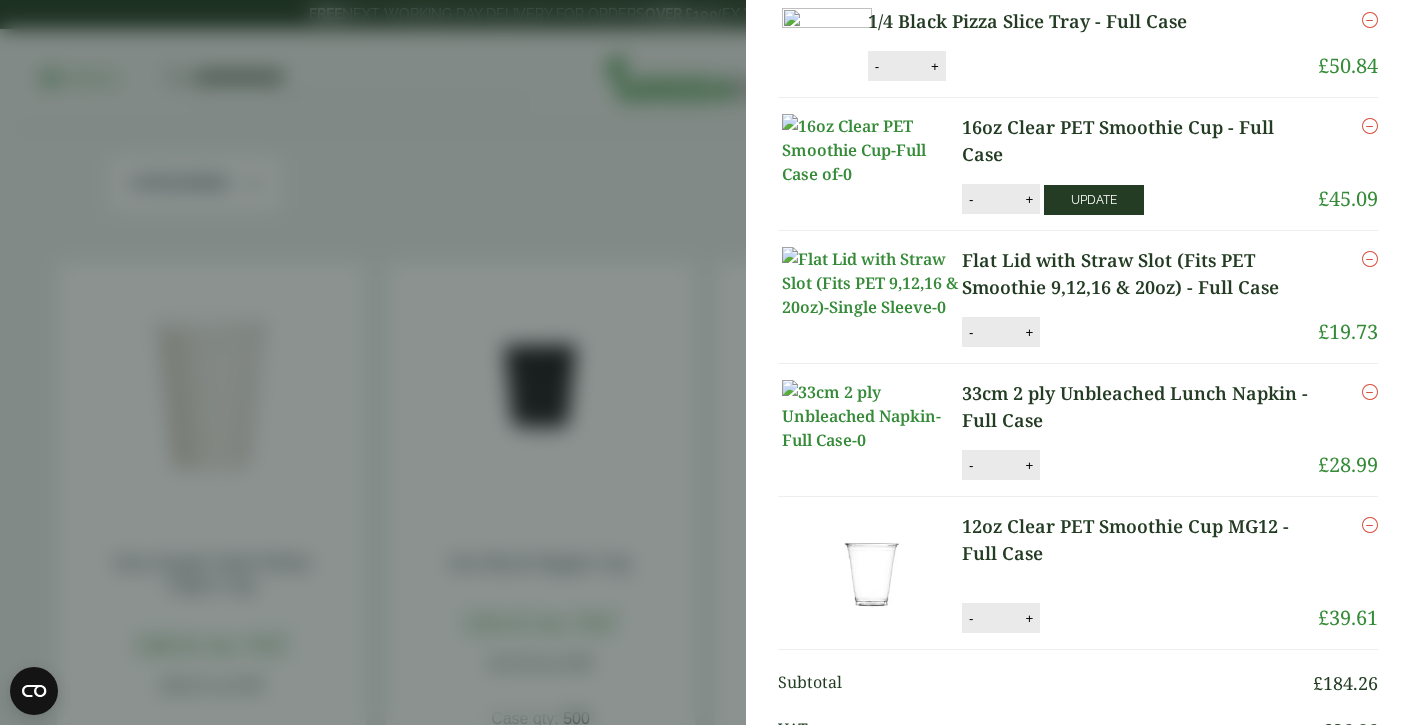 click on "Update" at bounding box center [1094, 200] 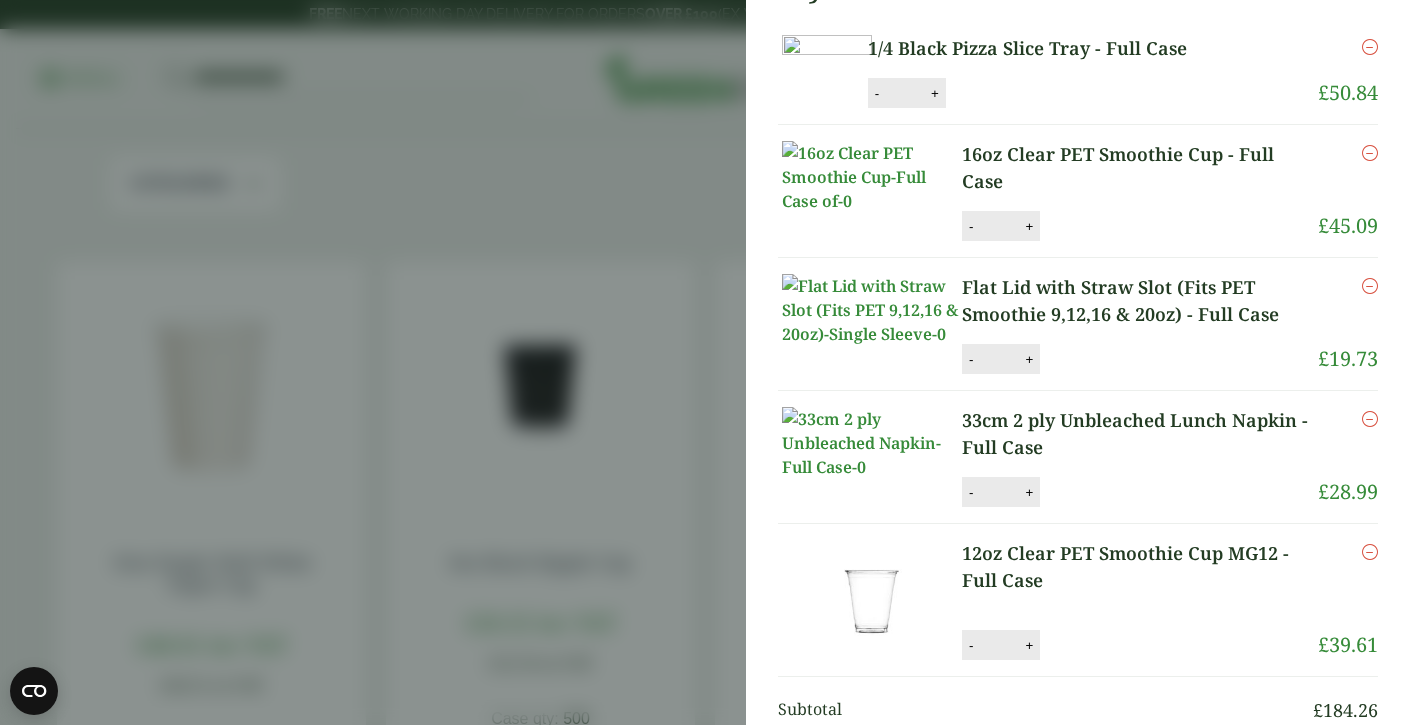 scroll, scrollTop: 0, scrollLeft: 0, axis: both 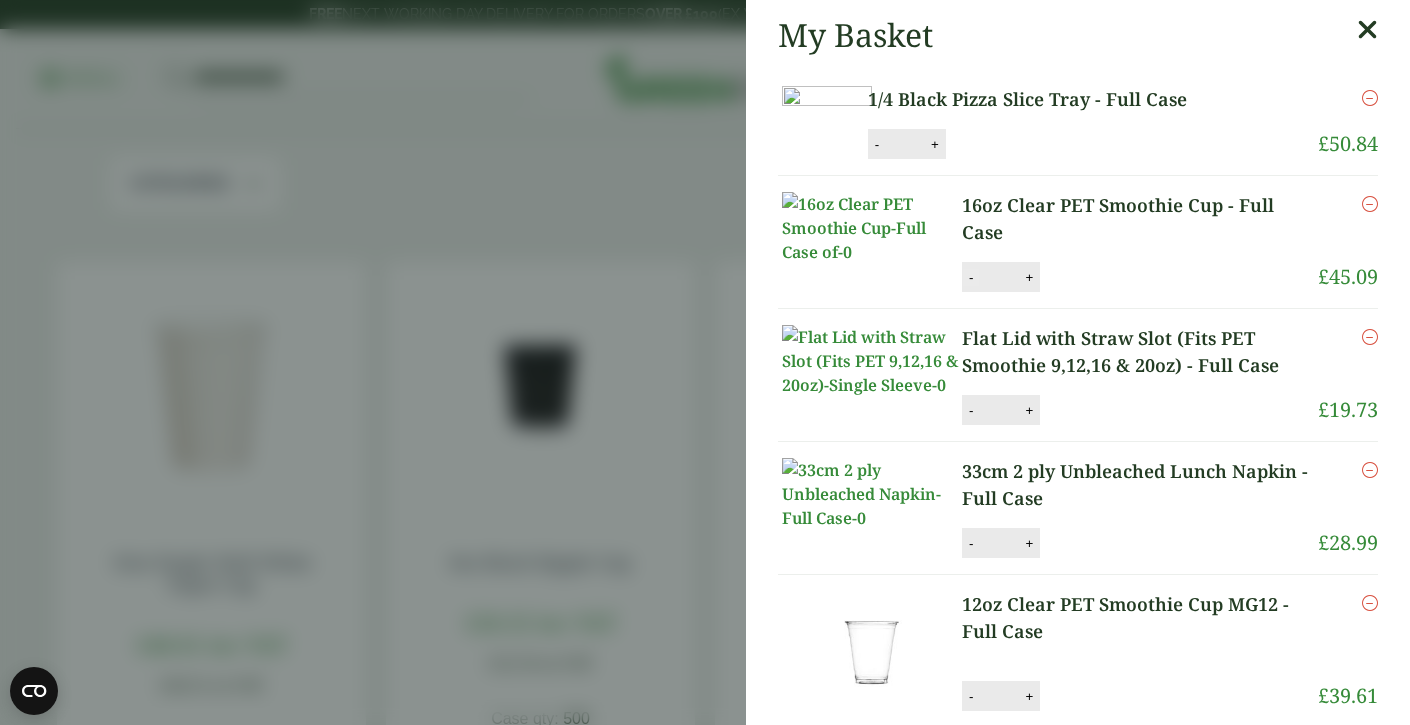 click on "-" at bounding box center [971, 277] 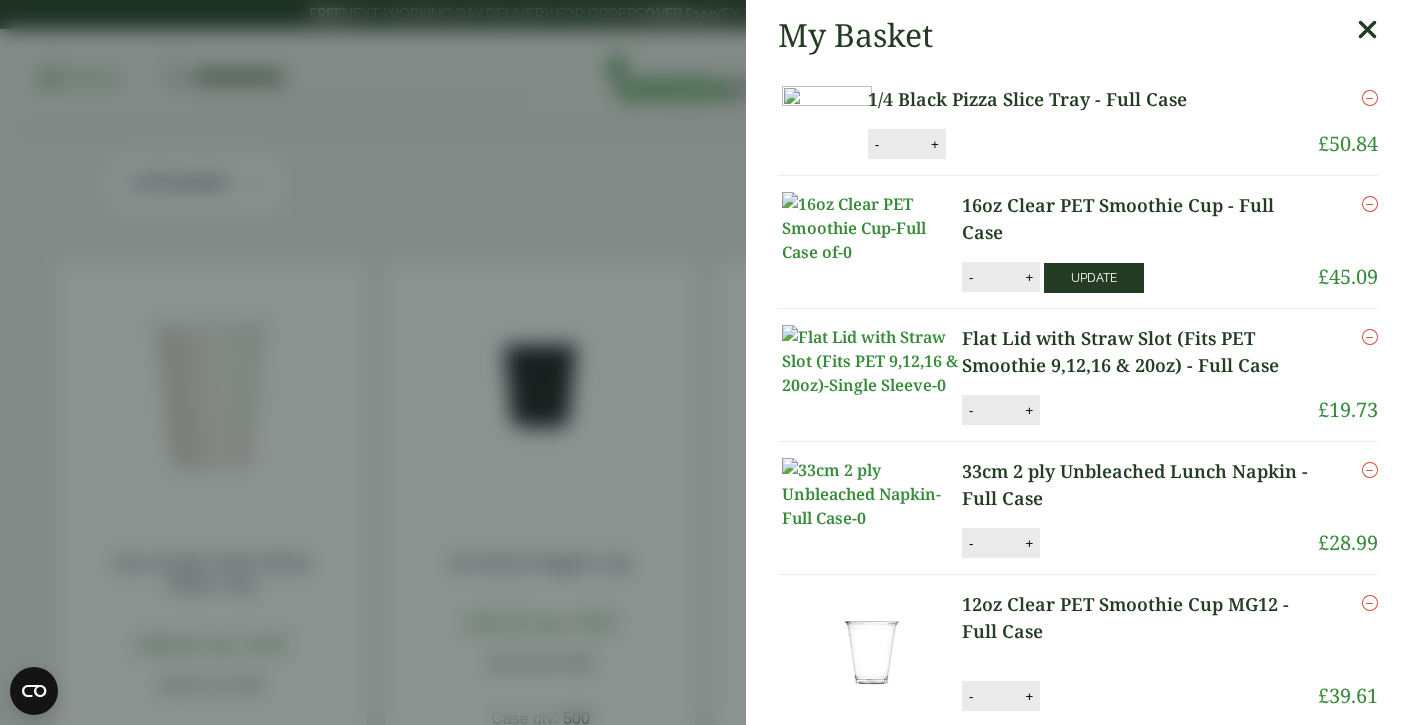 click on "Update" at bounding box center [1094, 278] 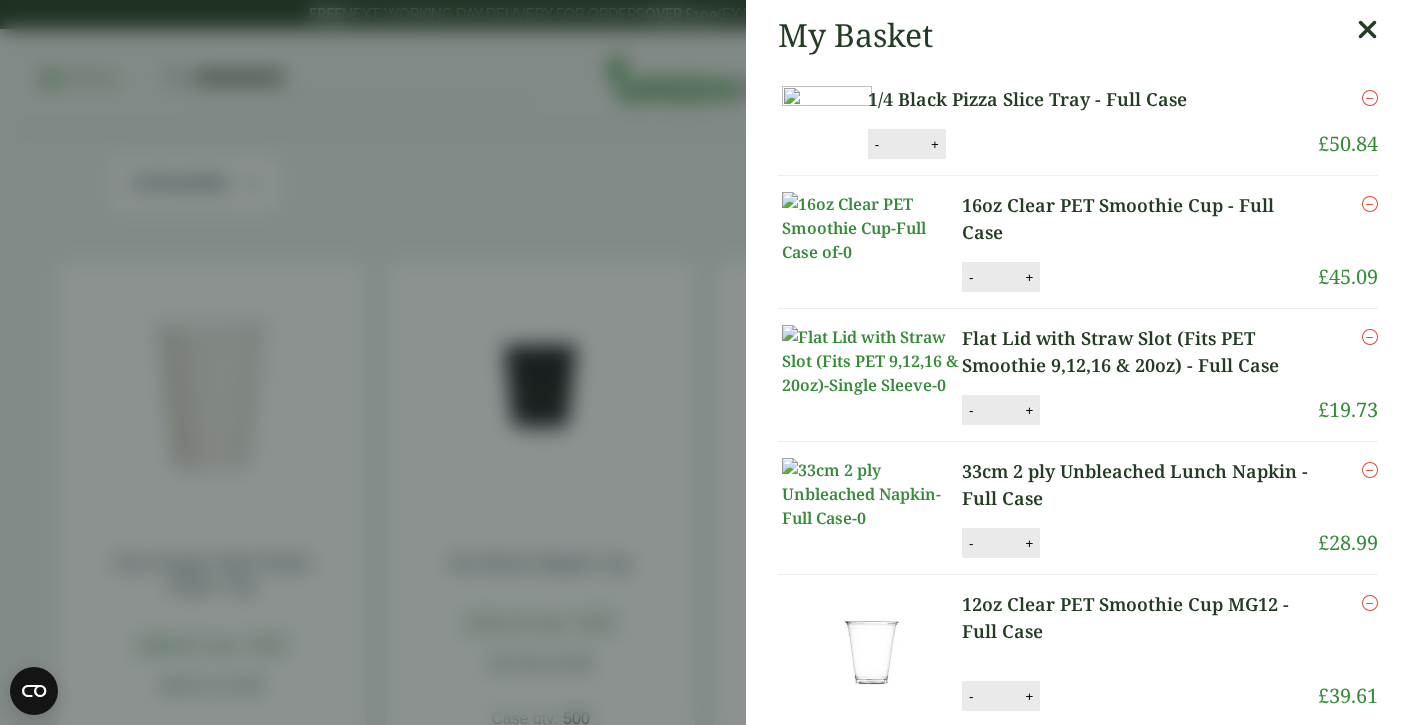 click on "-" at bounding box center [971, 277] 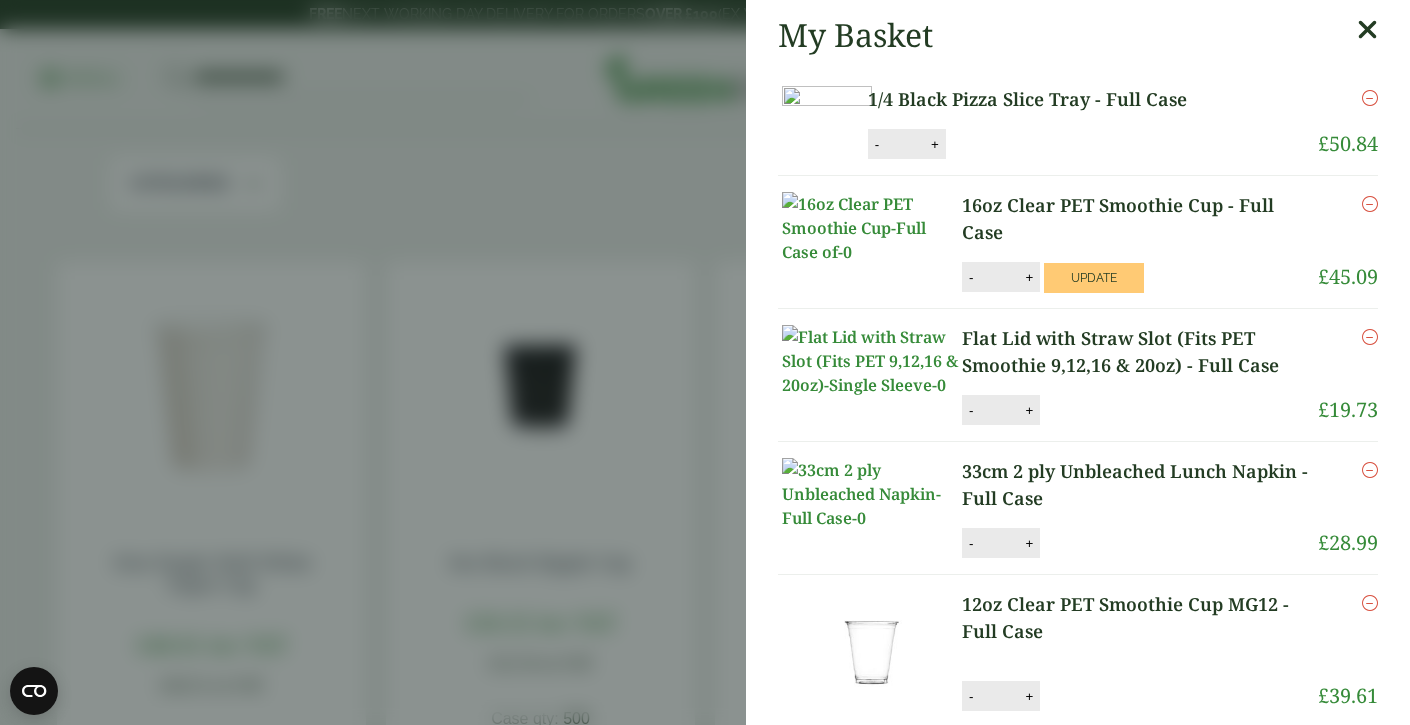 click at bounding box center [1370, 204] 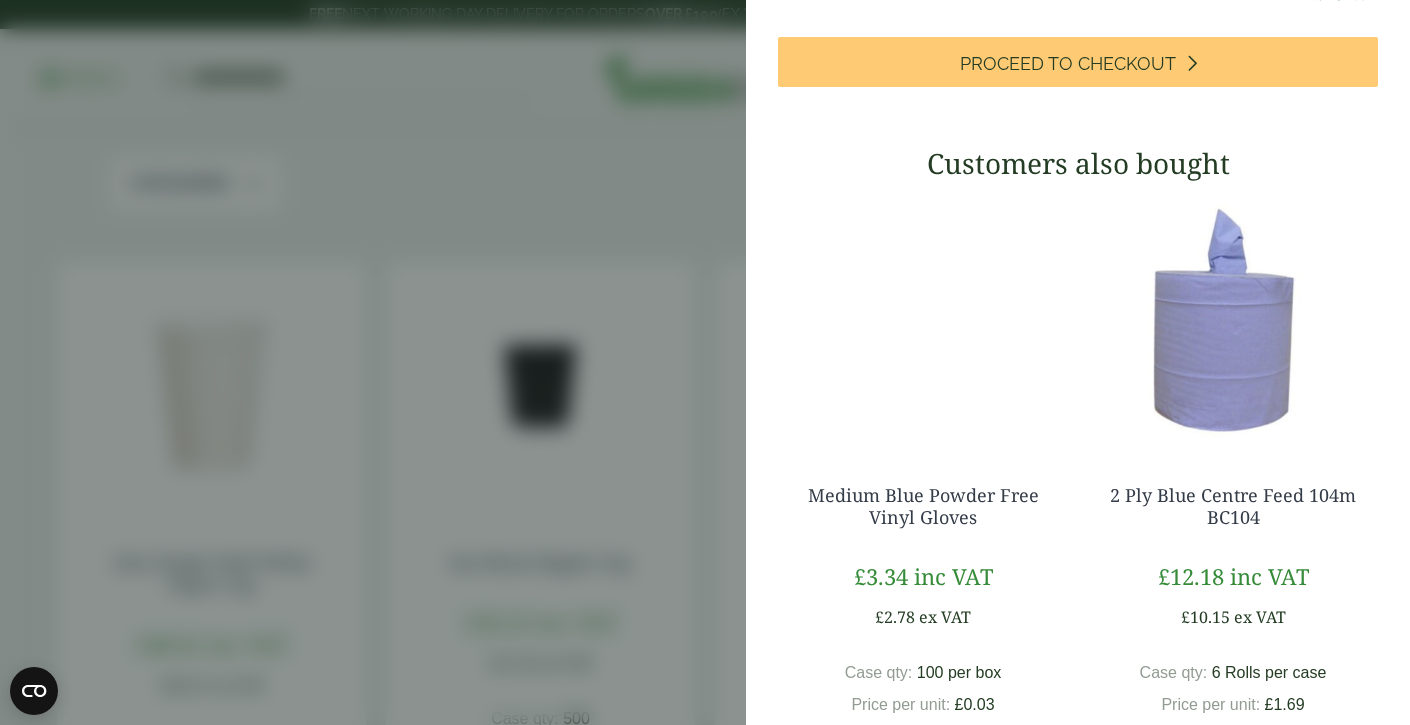 scroll, scrollTop: 805, scrollLeft: 0, axis: vertical 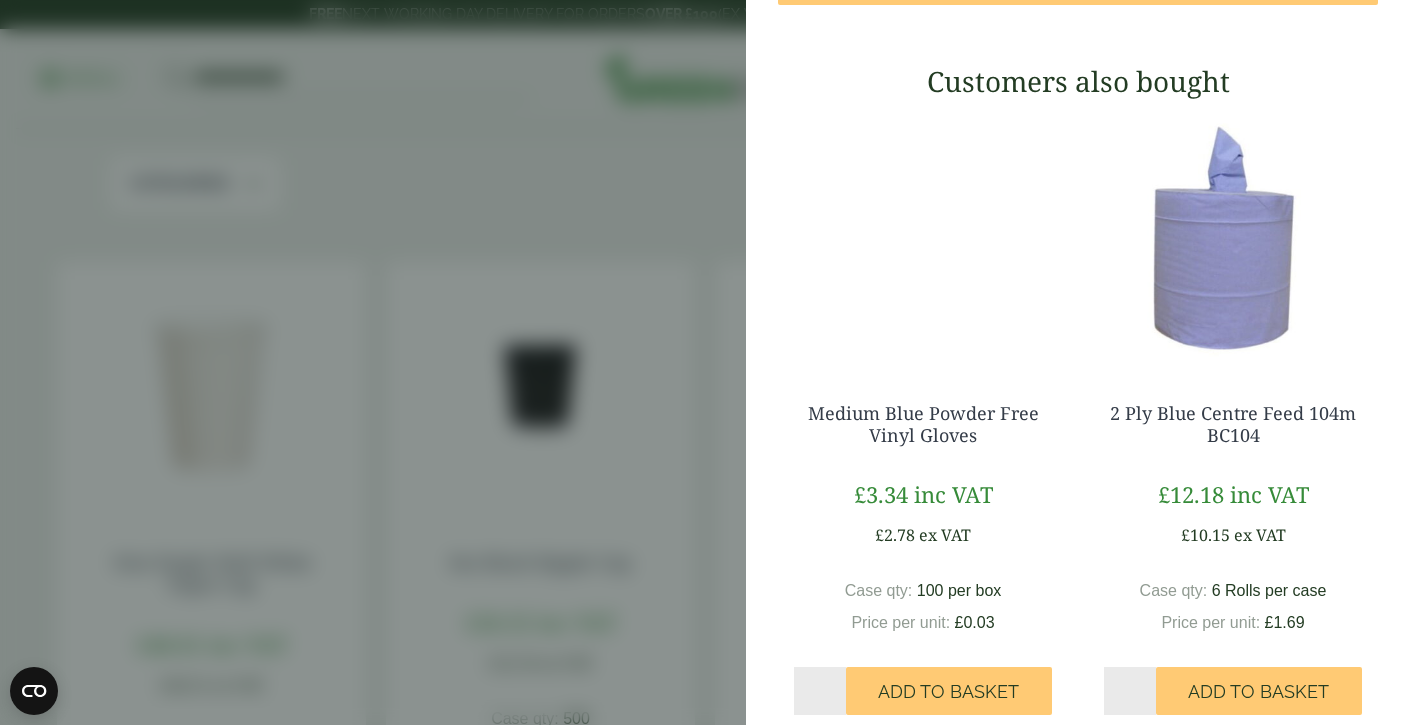 click on "My Basket
1/4 Black Pizza Slice Tray - Full Case
1/4 Black Pizza Slice Tray - Full Case quantity
- * +
Update
Remove
£ 50.84
- *" at bounding box center (705, 362) 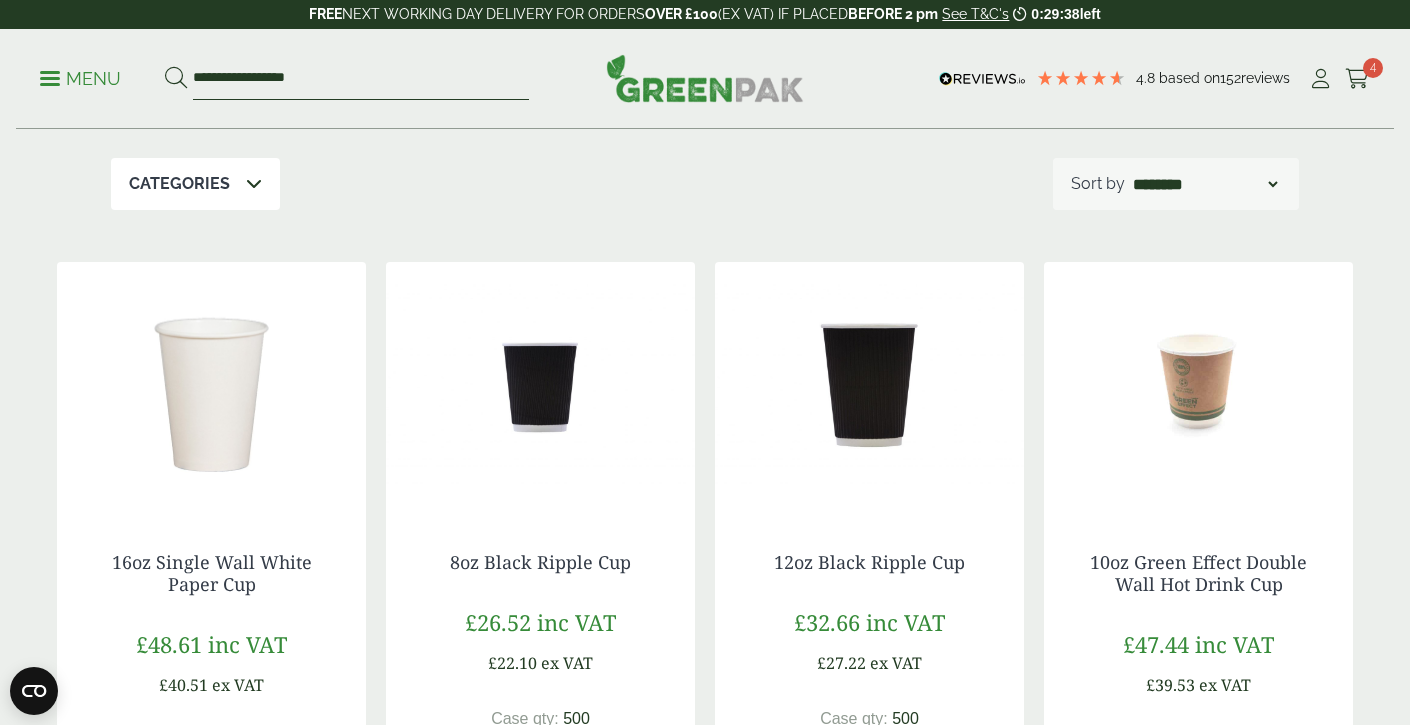 drag, startPoint x: 355, startPoint y: 69, endPoint x: 162, endPoint y: 75, distance: 193.09325 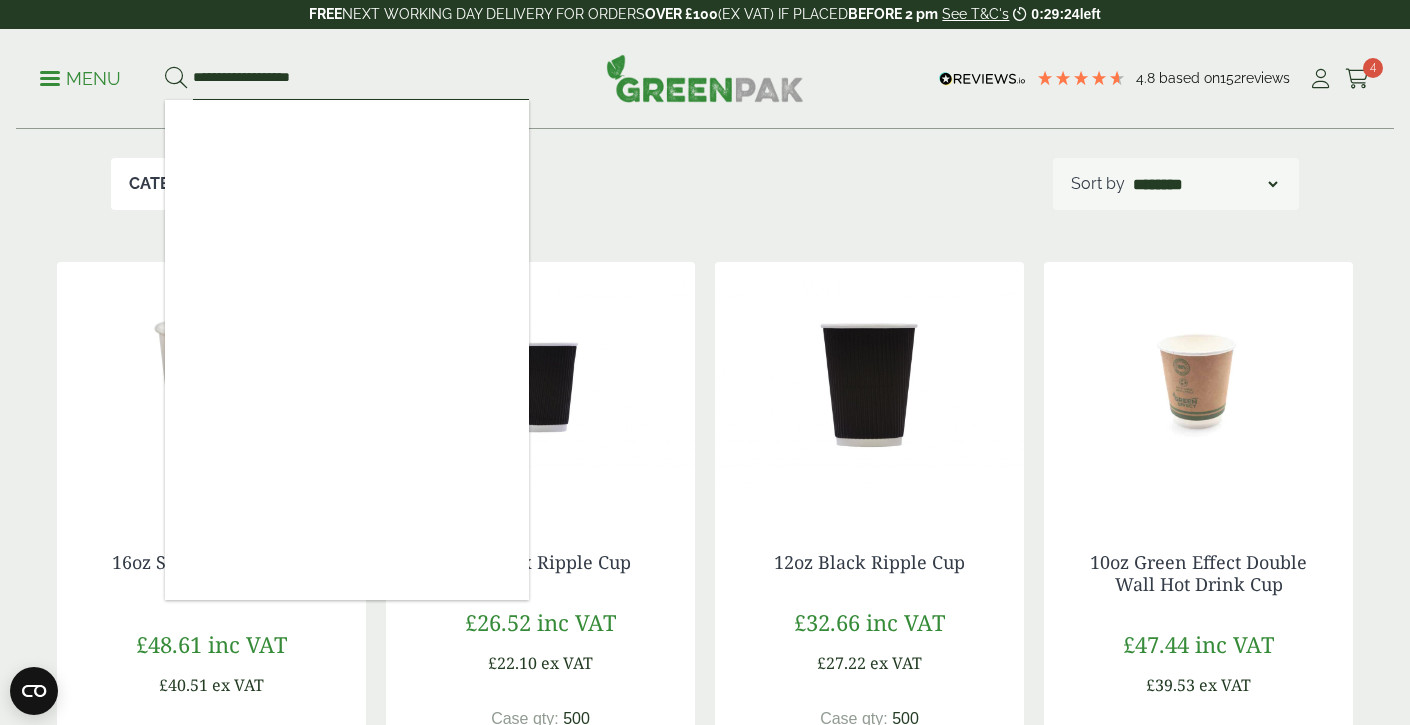type on "**********" 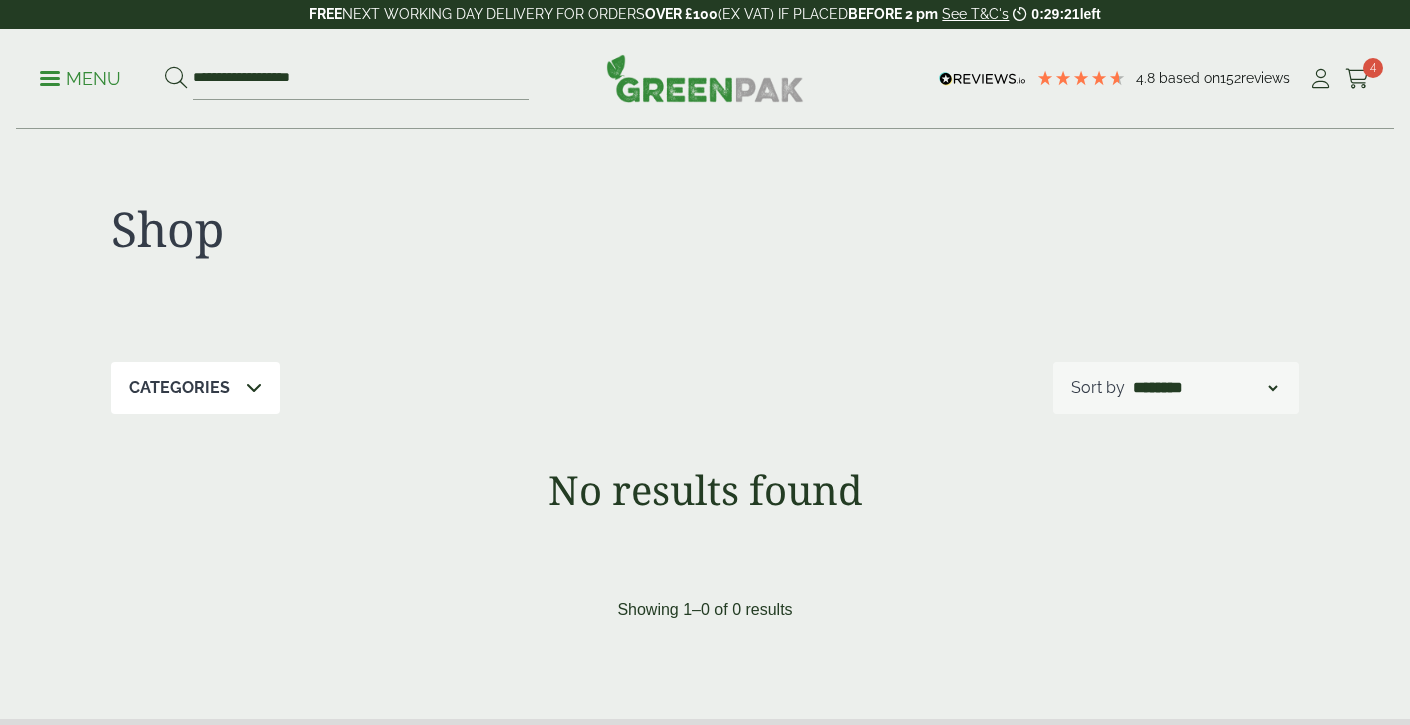 scroll, scrollTop: 0, scrollLeft: 0, axis: both 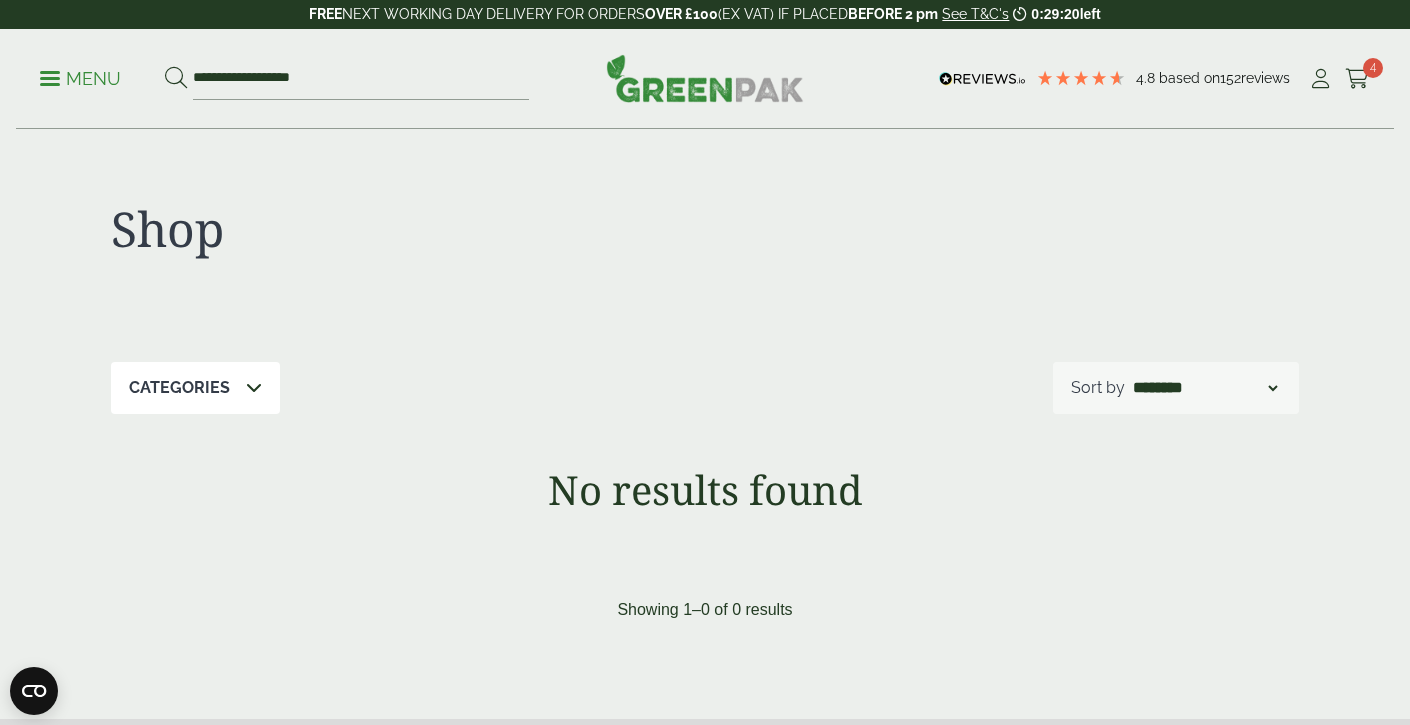 click on "My Account
Cart
4" at bounding box center (1339, 79) 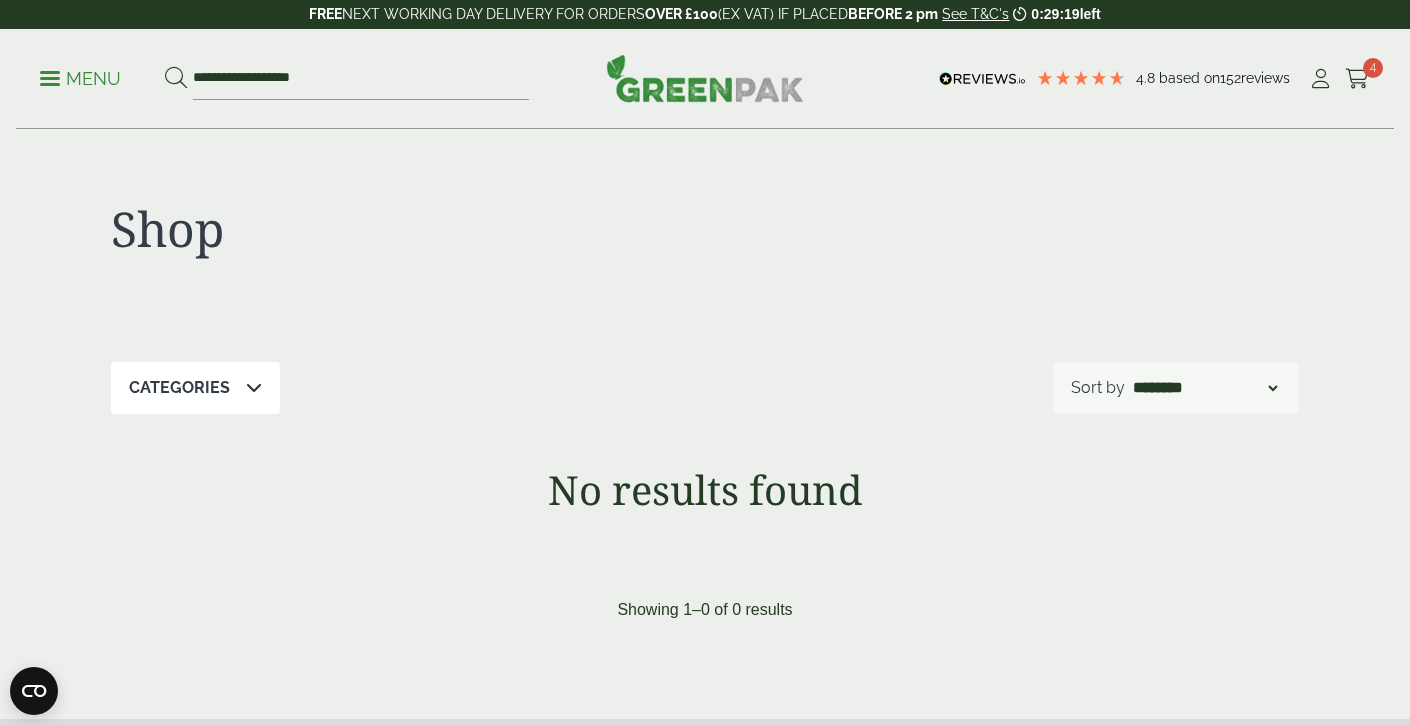 click on "**********" at bounding box center (705, 79) 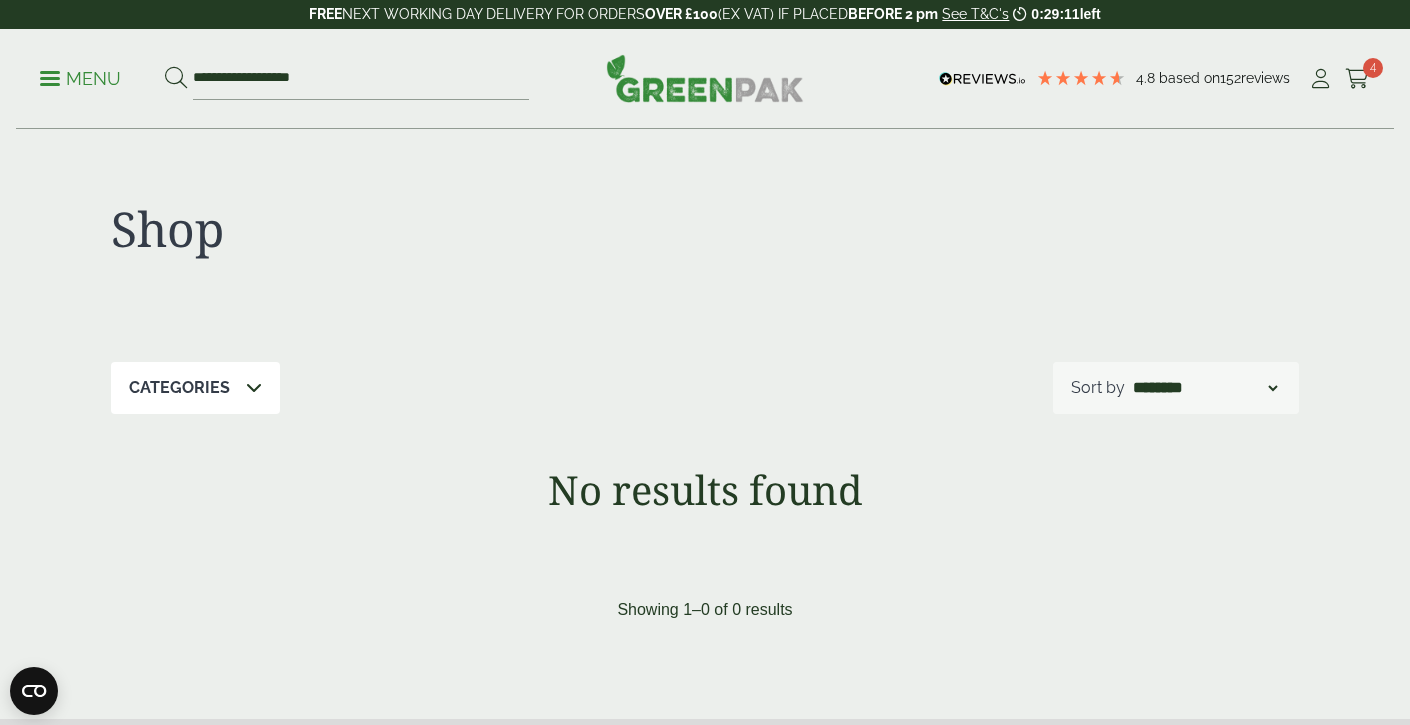 click on "**********" at bounding box center [705, 79] 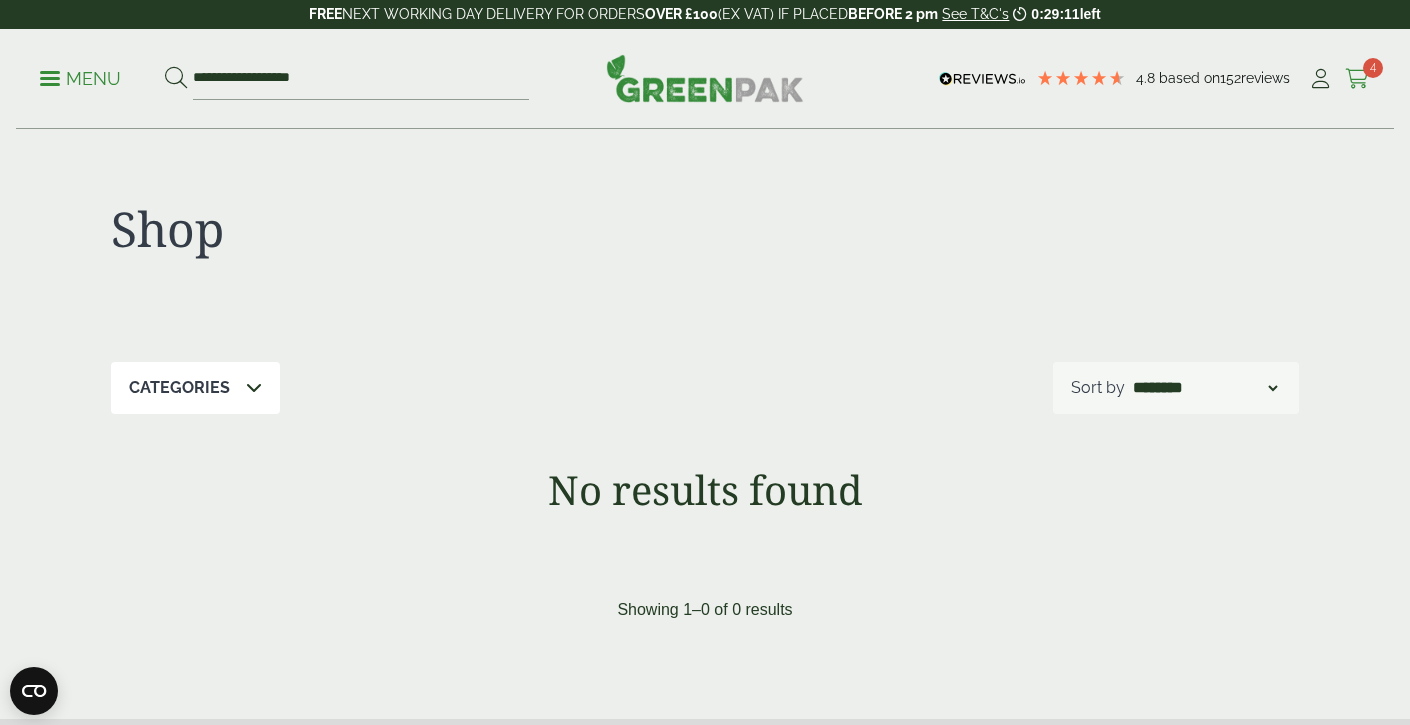 click at bounding box center (1357, 79) 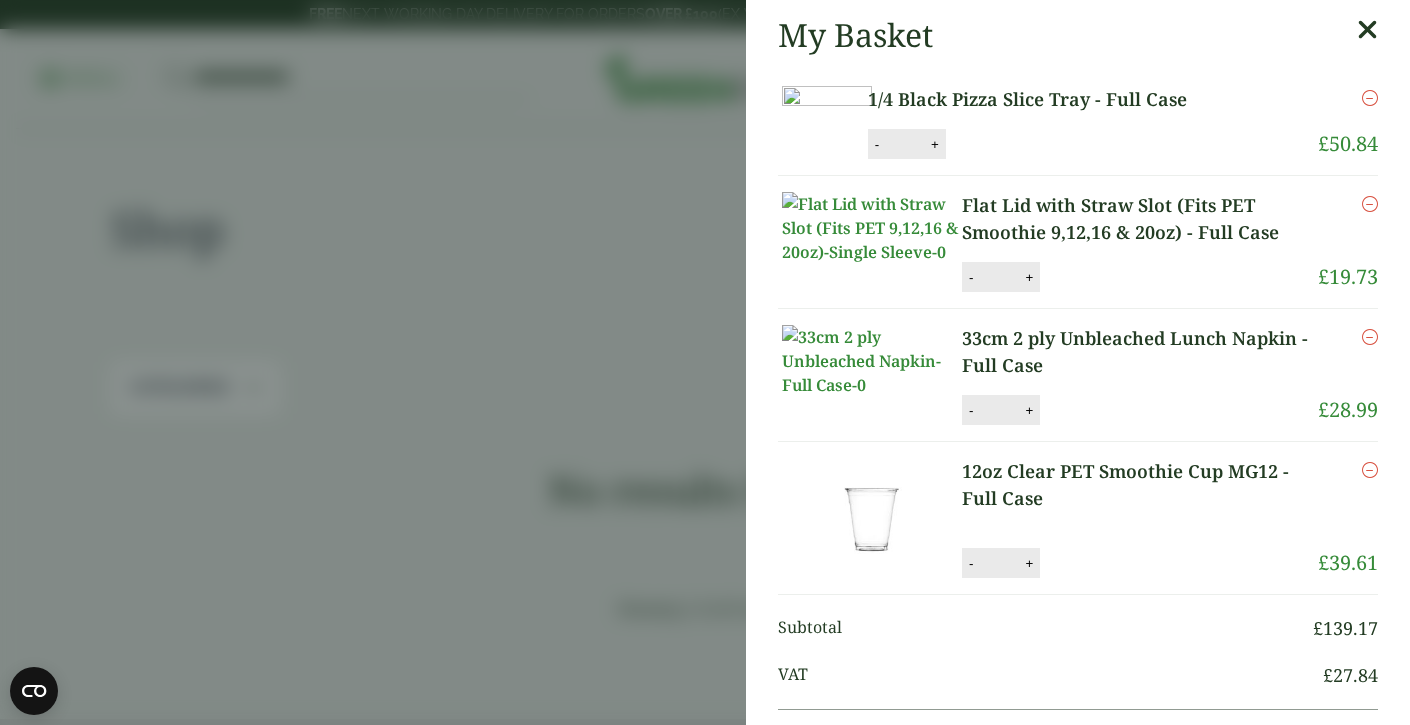 scroll, scrollTop: 311, scrollLeft: 0, axis: vertical 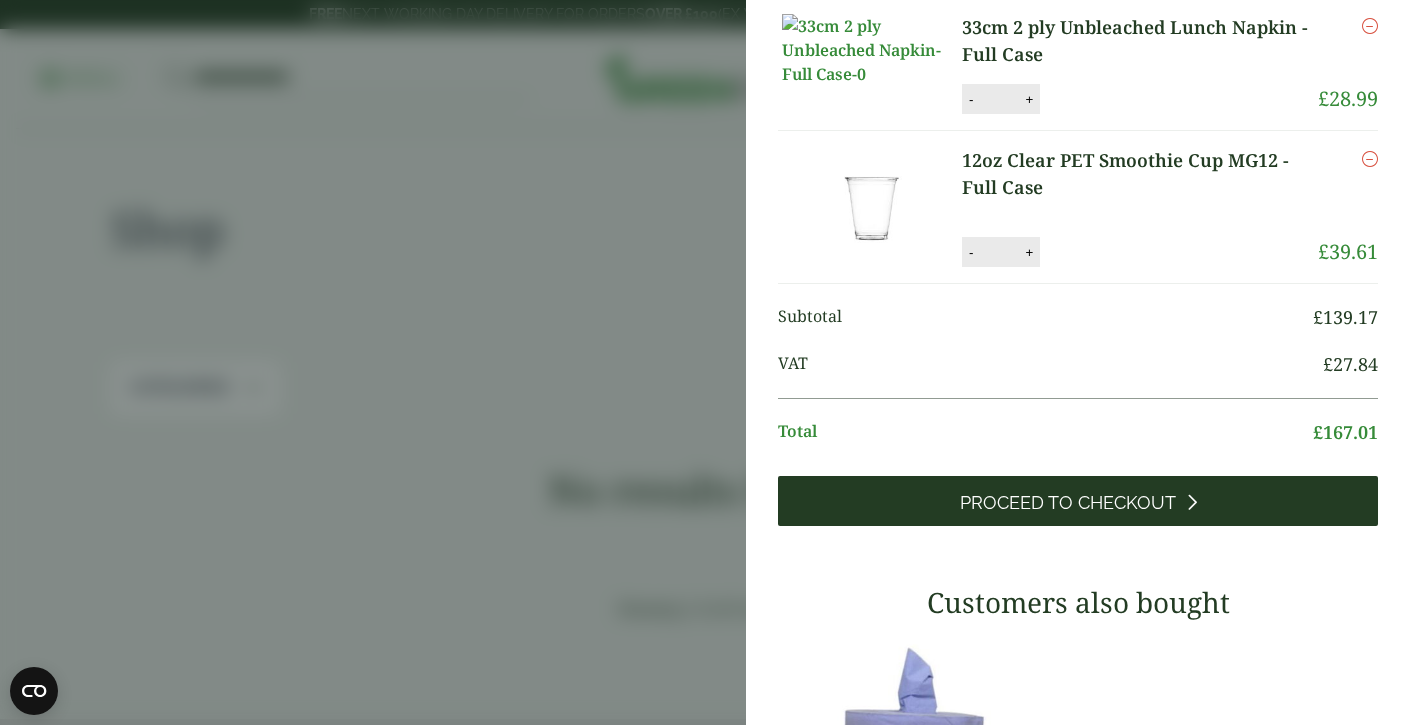click on "Proceed to Checkout" at bounding box center [1068, 503] 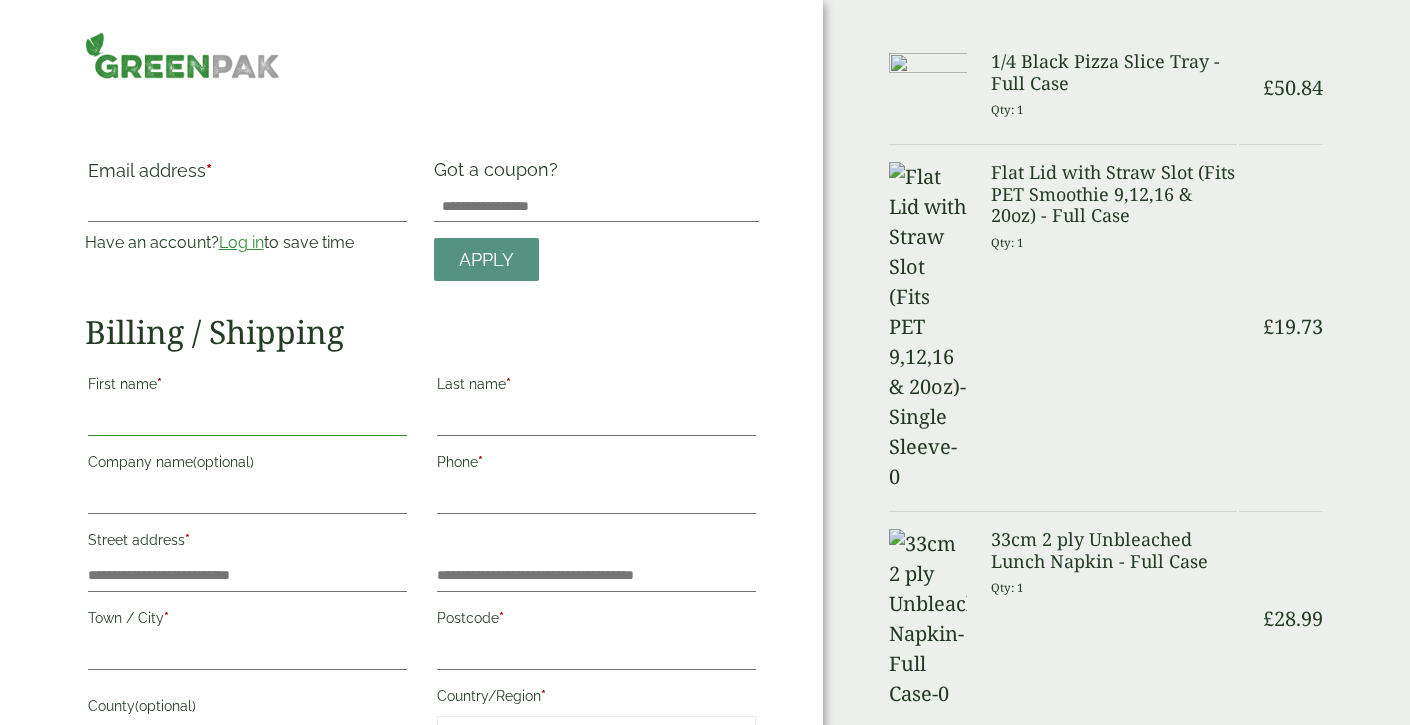 click on "First name  *" at bounding box center (247, 420) 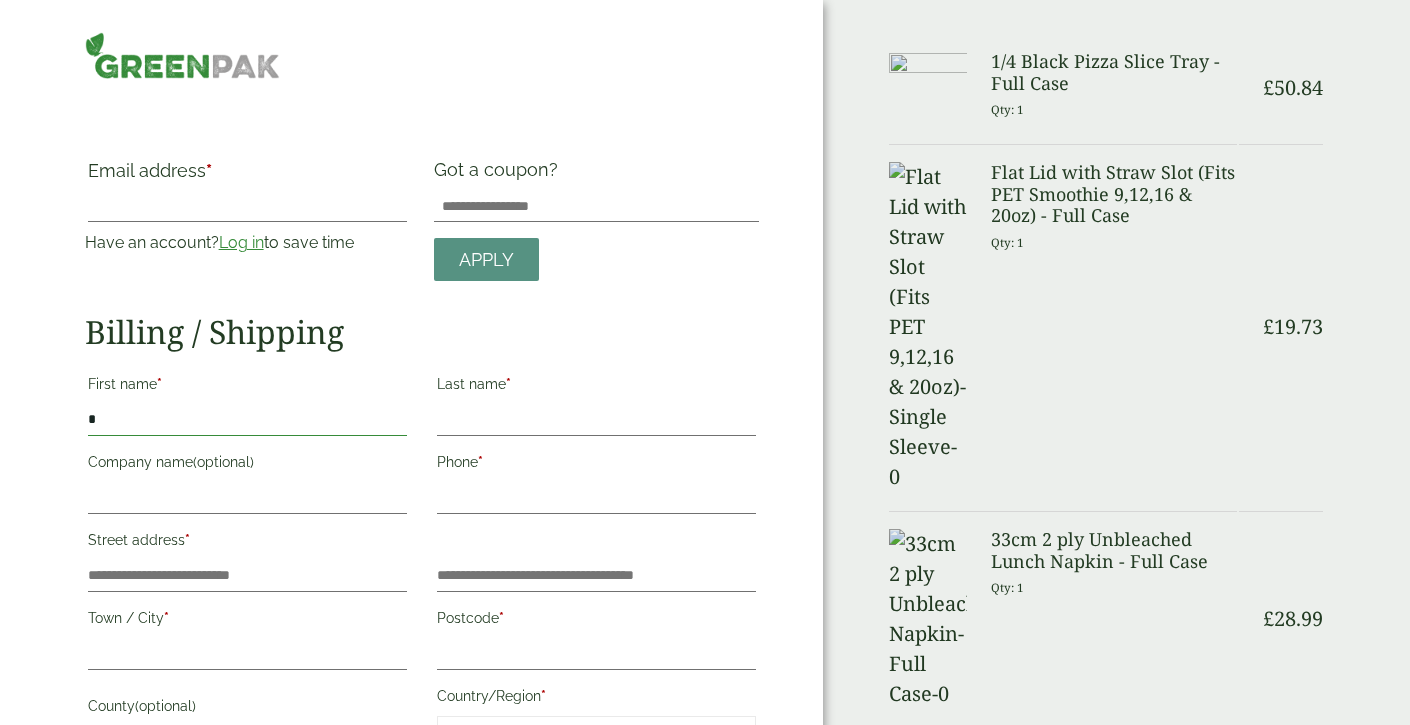 scroll, scrollTop: 0, scrollLeft: 0, axis: both 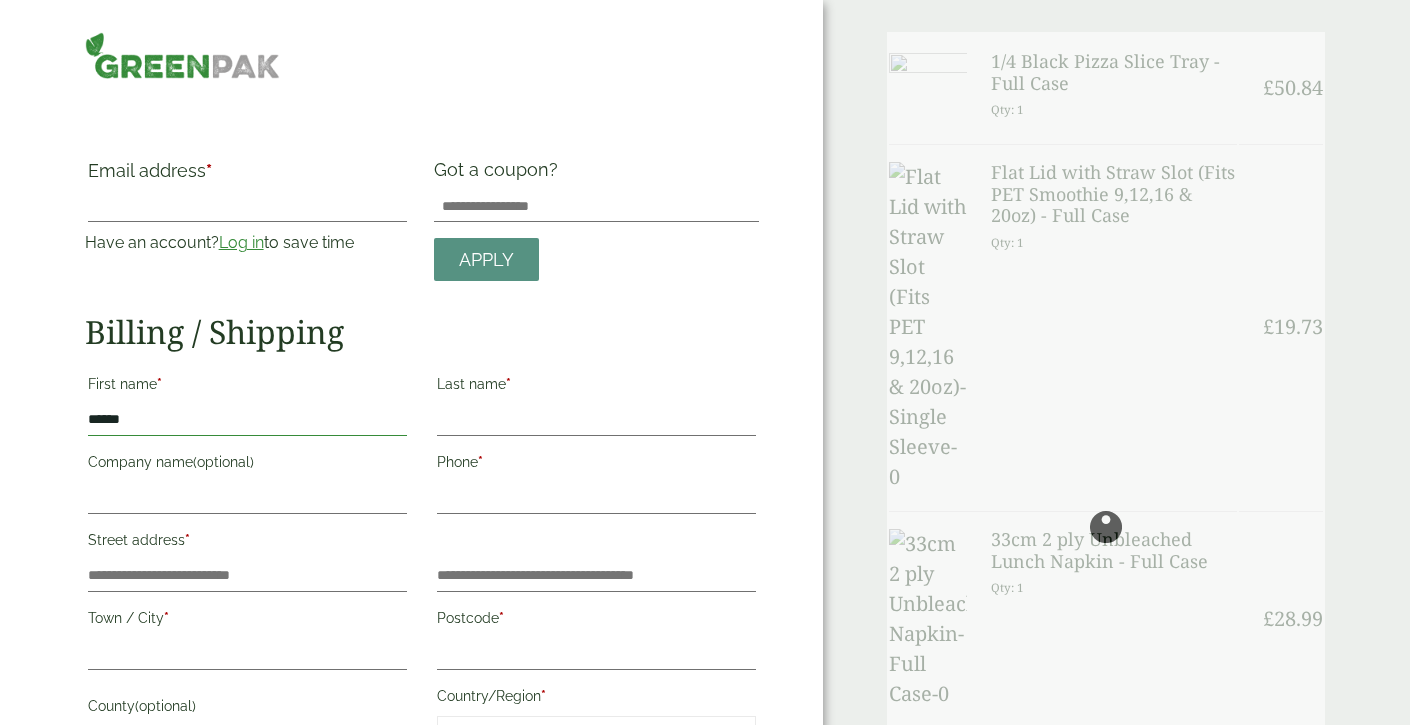 type on "******" 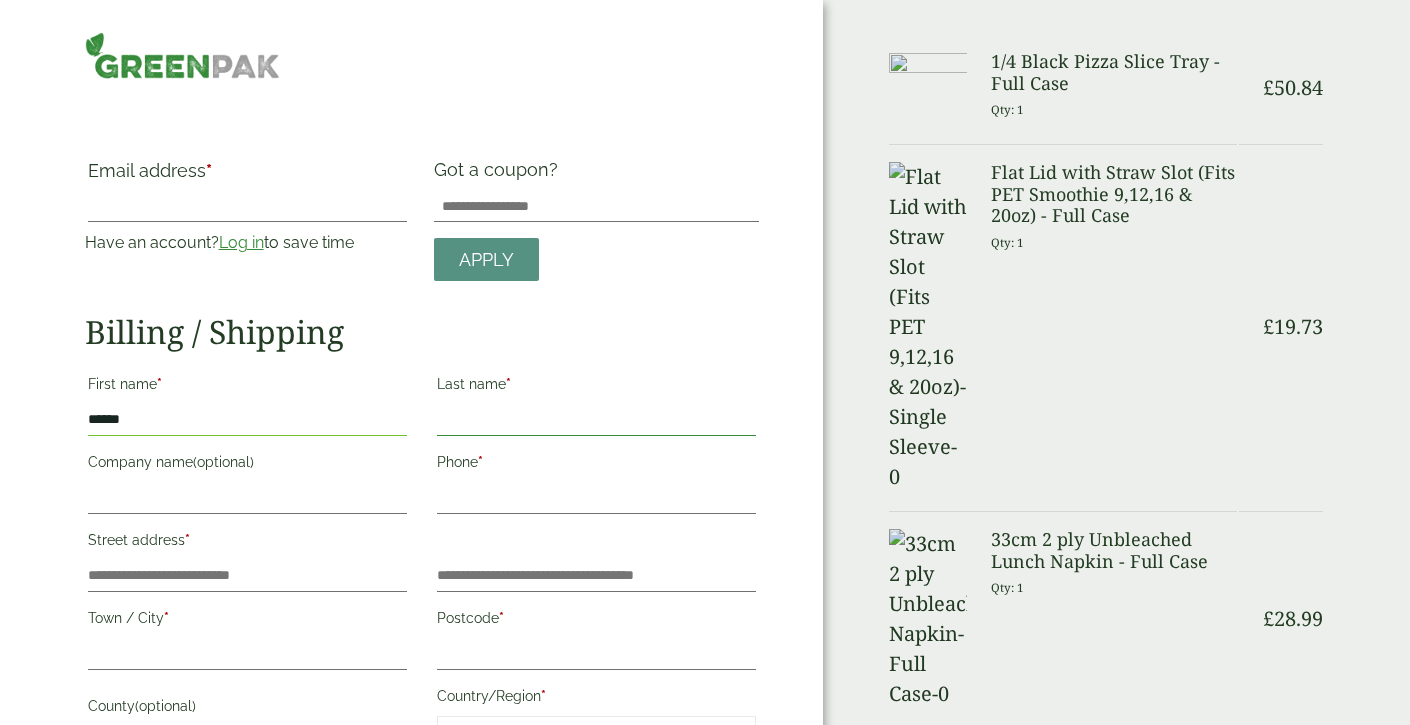 scroll, scrollTop: 0, scrollLeft: 0, axis: both 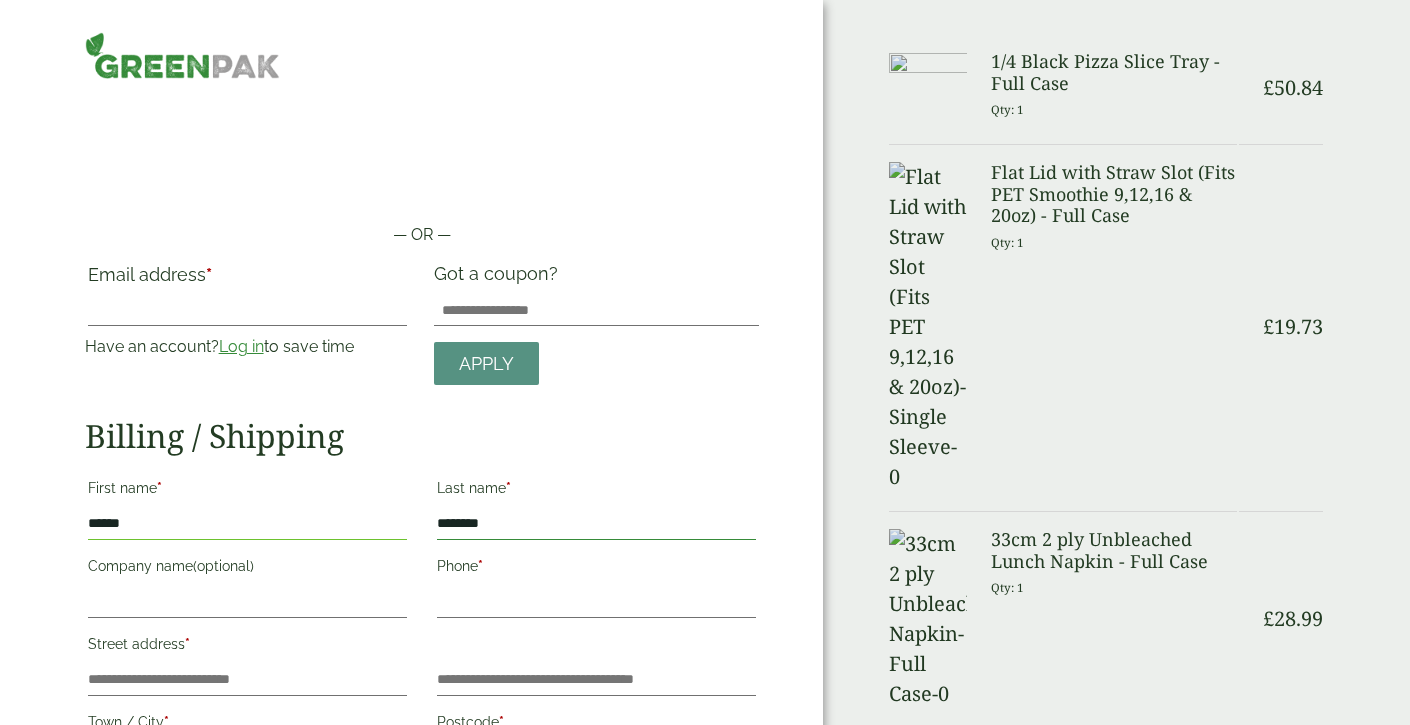 type on "********" 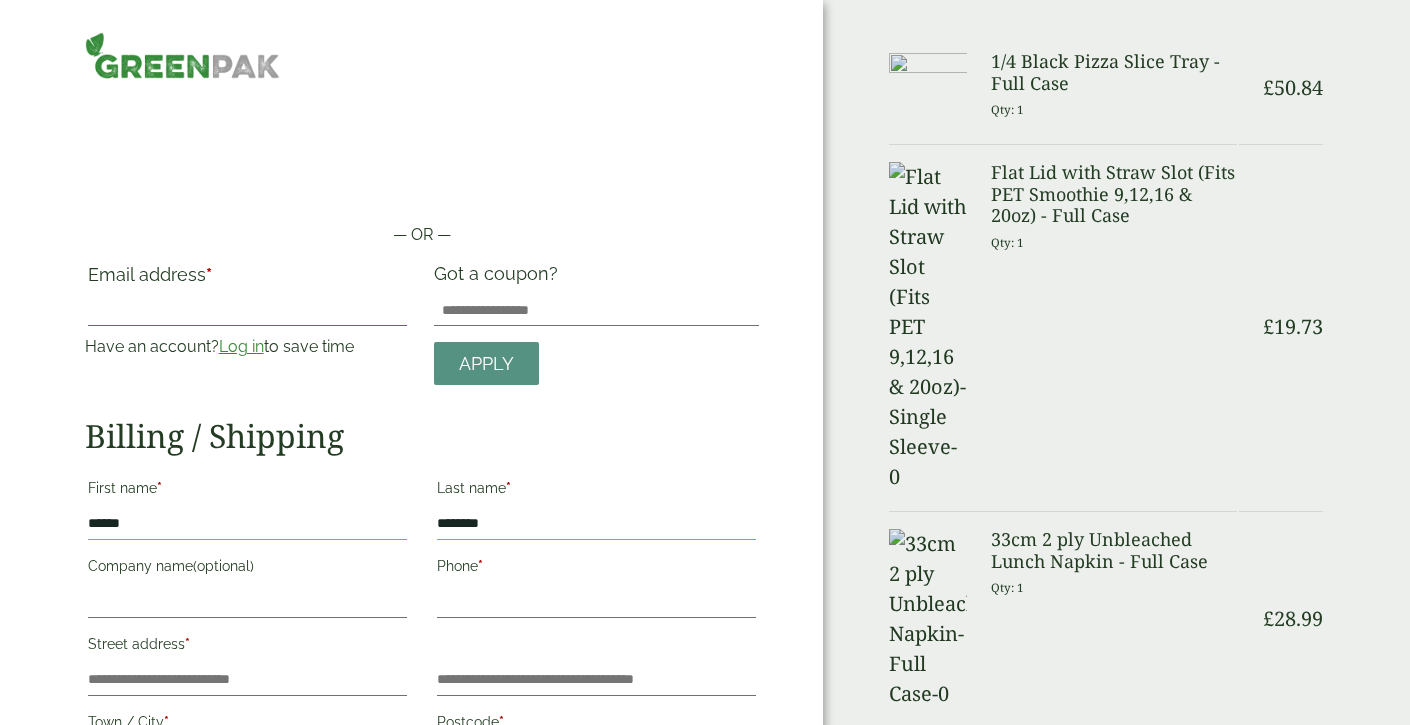 click on "Email address  *" at bounding box center [247, 310] 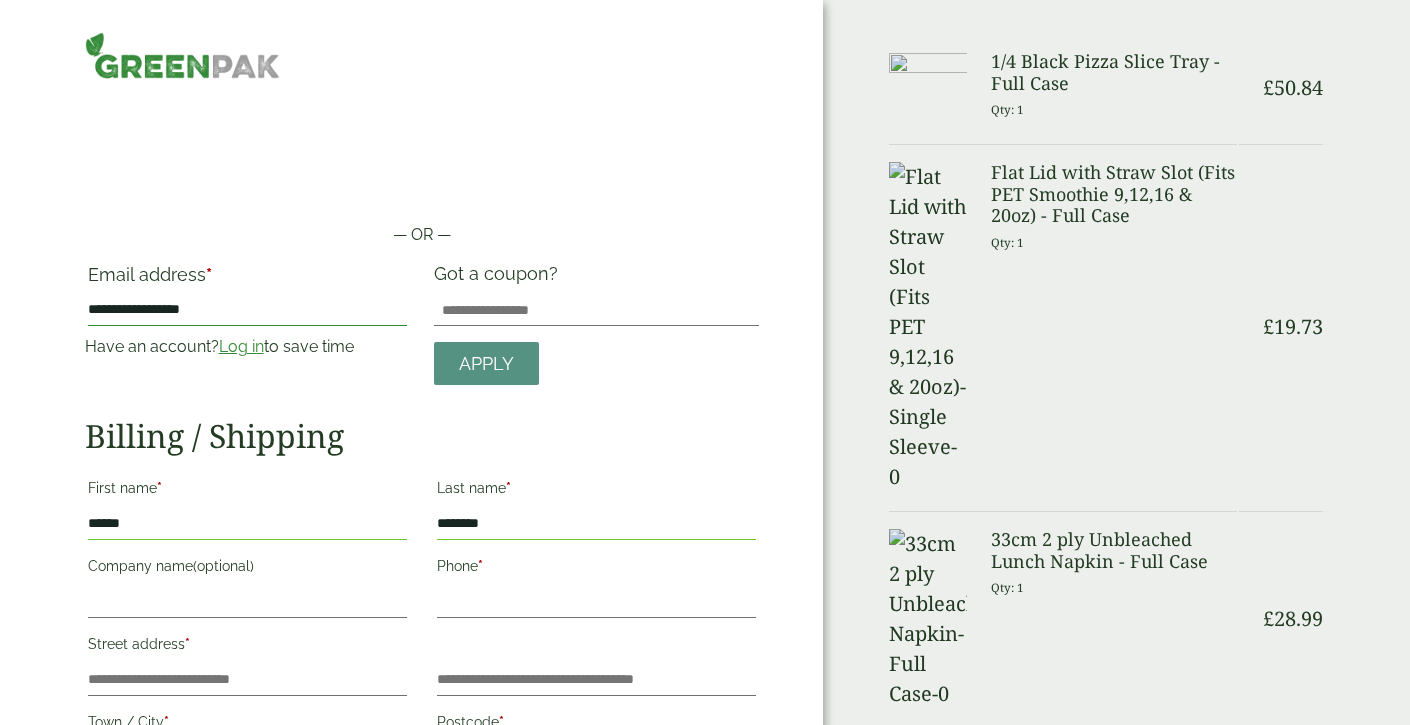 scroll, scrollTop: 150, scrollLeft: 0, axis: vertical 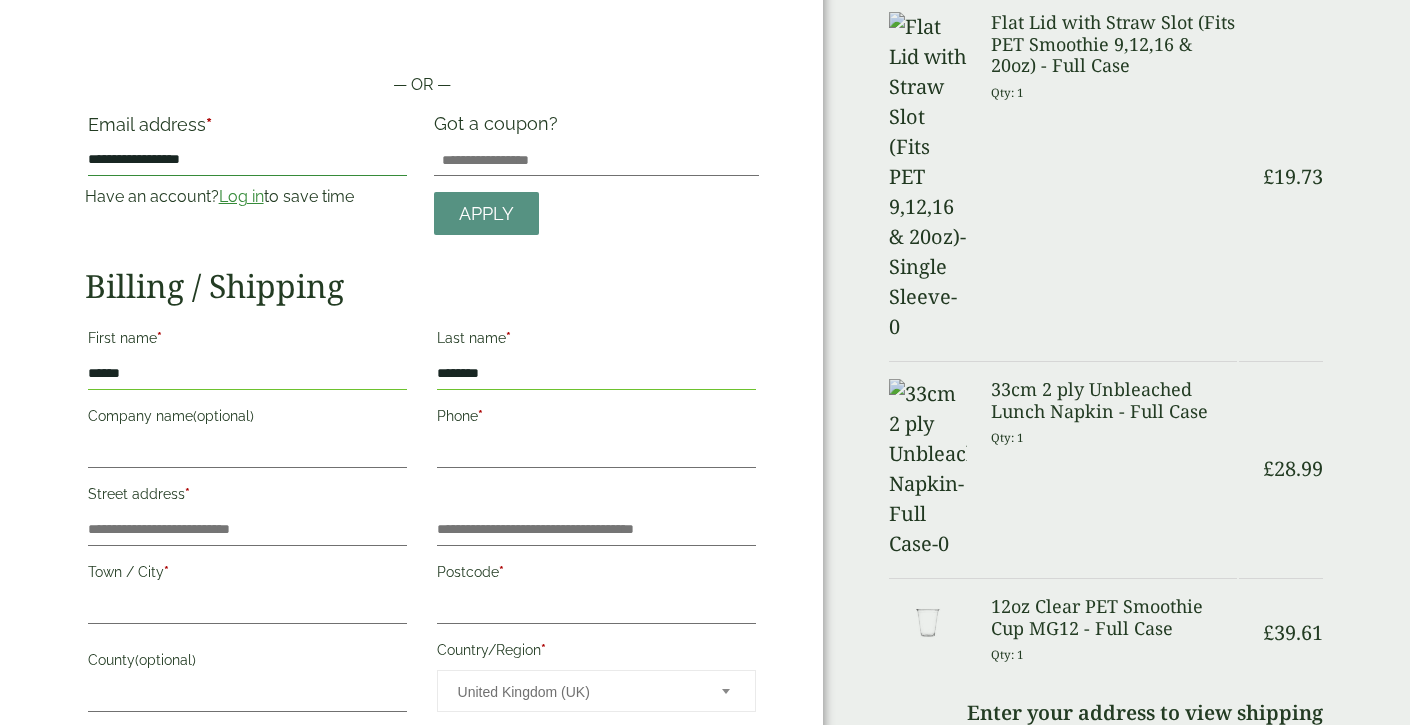 type on "**********" 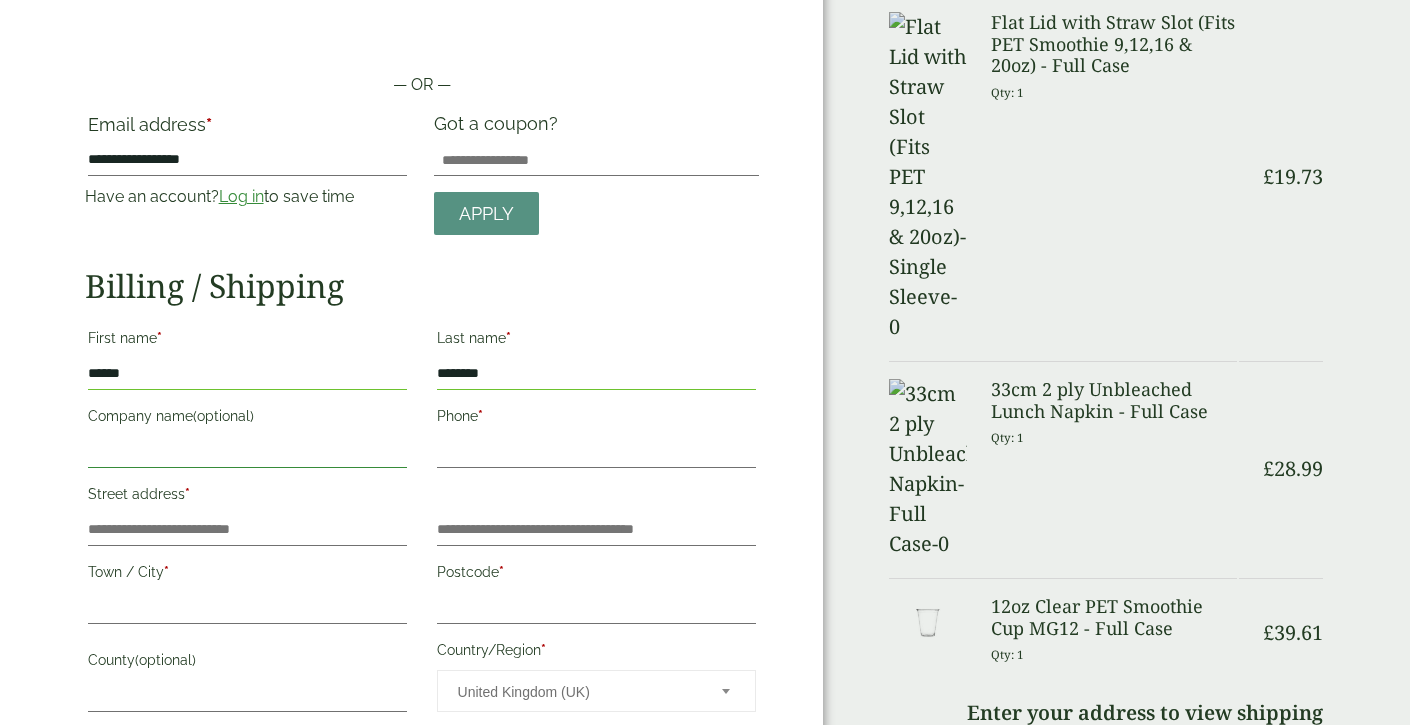 click on "Company name  (optional)" at bounding box center (247, 452) 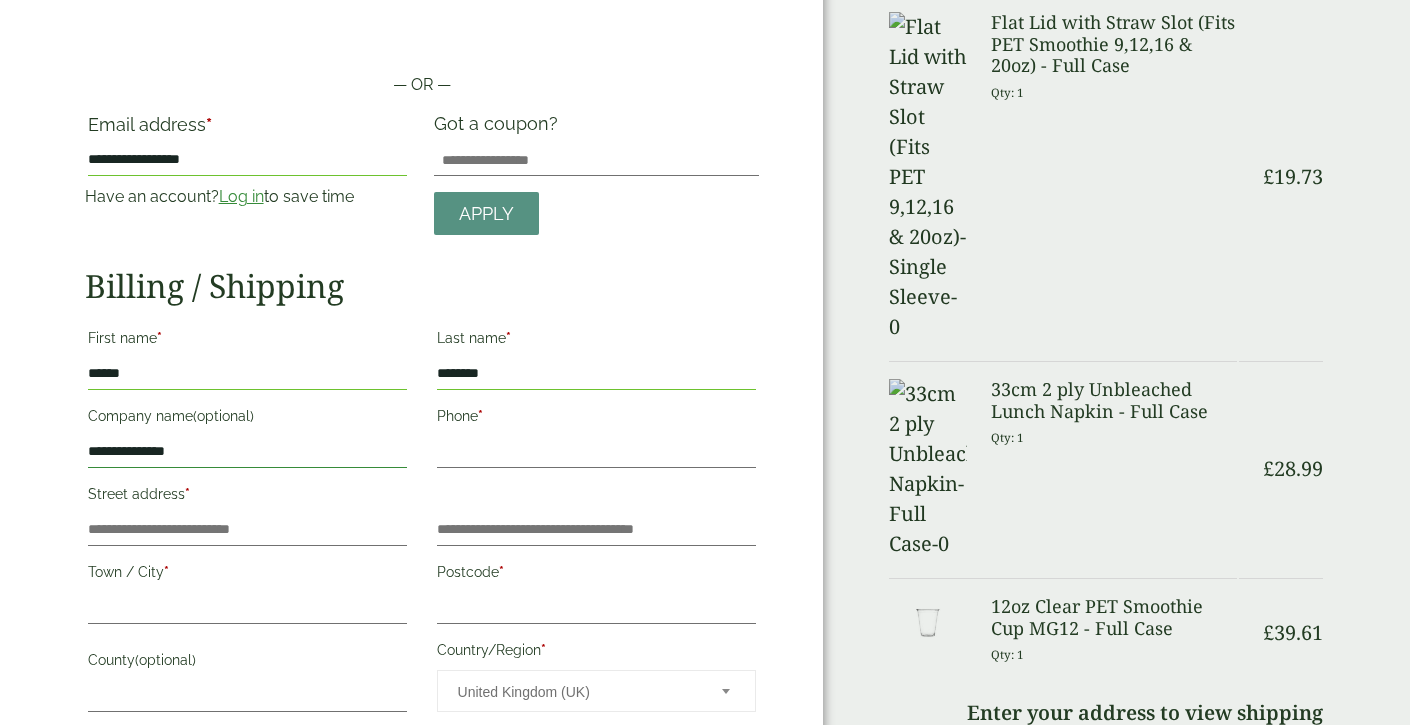 type on "**********" 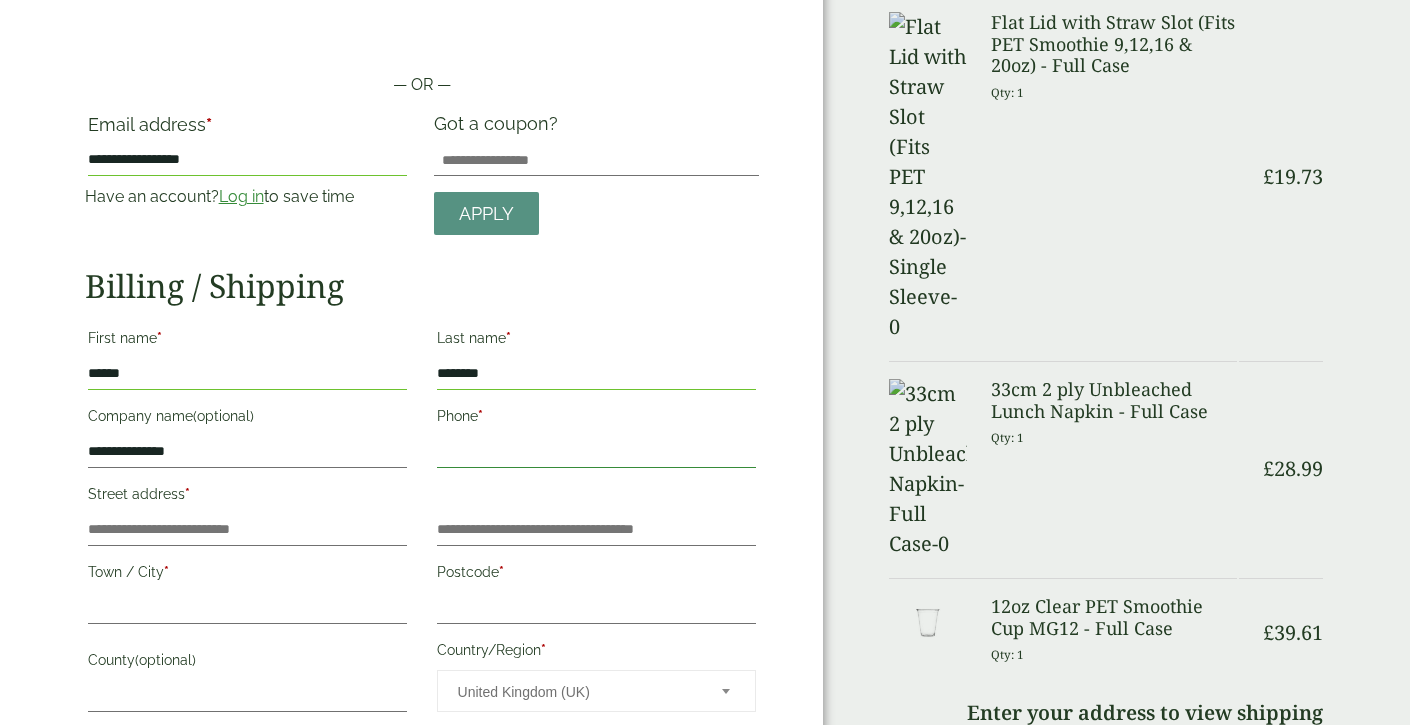 click on "Phone  *" at bounding box center (596, 452) 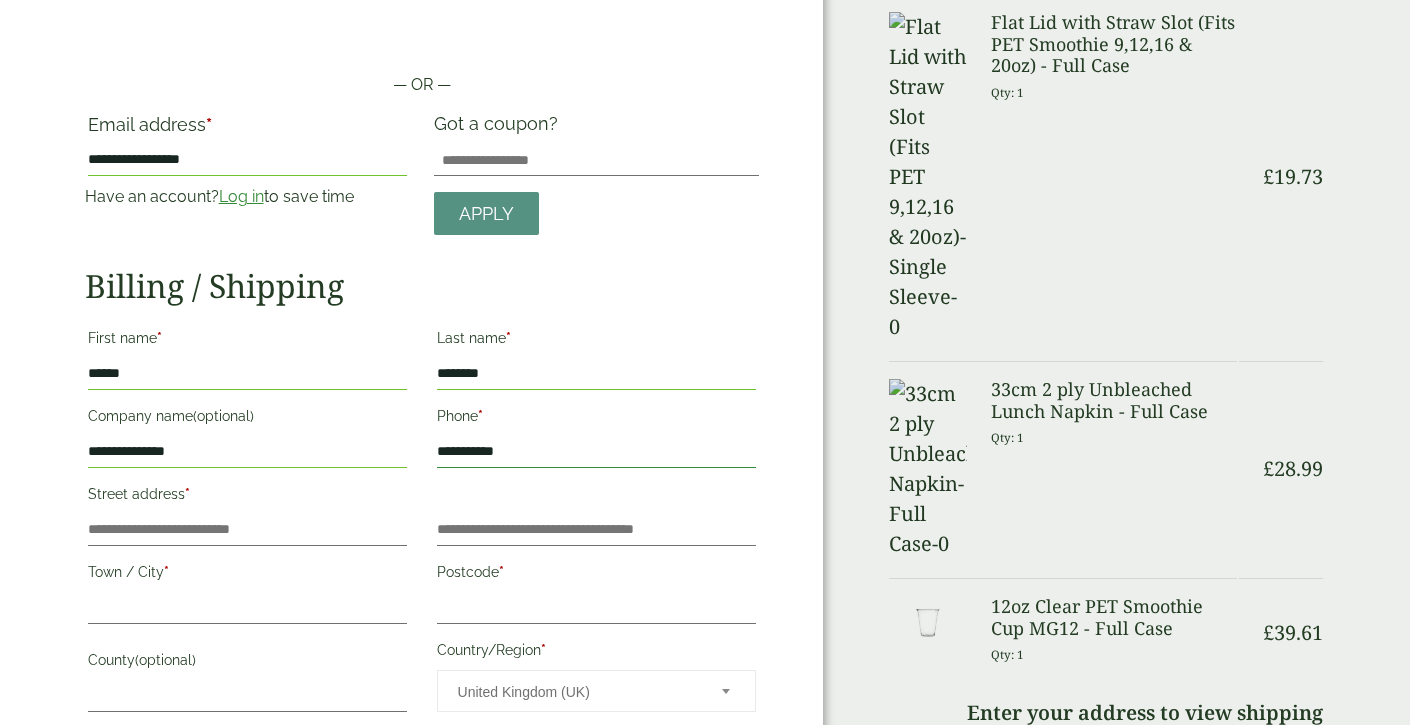 type on "**********" 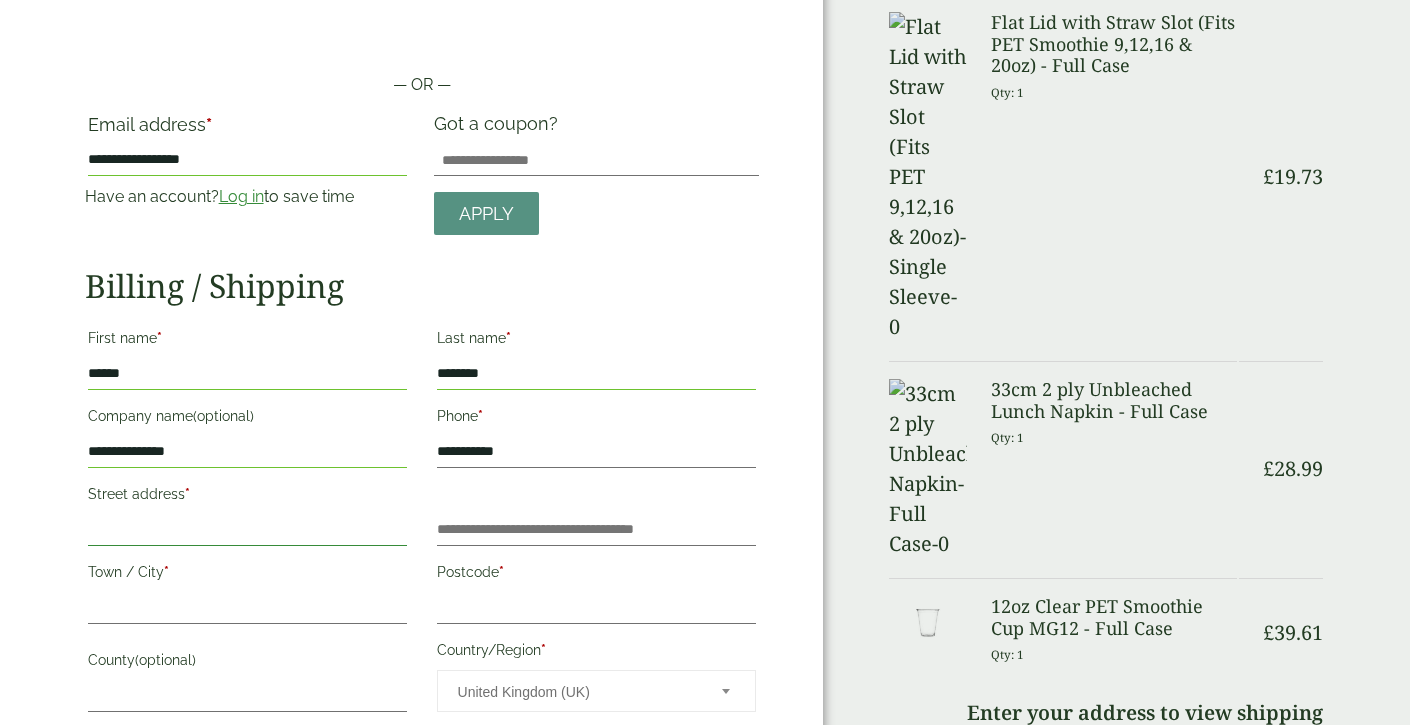 click on "Street address  *" at bounding box center [247, 530] 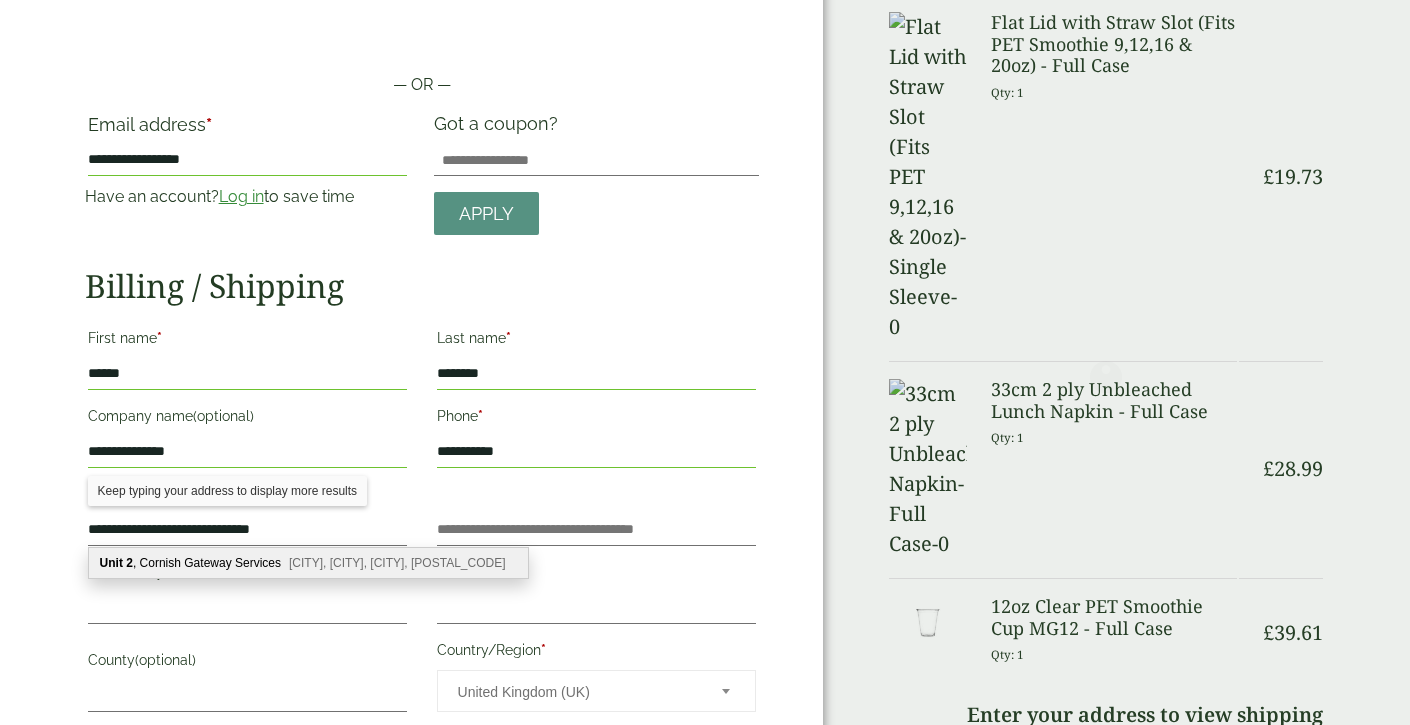 click on "Victoria, Roche, St. Austell, PL26 8UF" at bounding box center (397, 563) 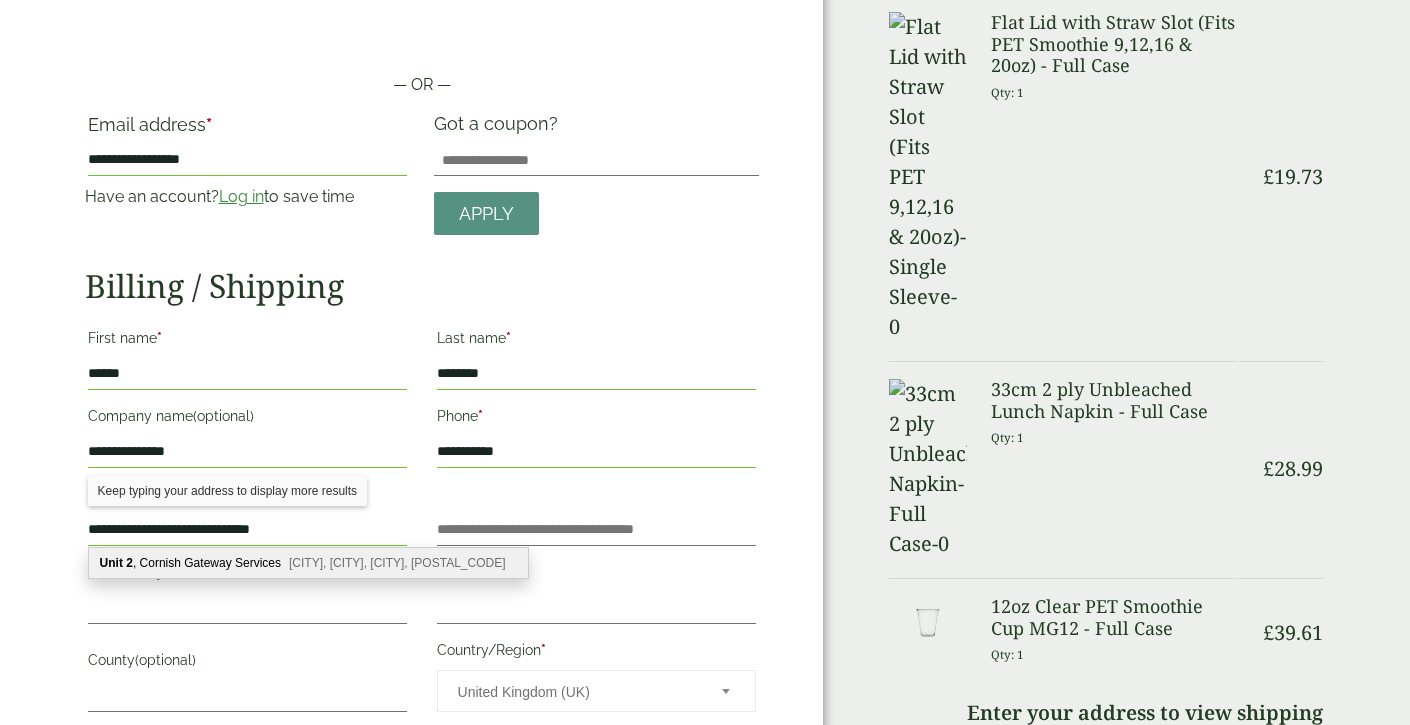 type on "**********" 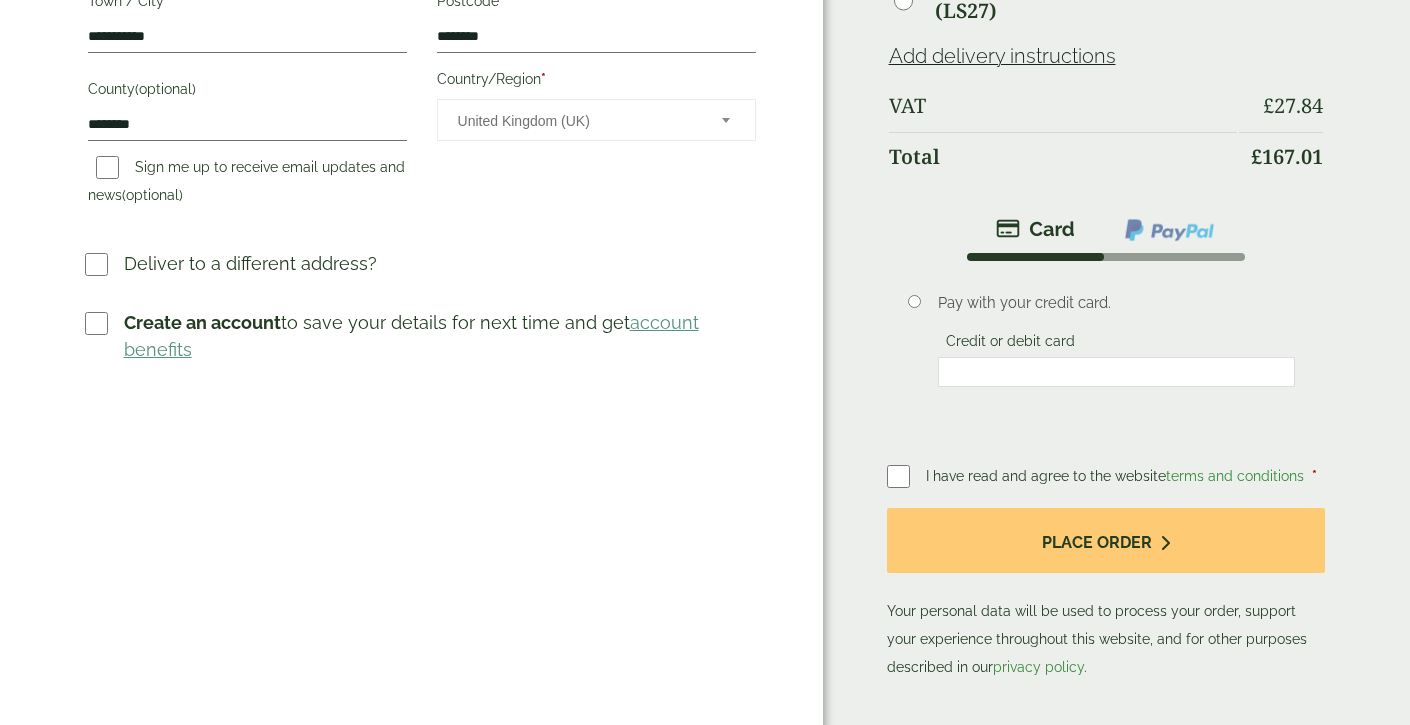 scroll, scrollTop: 728, scrollLeft: 0, axis: vertical 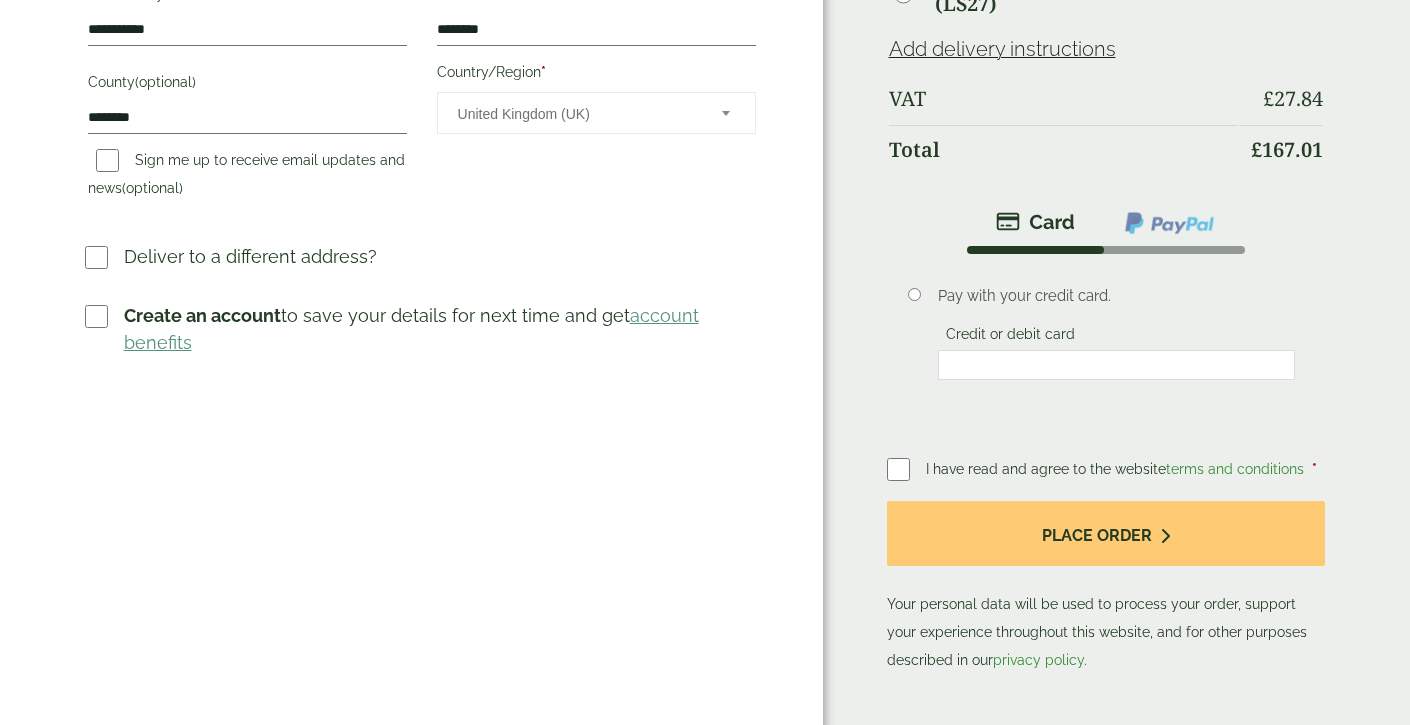 click on "I have read and agree to the website  terms and conditions                        *" at bounding box center (1106, 469) 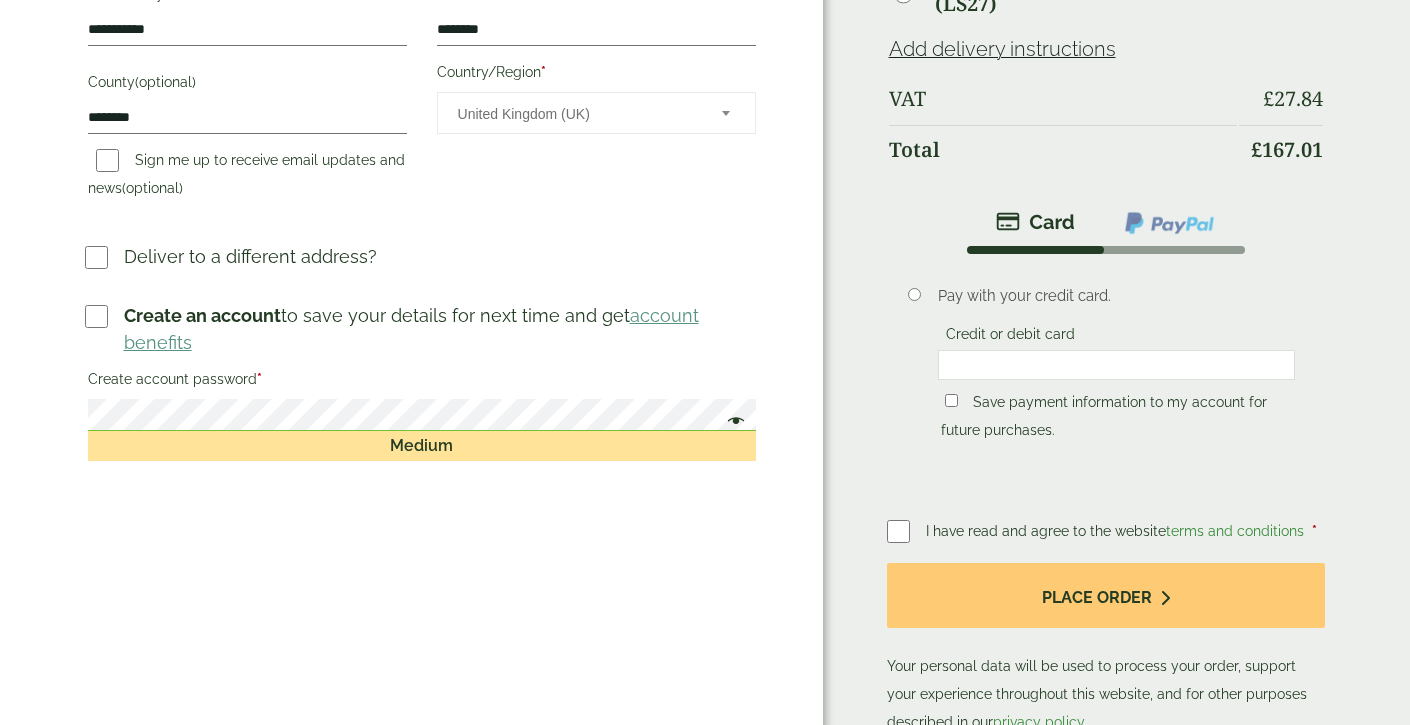 drag, startPoint x: 965, startPoint y: 597, endPoint x: 942, endPoint y: 420, distance: 178.4881 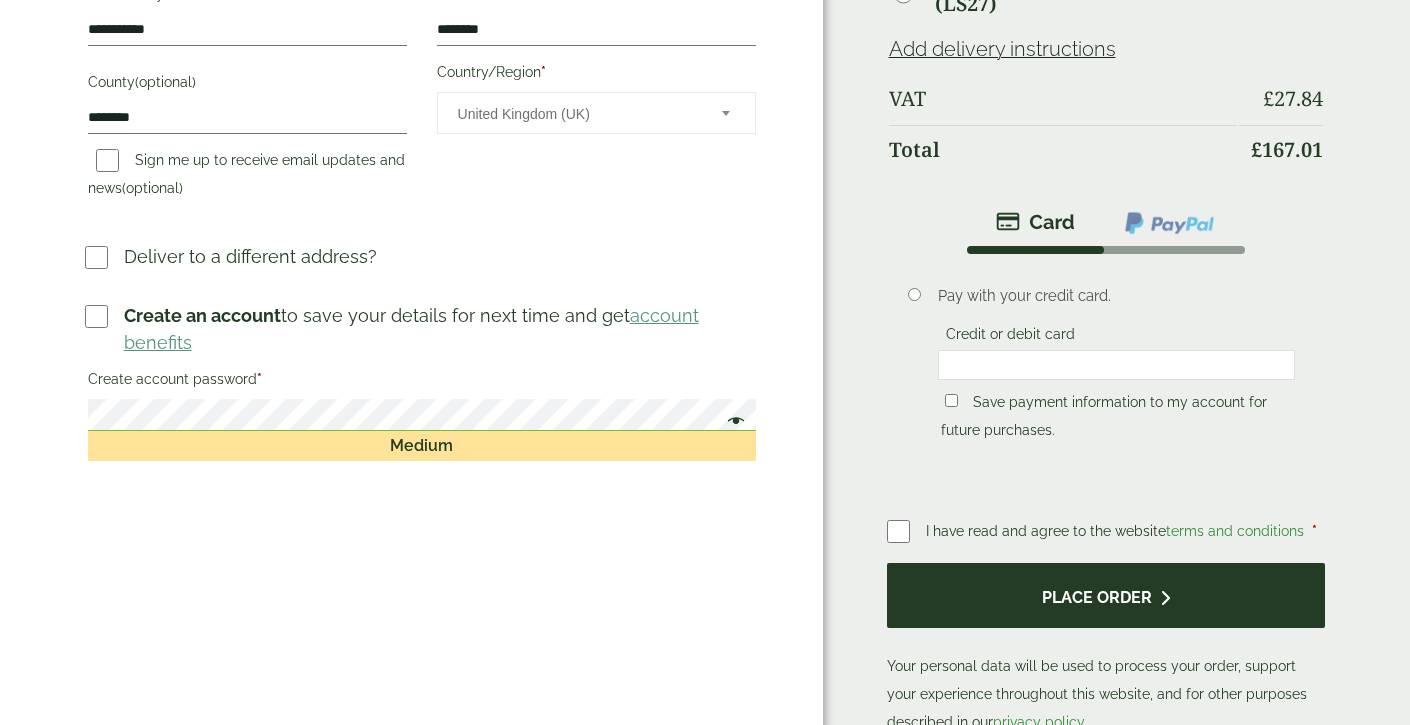 click on "Place order" at bounding box center (1106, 595) 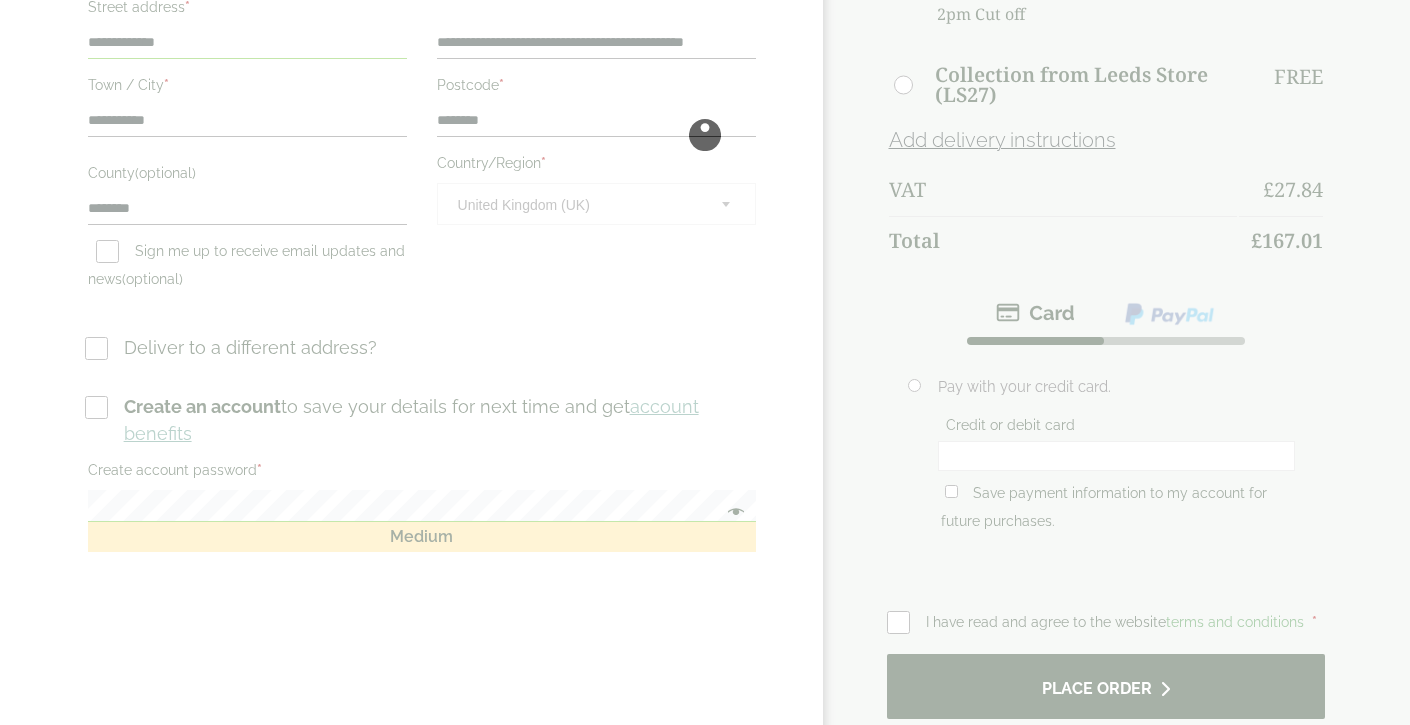 scroll, scrollTop: 0, scrollLeft: 0, axis: both 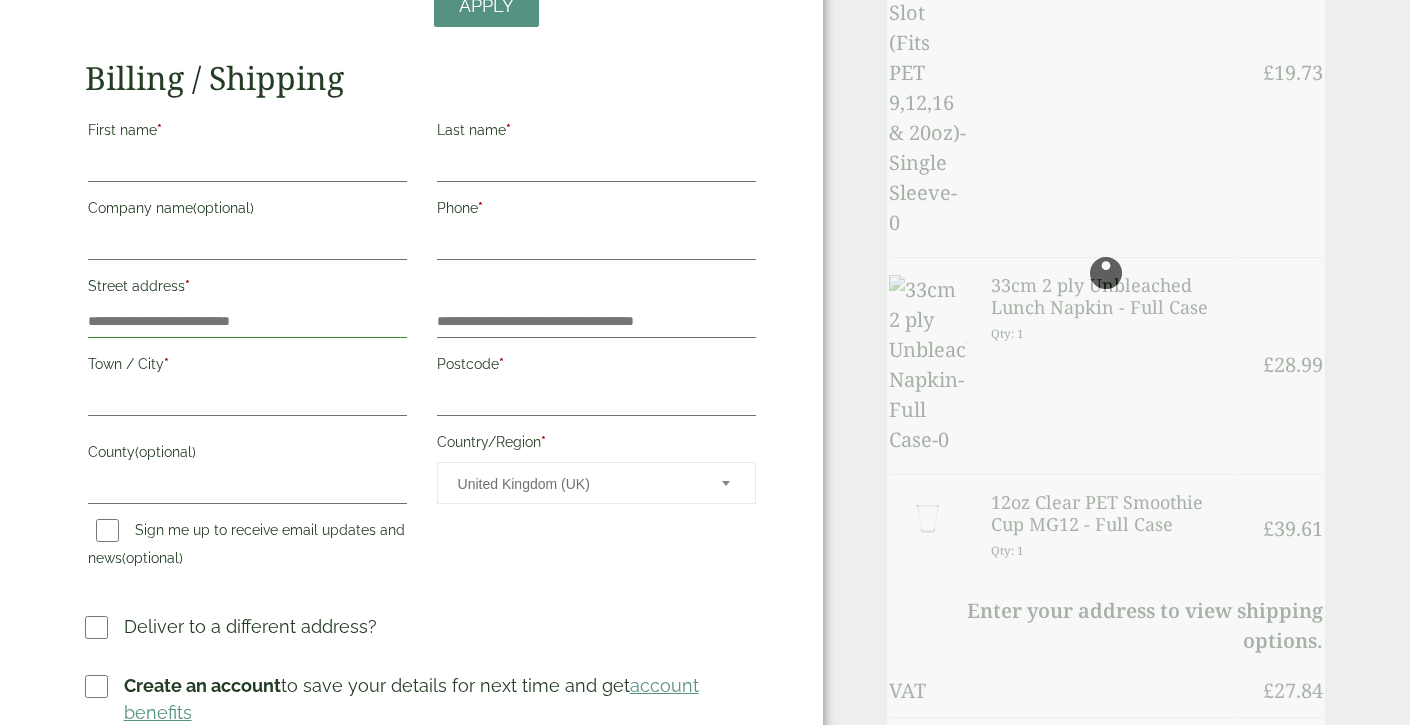 drag, startPoint x: 192, startPoint y: 327, endPoint x: 67, endPoint y: 323, distance: 125.06398 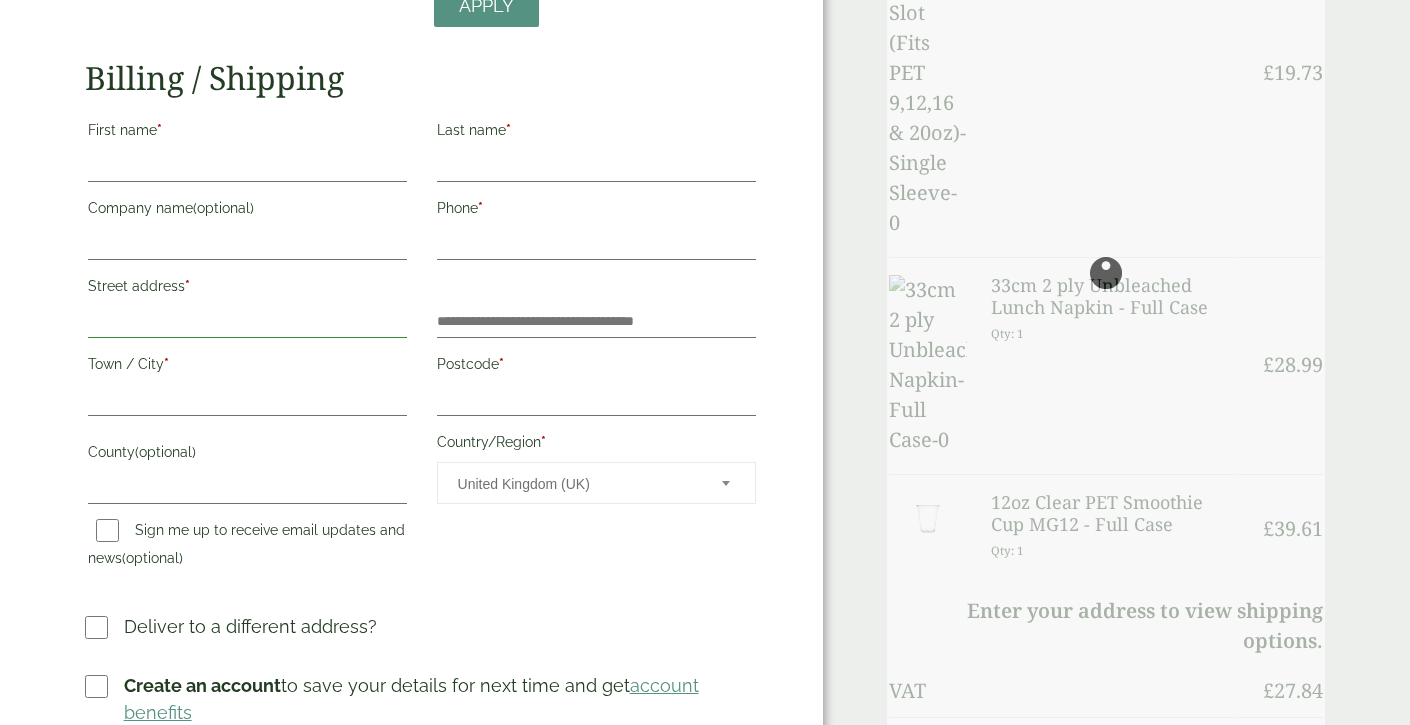 click on "— OR —
Email address  *
Have an account?  Log in  to save time
Username or email address  * Password  * Got a coupon? Apply * *" at bounding box center [411, 586] 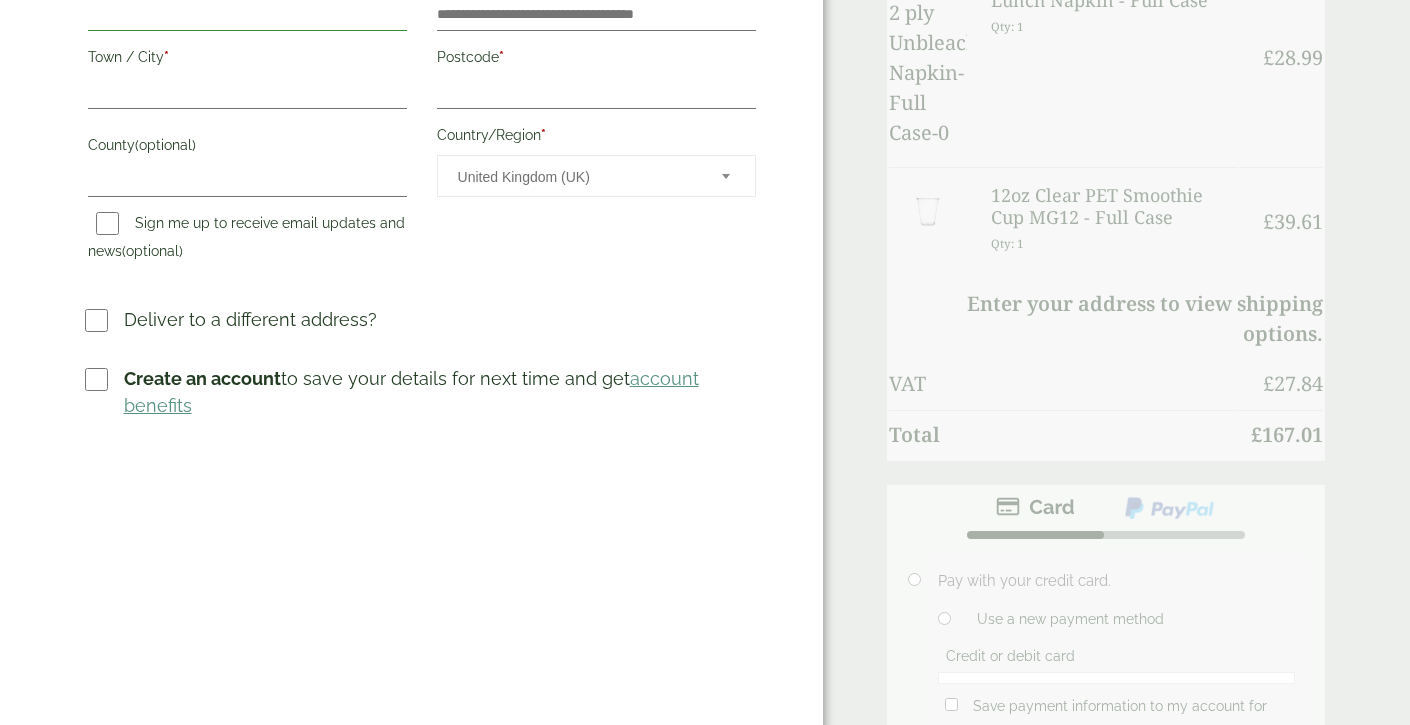 scroll, scrollTop: 560, scrollLeft: 0, axis: vertical 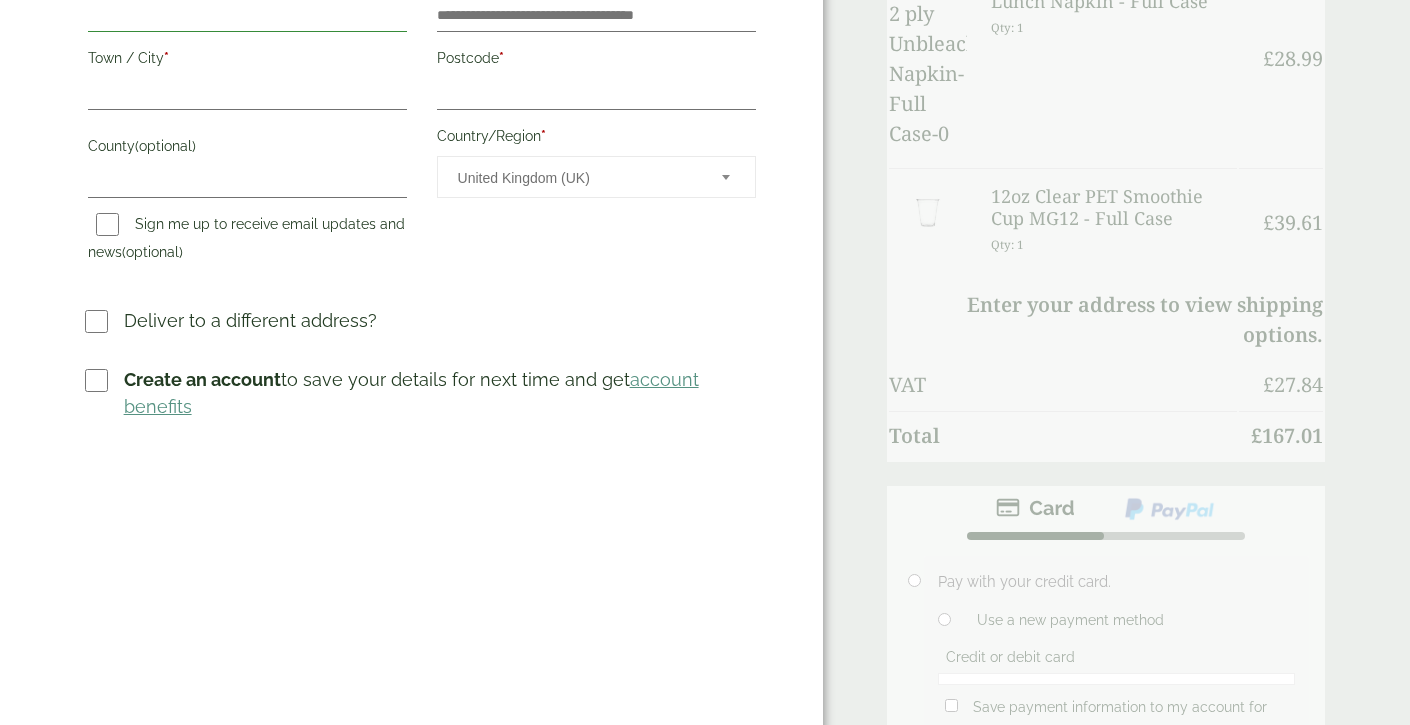 type 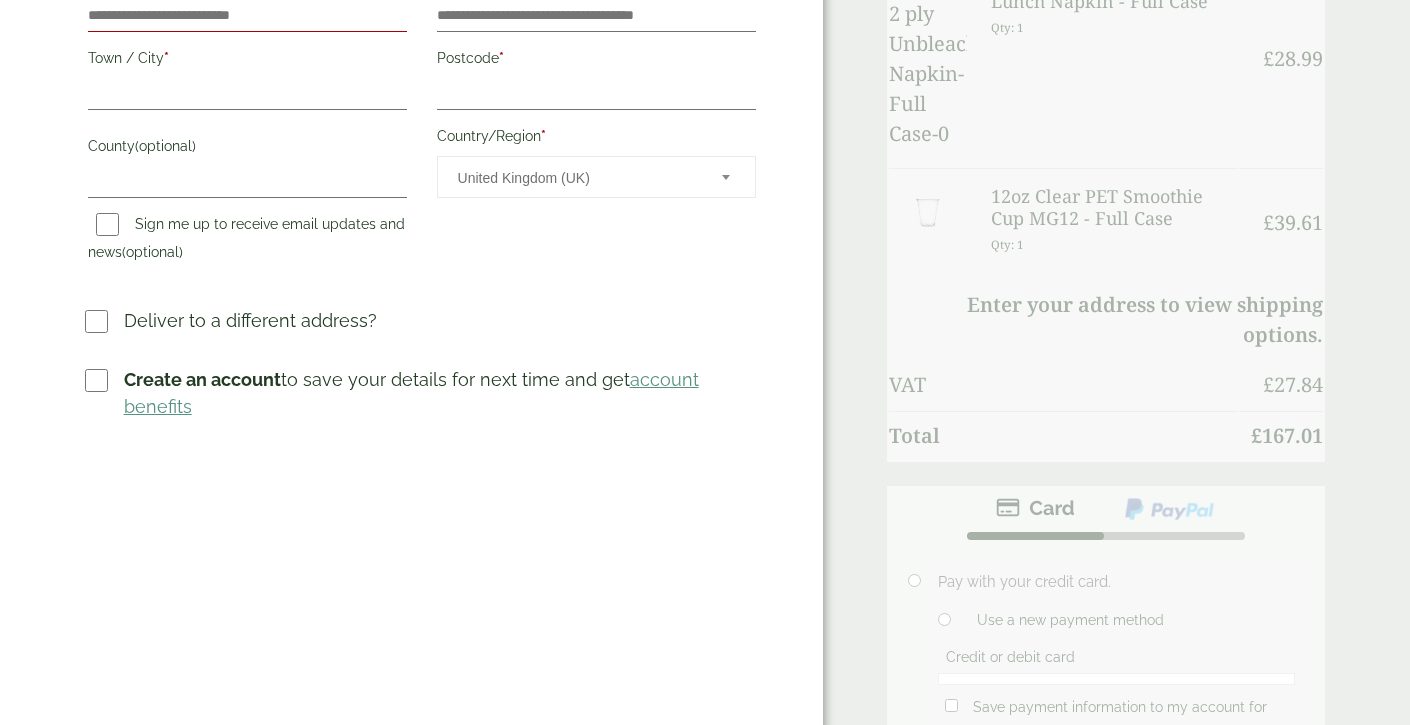 click on "Deliver to a different address?" at bounding box center [250, 320] 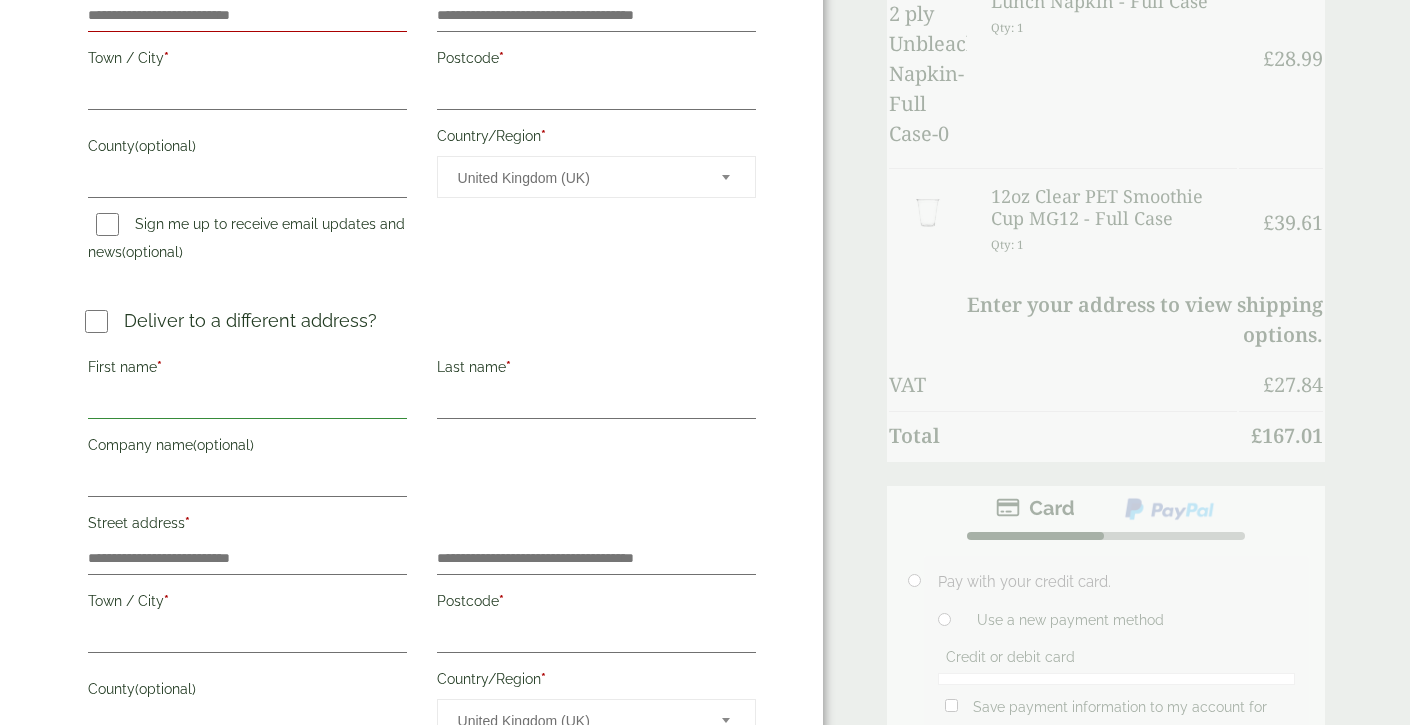 click on "First name  *" at bounding box center [247, 403] 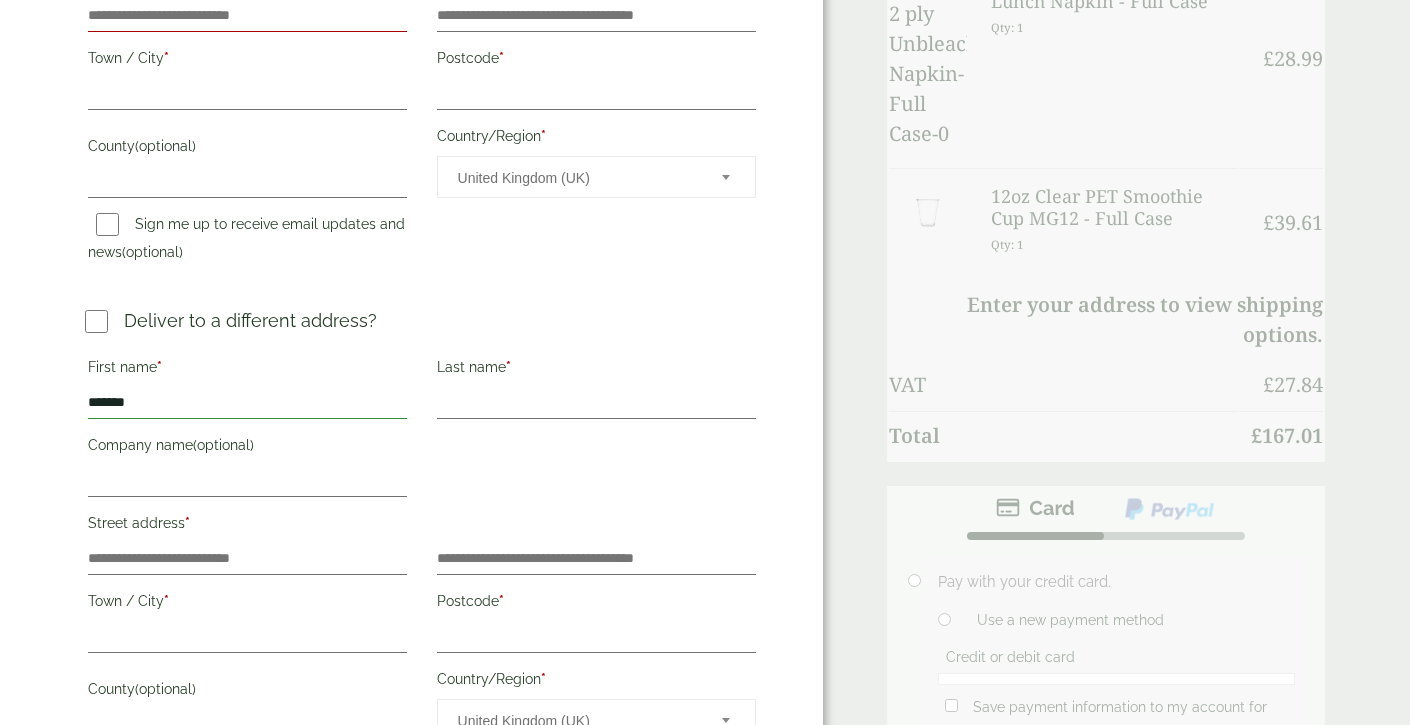 drag, startPoint x: 240, startPoint y: 397, endPoint x: 37, endPoint y: 399, distance: 203.00986 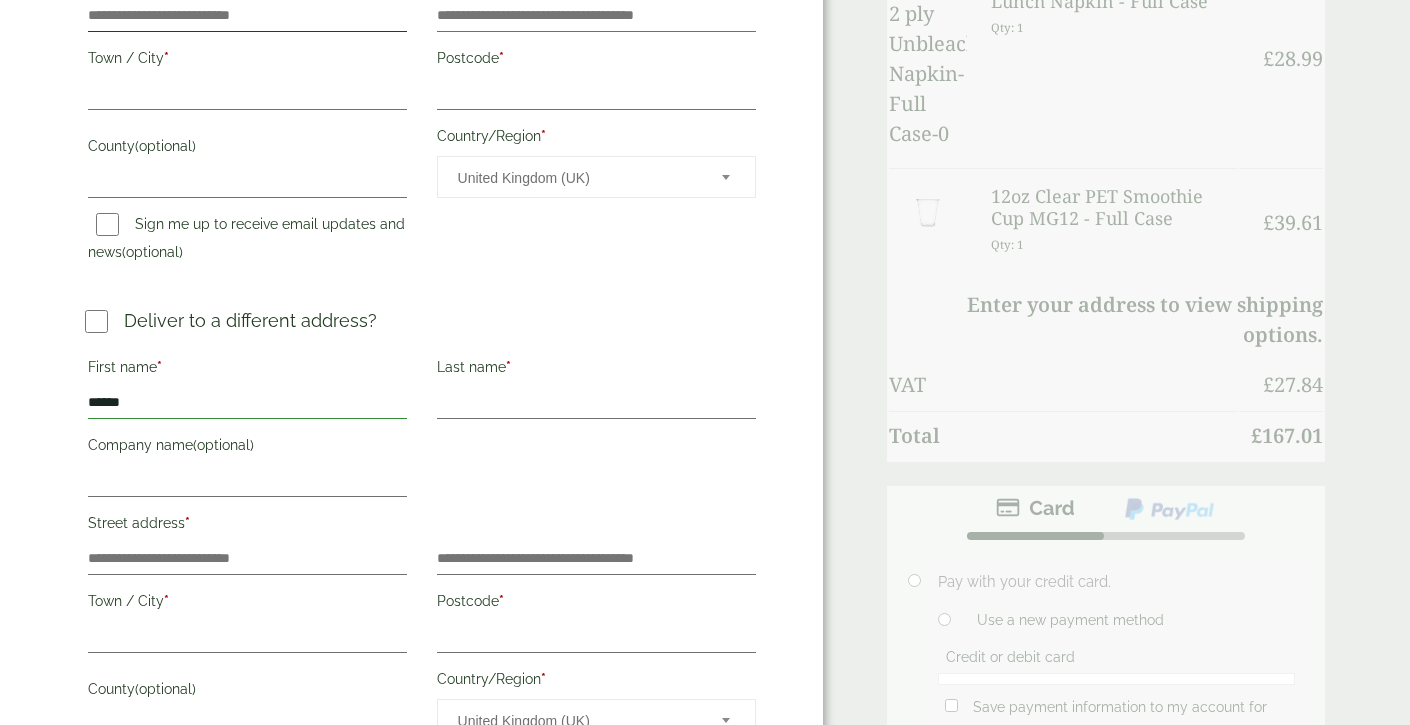 type on "******" 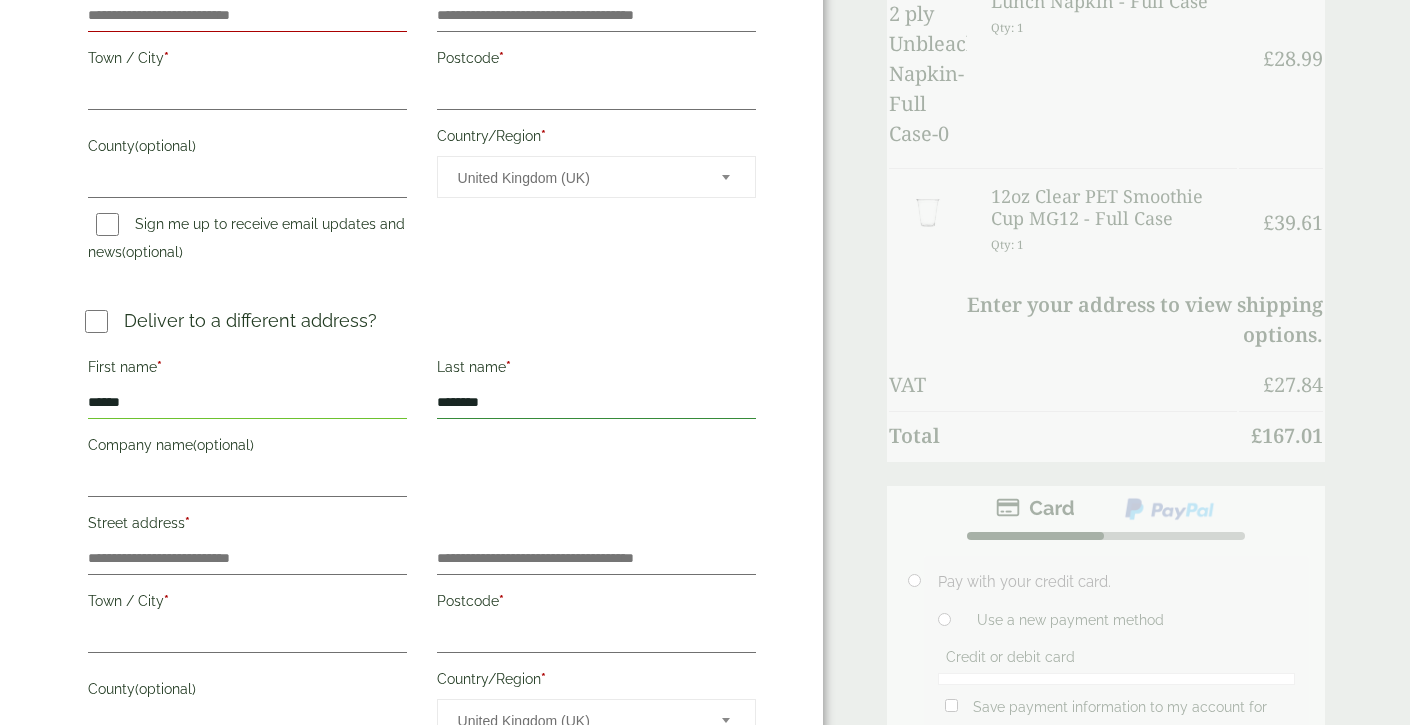 type on "********" 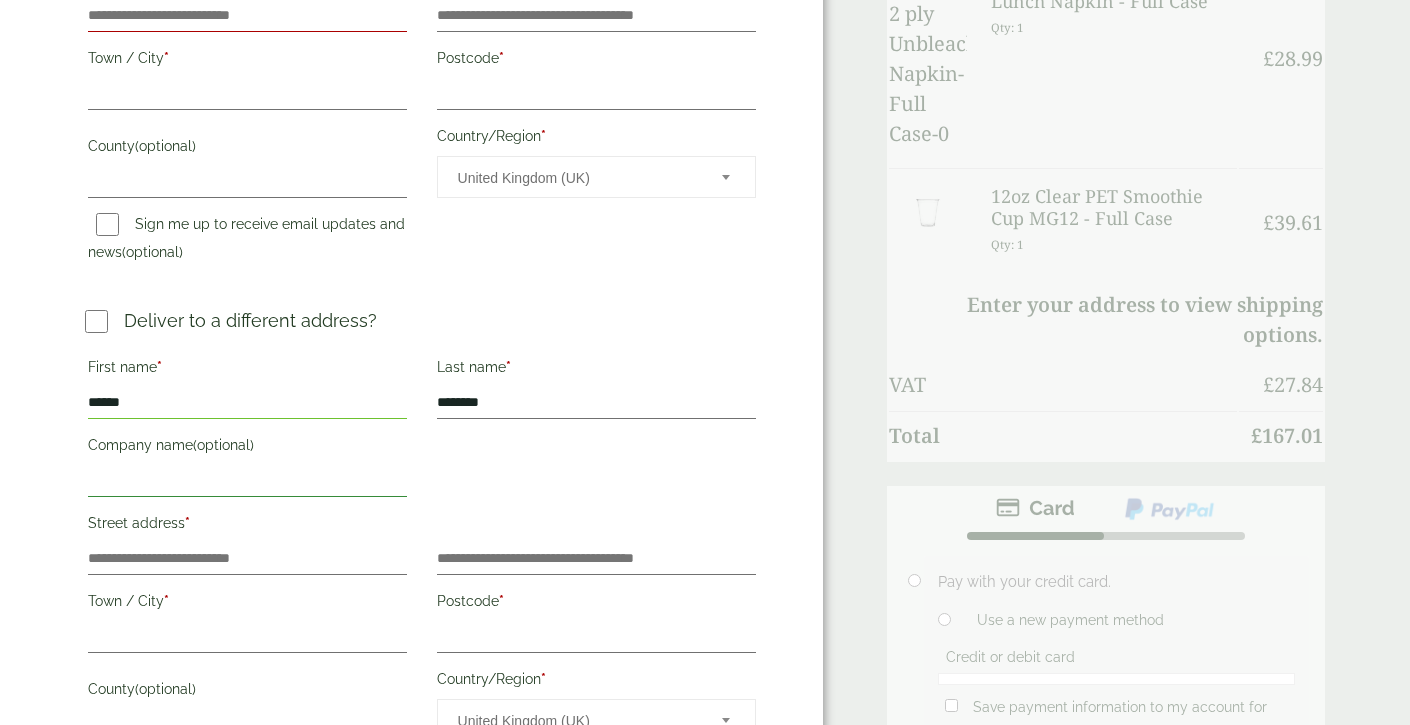 click on "Company name  (optional)" at bounding box center [247, 481] 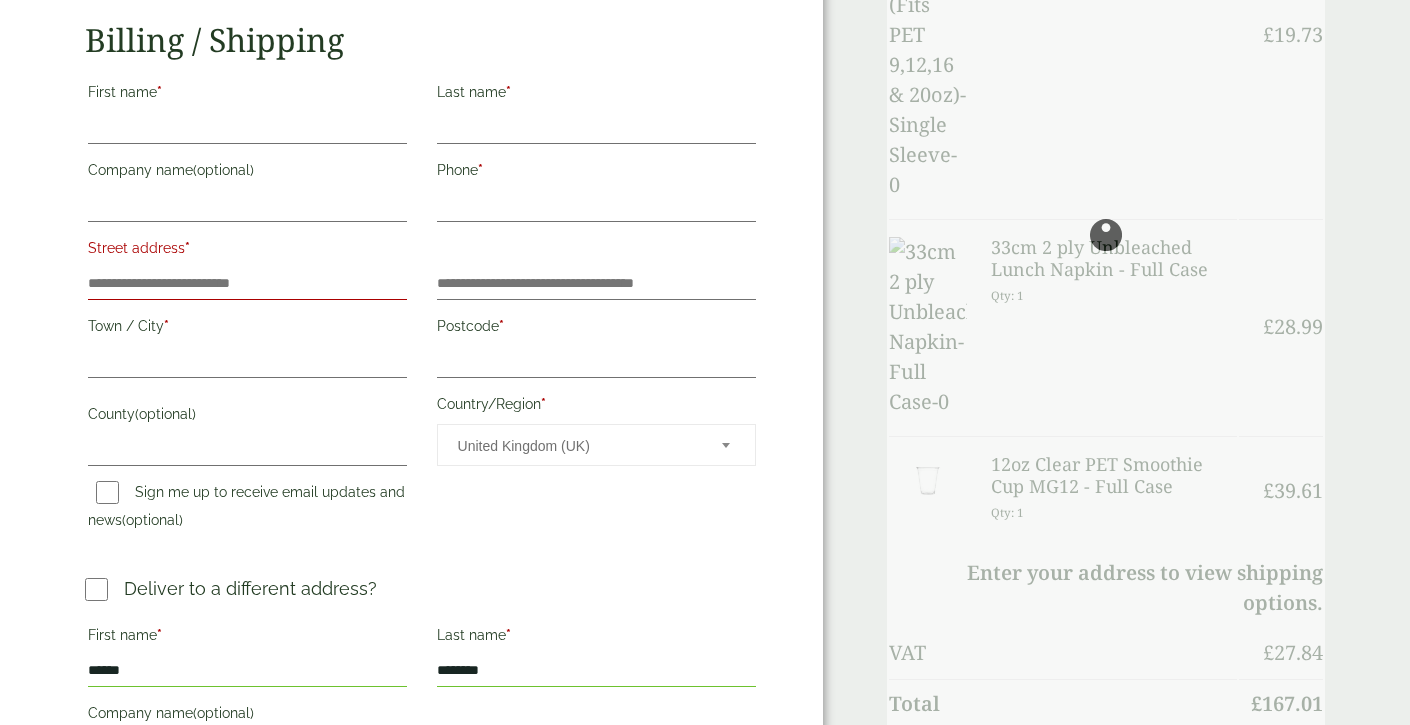 scroll, scrollTop: 255, scrollLeft: 0, axis: vertical 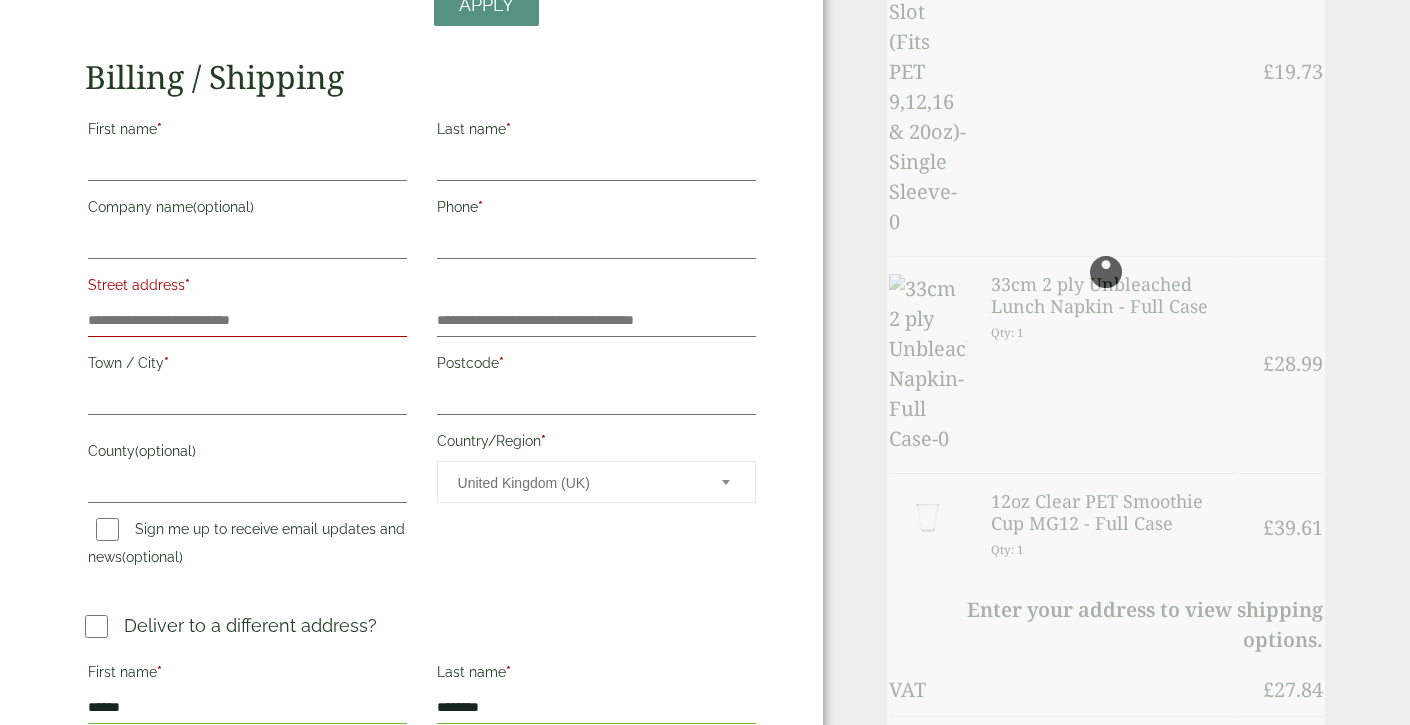 type on "**********" 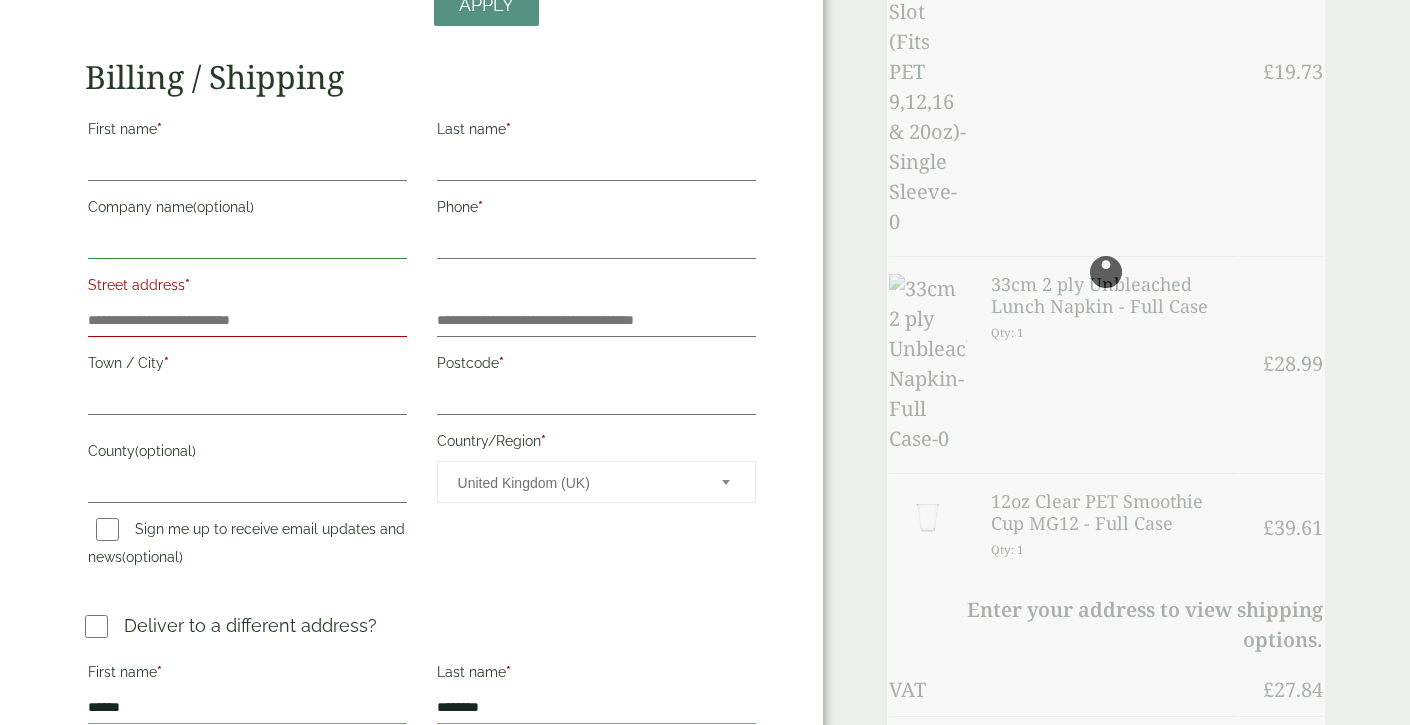 drag, startPoint x: 183, startPoint y: 245, endPoint x: 70, endPoint y: 241, distance: 113.07078 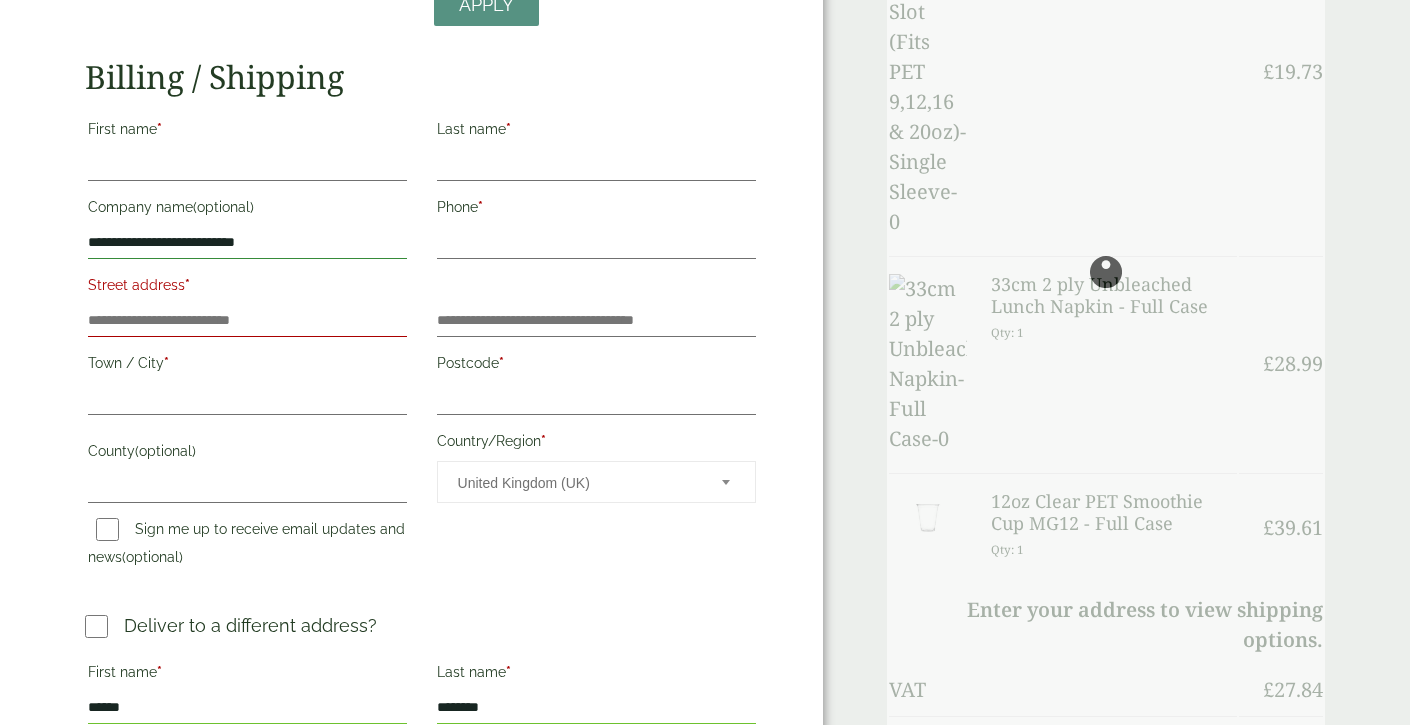 type on "**********" 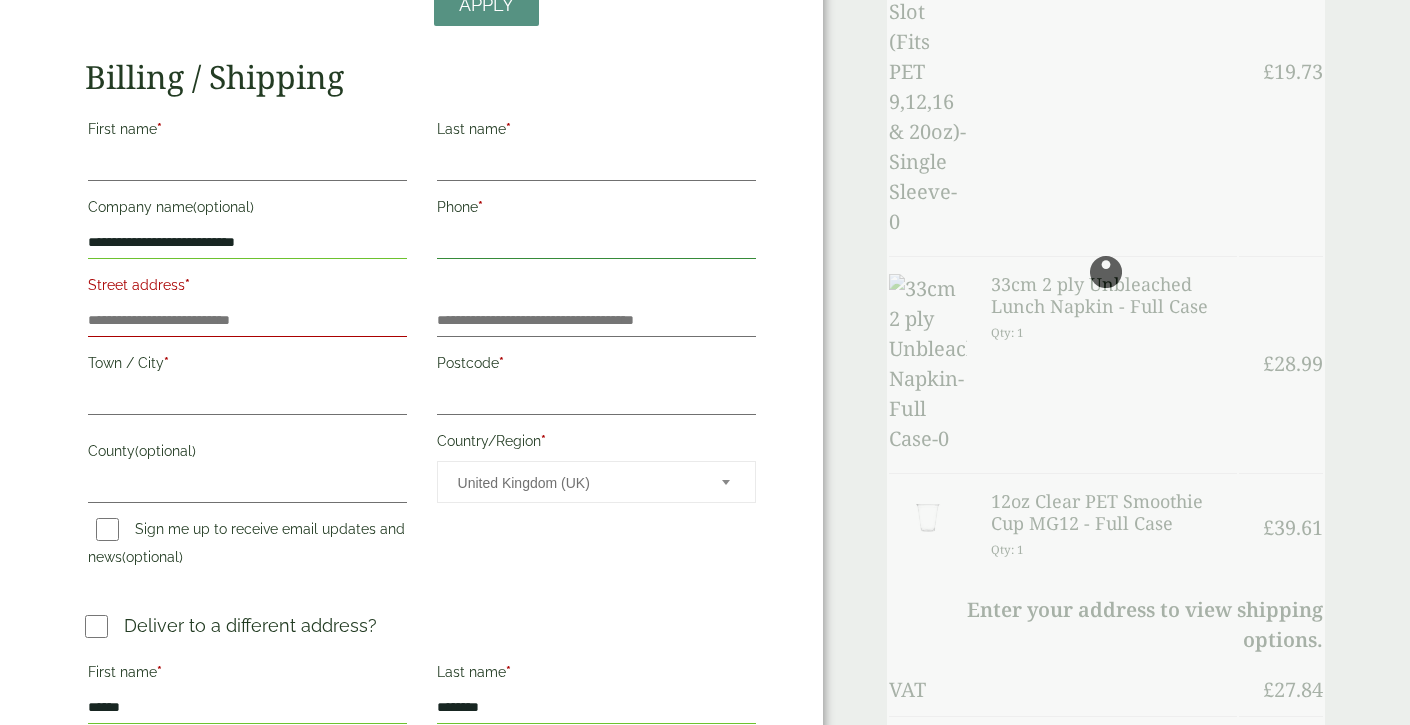 drag, startPoint x: 555, startPoint y: 238, endPoint x: 347, endPoint y: 235, distance: 208.02164 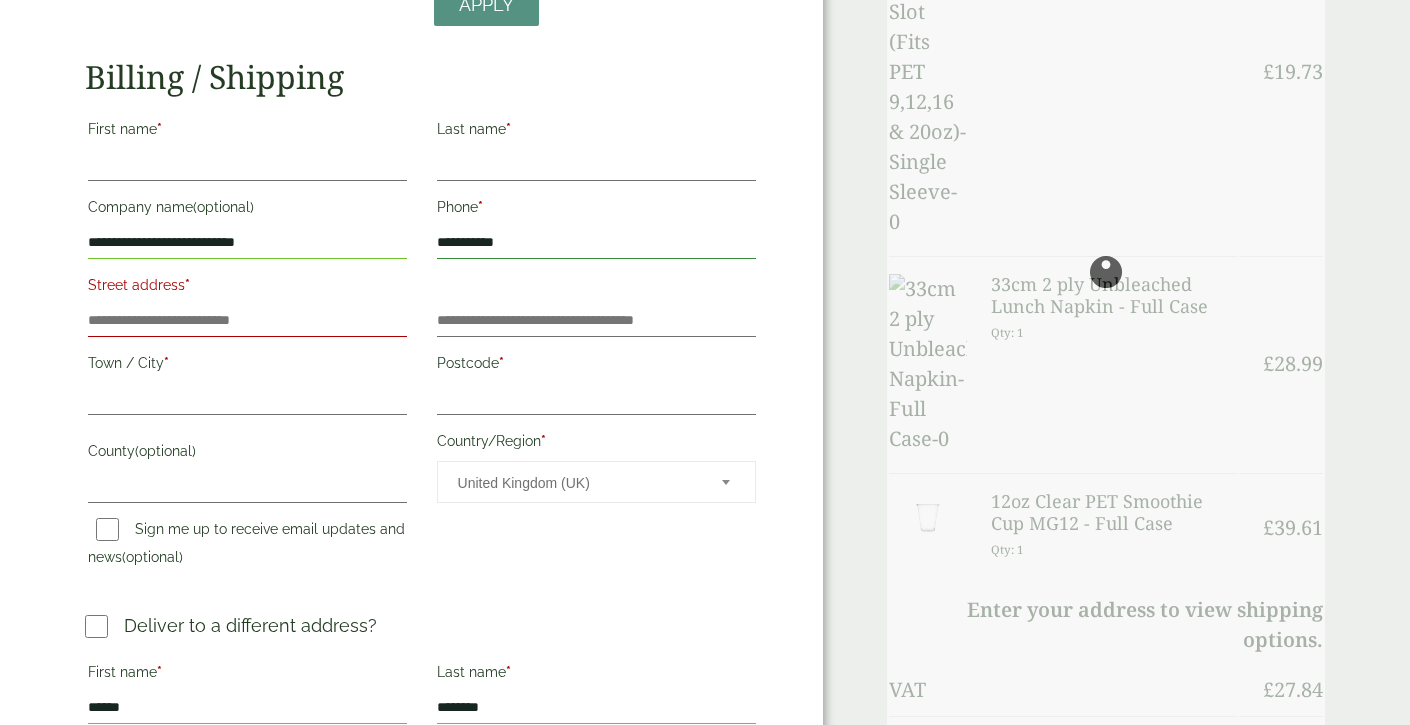type on "**********" 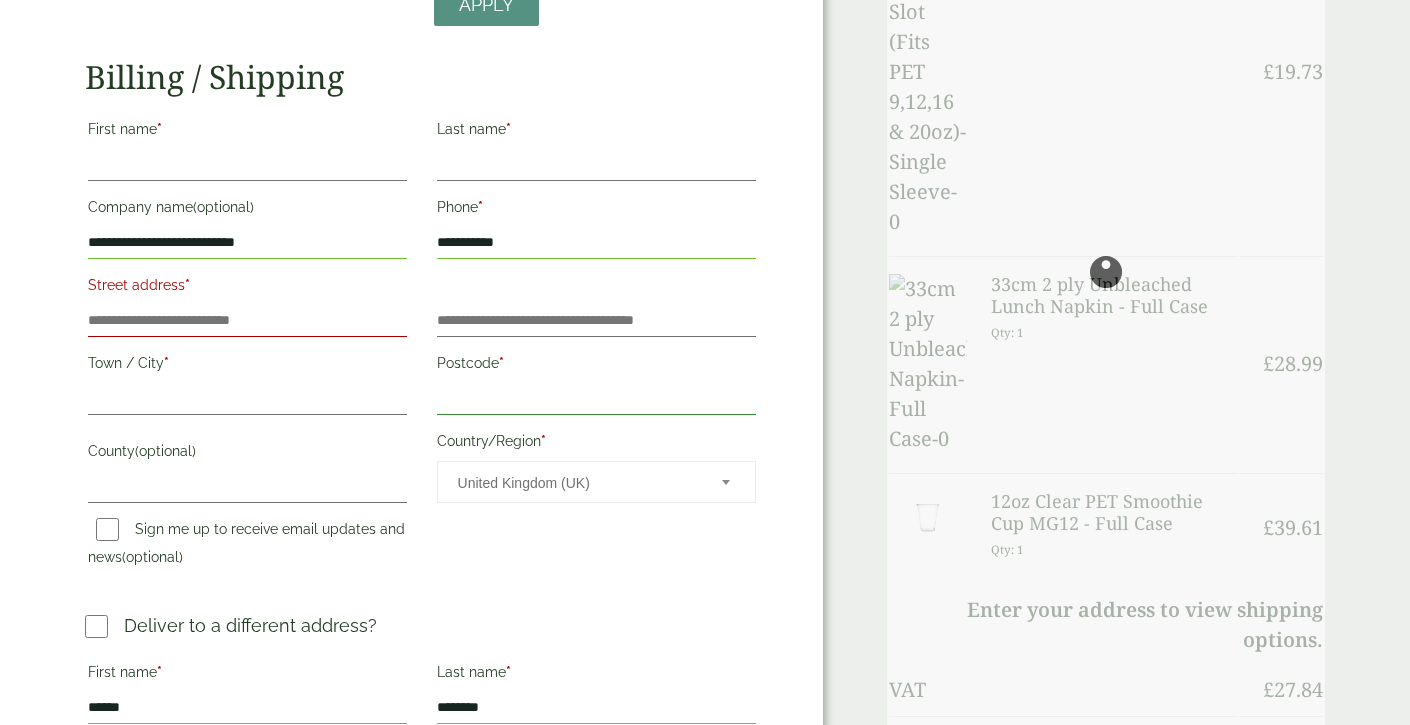 drag, startPoint x: 523, startPoint y: 406, endPoint x: 431, endPoint y: 403, distance: 92.0489 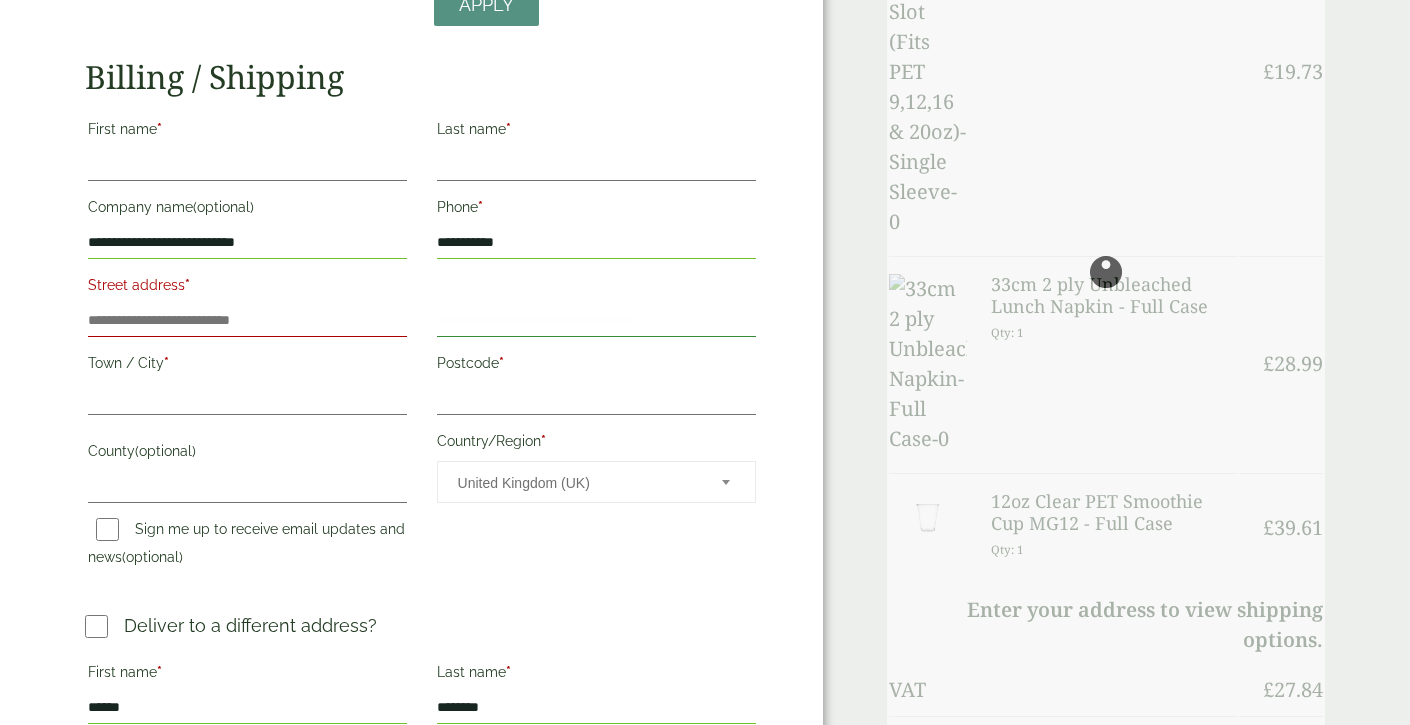 click on "Flat, suite, unit, etc.  (optional)" at bounding box center [596, 321] 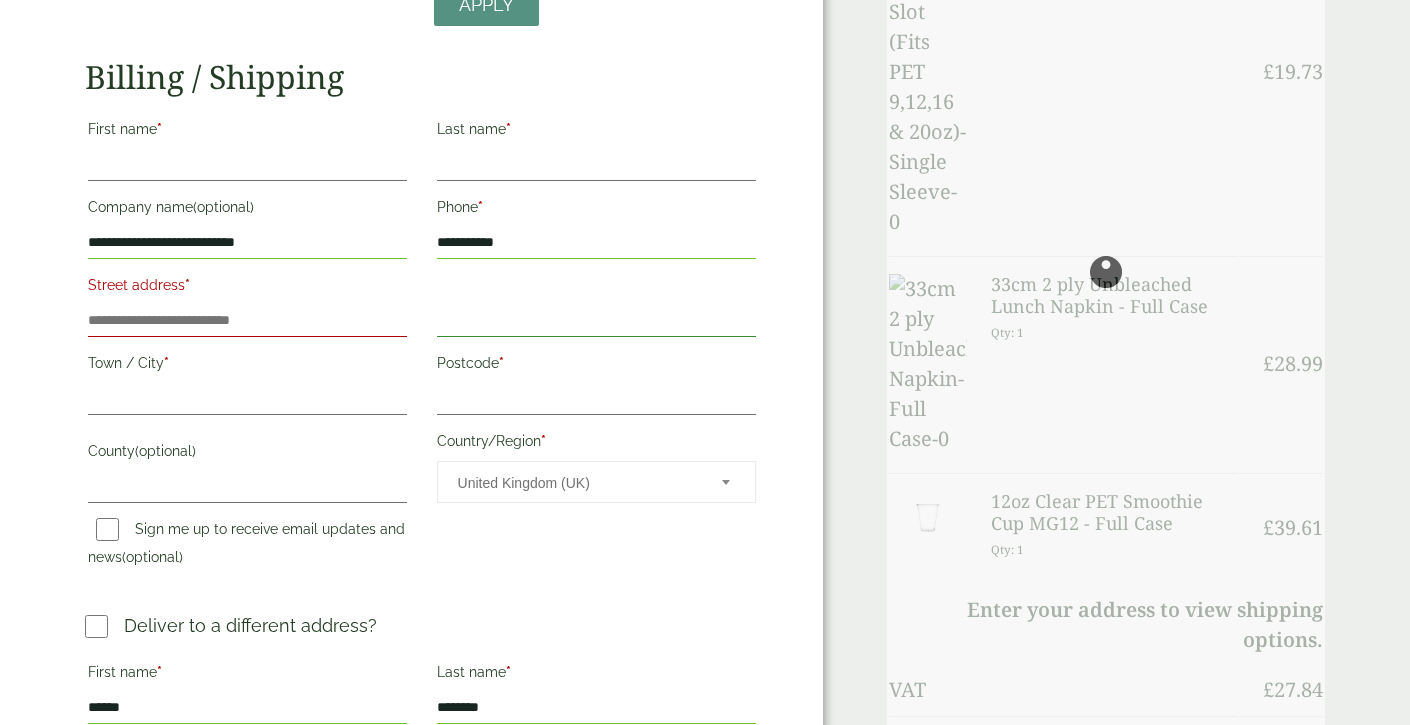 click on "Flat, suite, unit, etc.  (optional)" at bounding box center [596, 321] 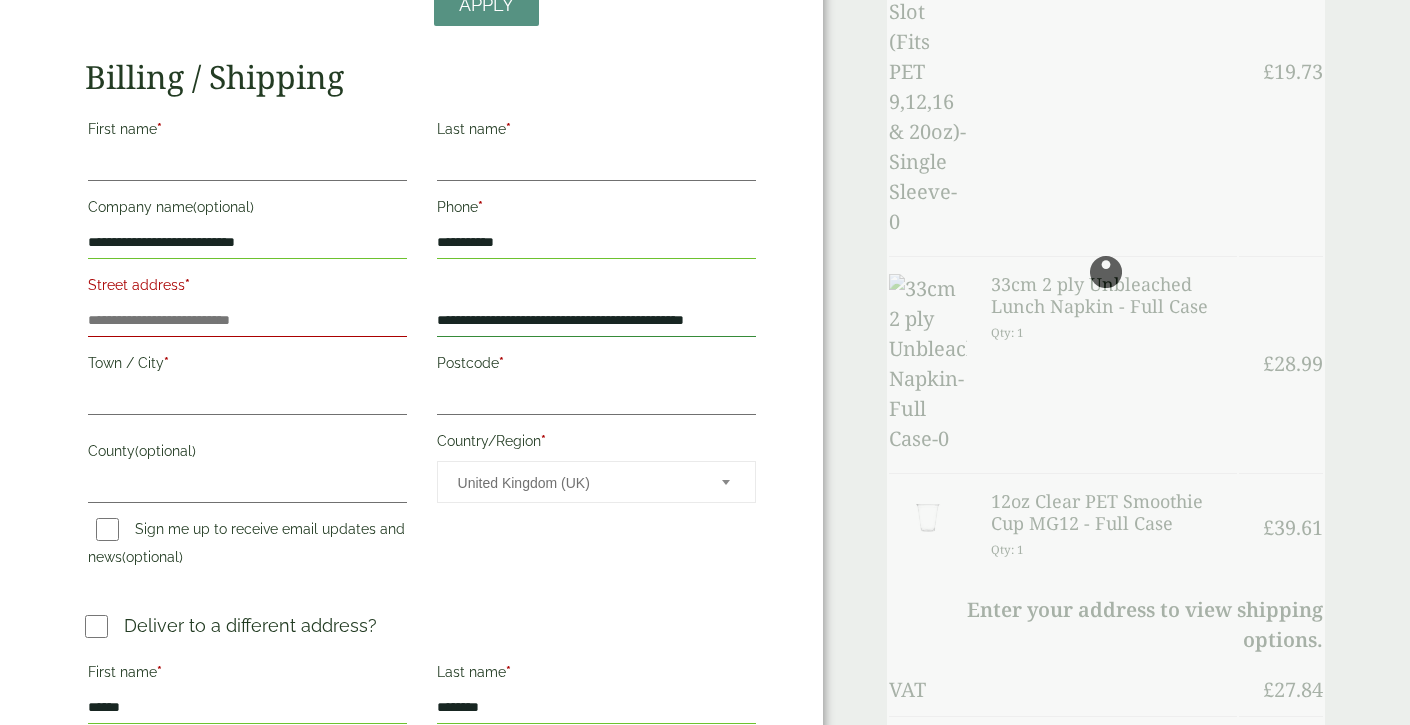 type on "**********" 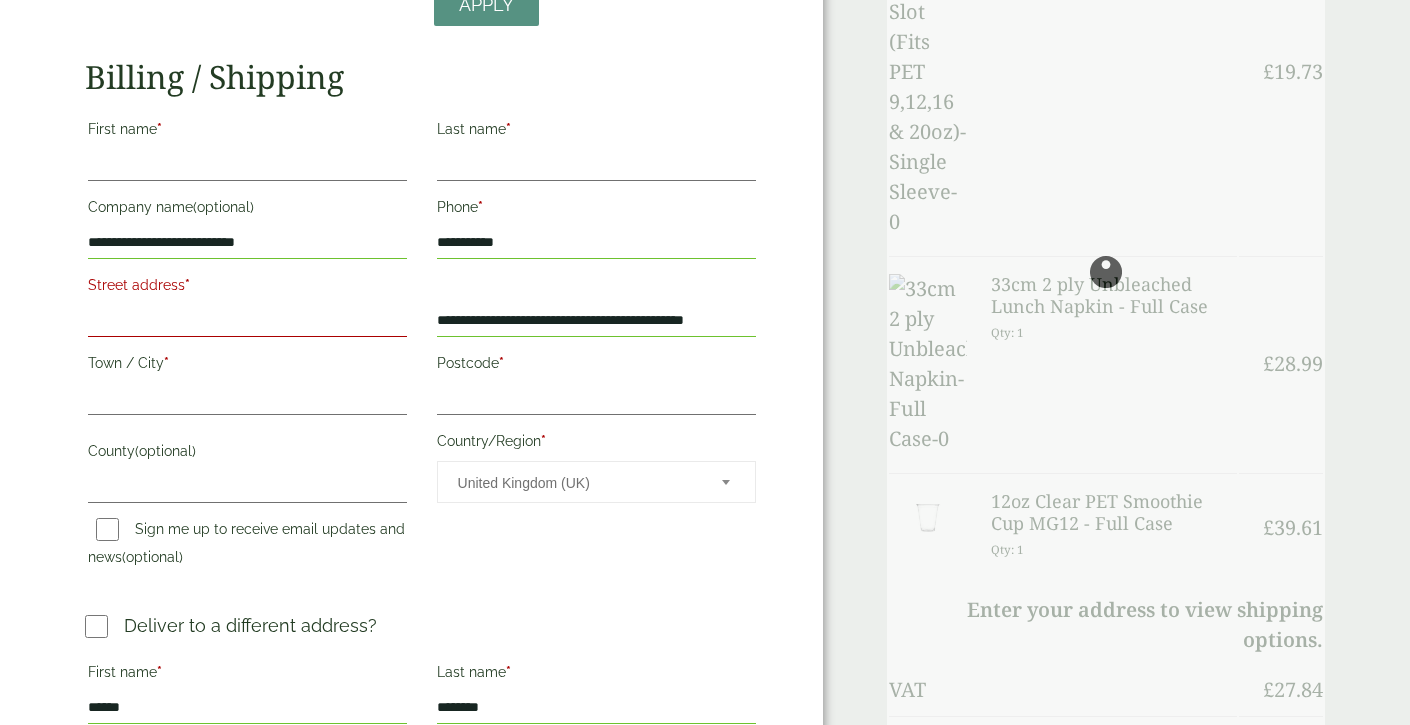 click on "Street address  *" at bounding box center (247, 321) 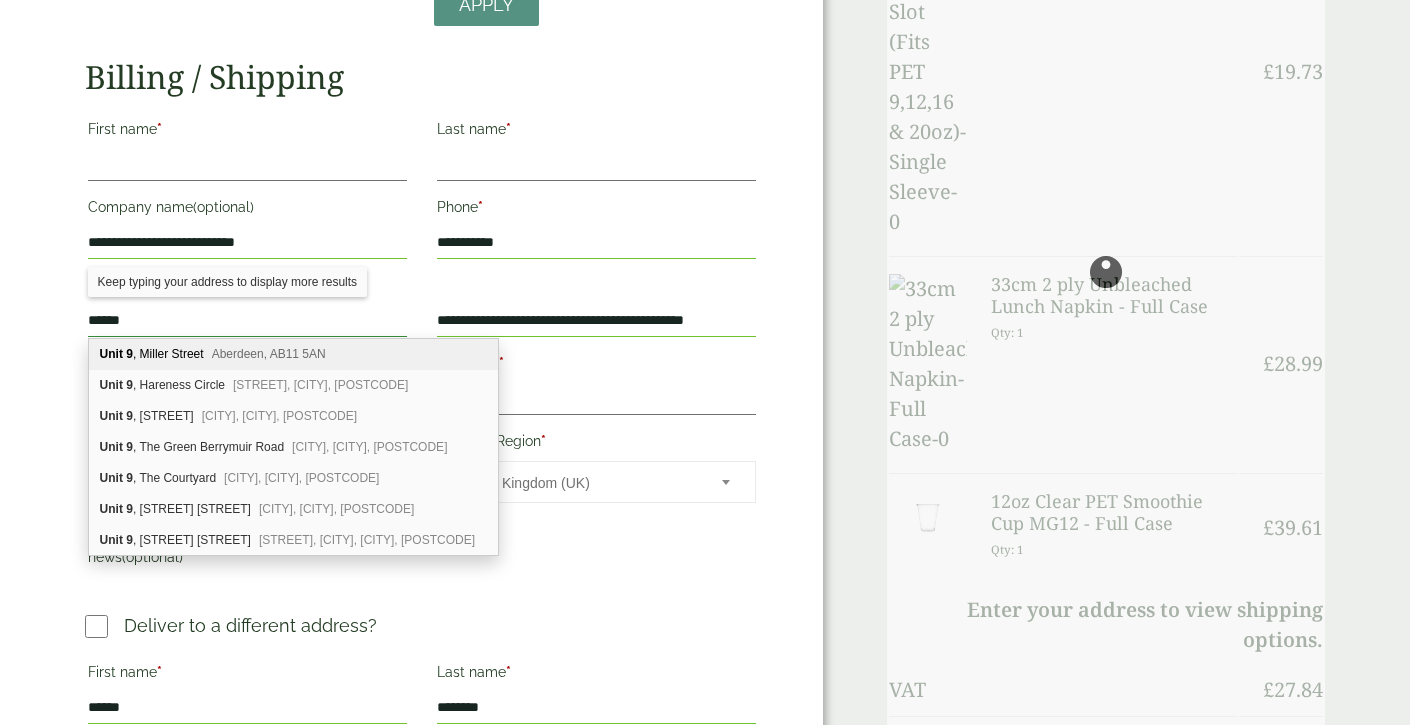 type on "******" 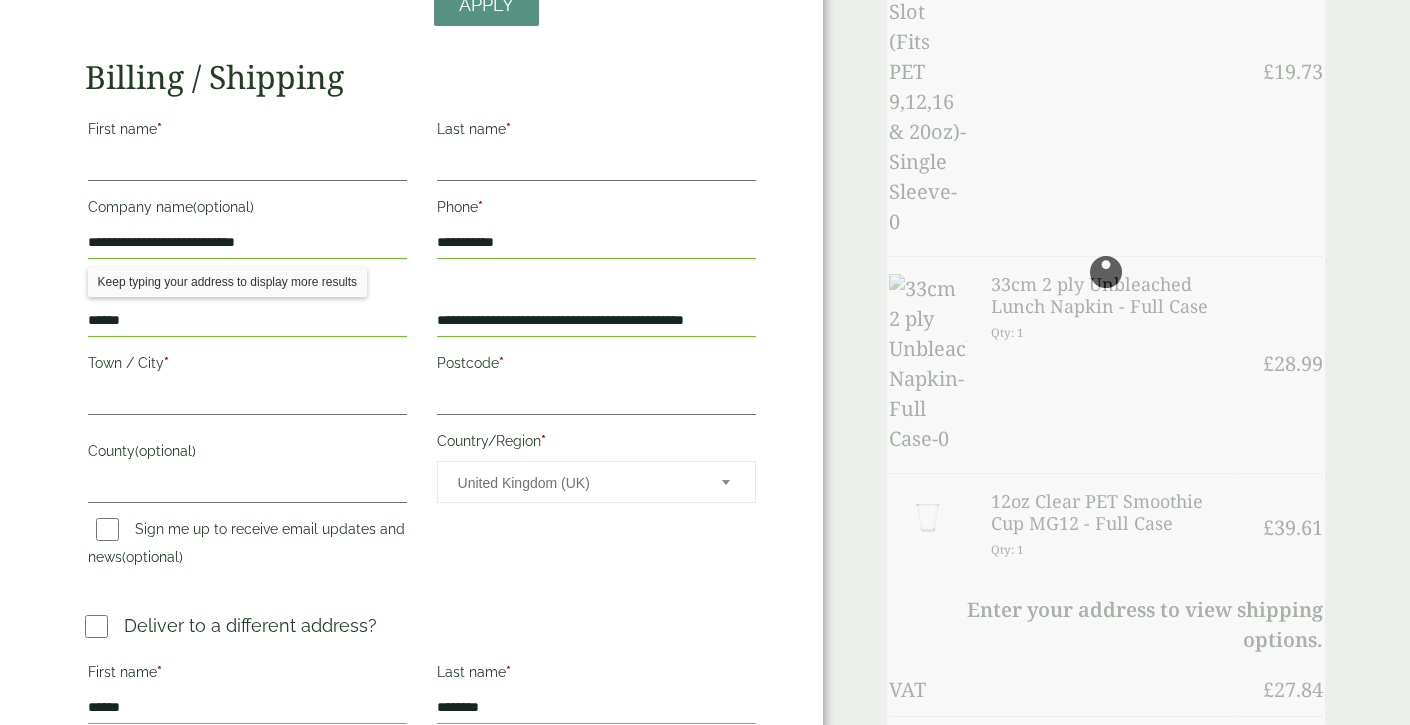 click on "Town / City  *" at bounding box center (247, 385) 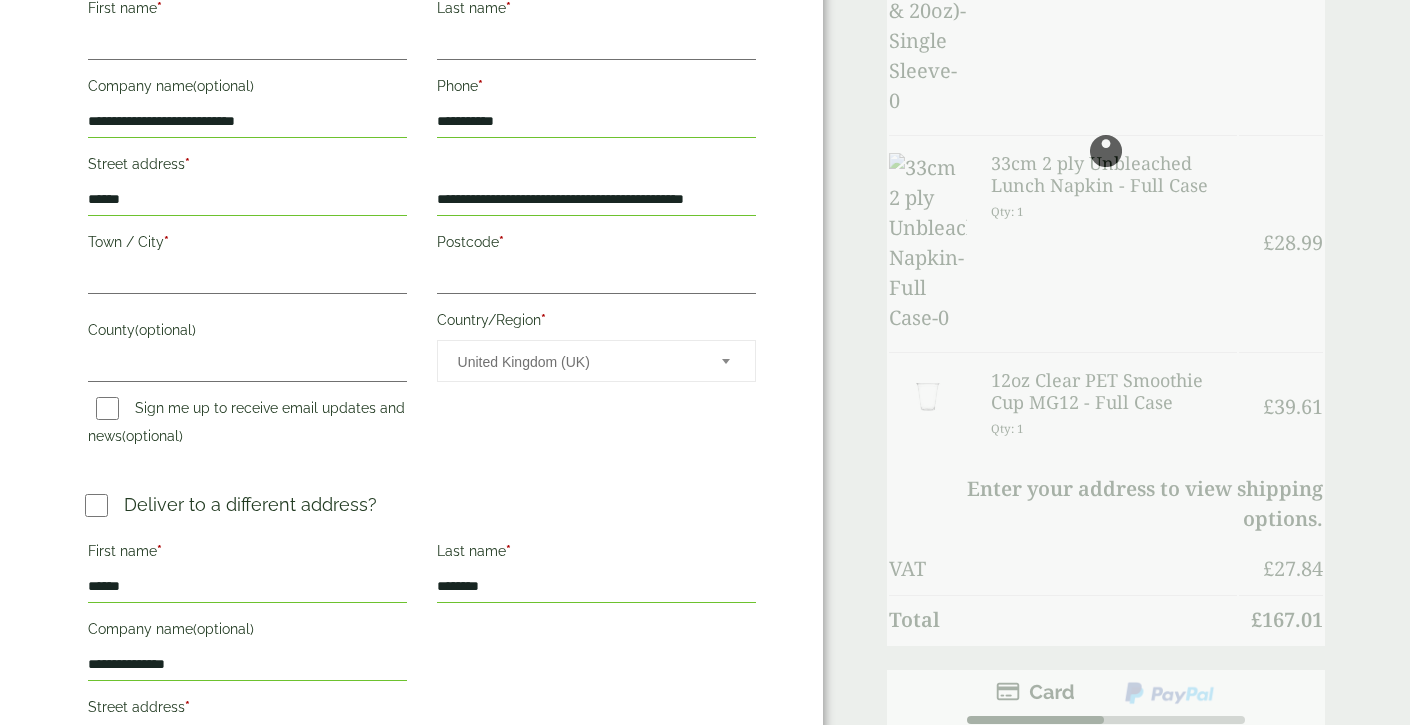 scroll, scrollTop: 427, scrollLeft: 0, axis: vertical 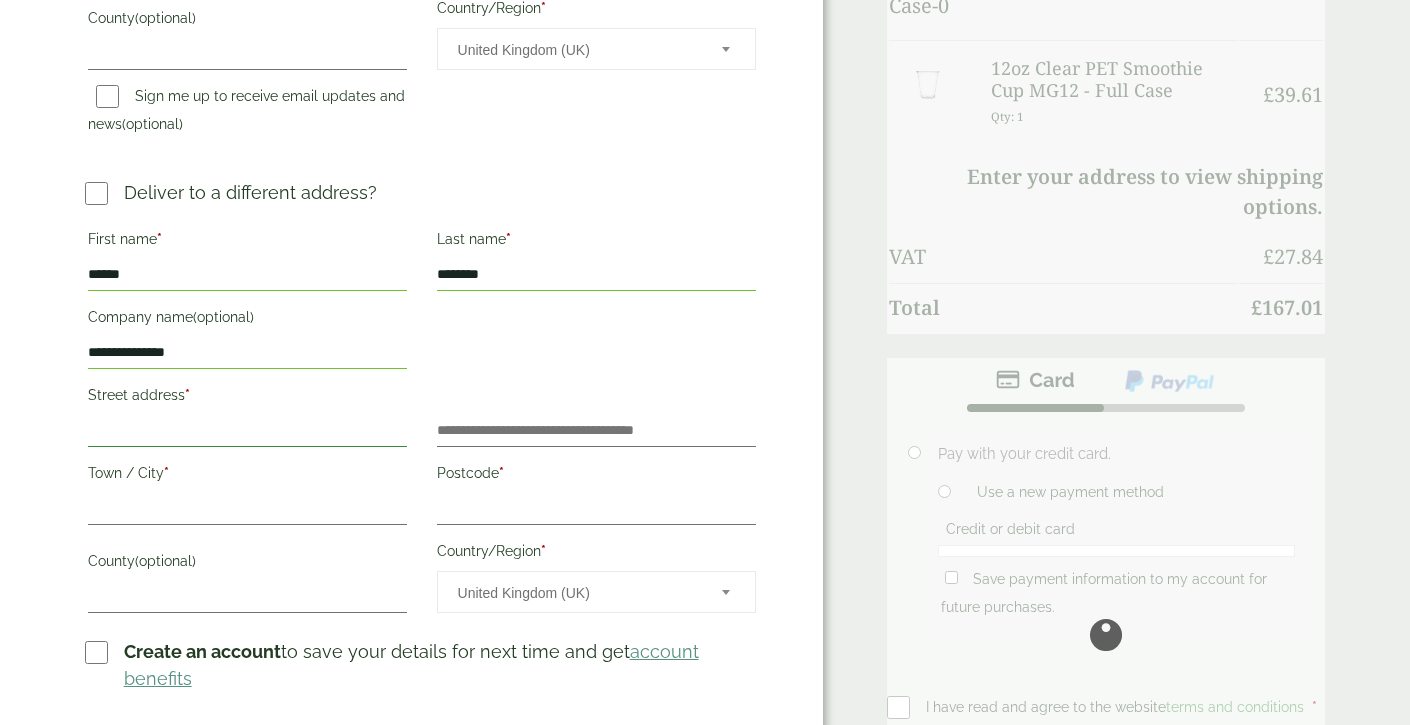 click on "Street address  *" at bounding box center (247, 431) 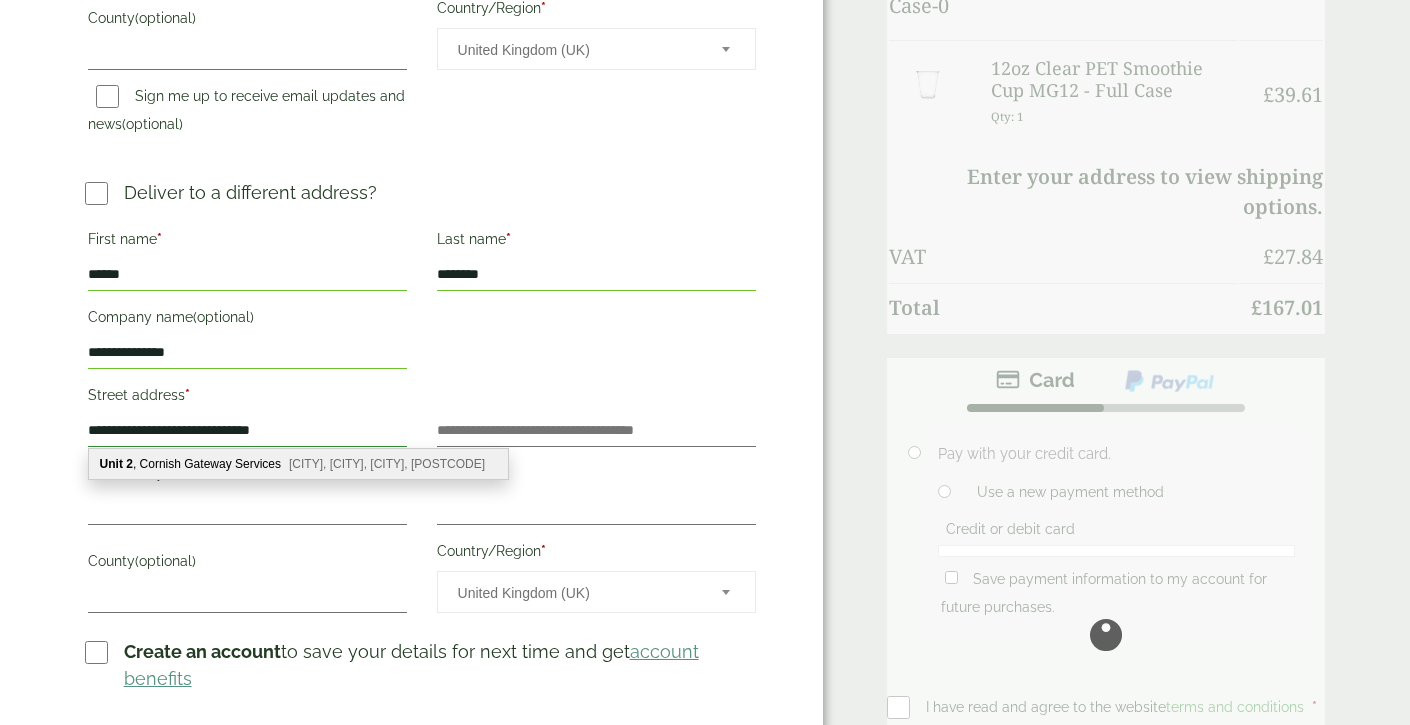 drag, startPoint x: 129, startPoint y: 428, endPoint x: 64, endPoint y: 427, distance: 65.00769 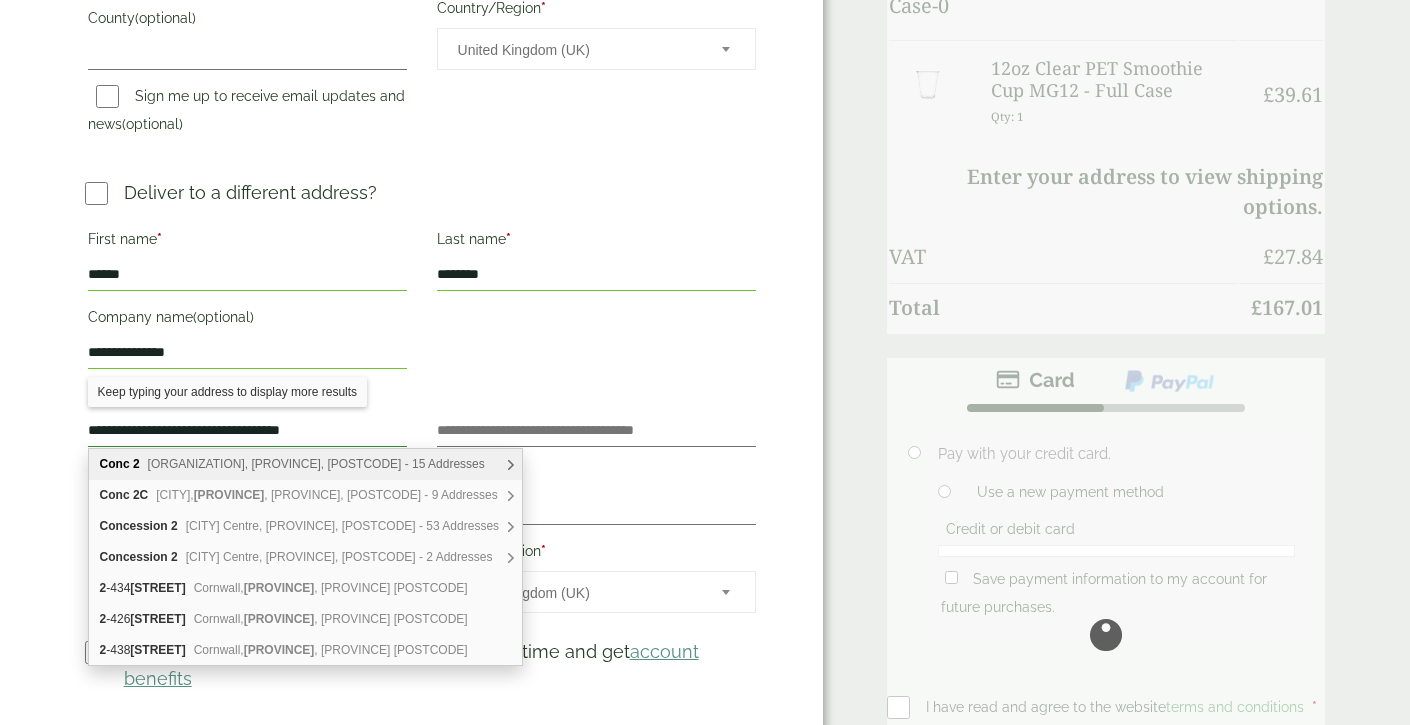type on "**********" 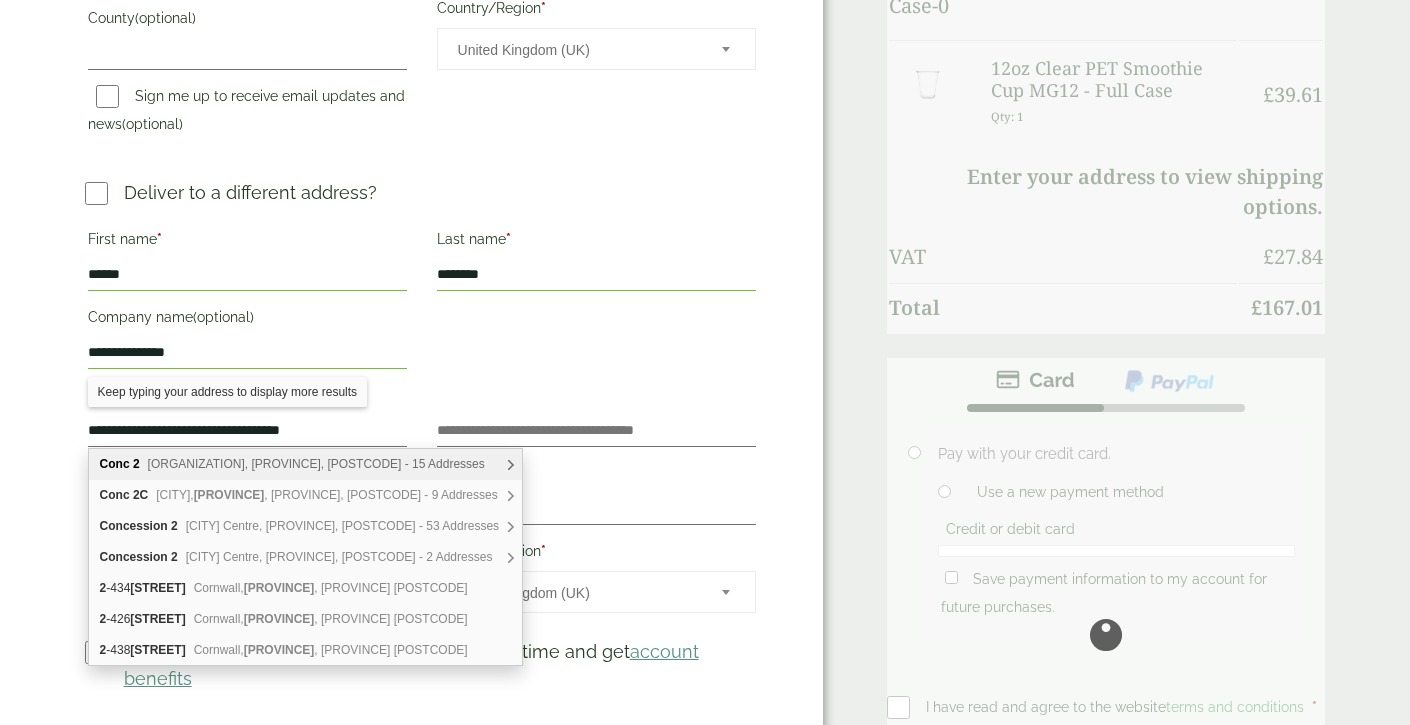 click on "— OR —
Email address  *
Have an account?  Log in  to save time
Username or email address  * Password  * Got a coupon? Apply * *" at bounding box center [411, 152] 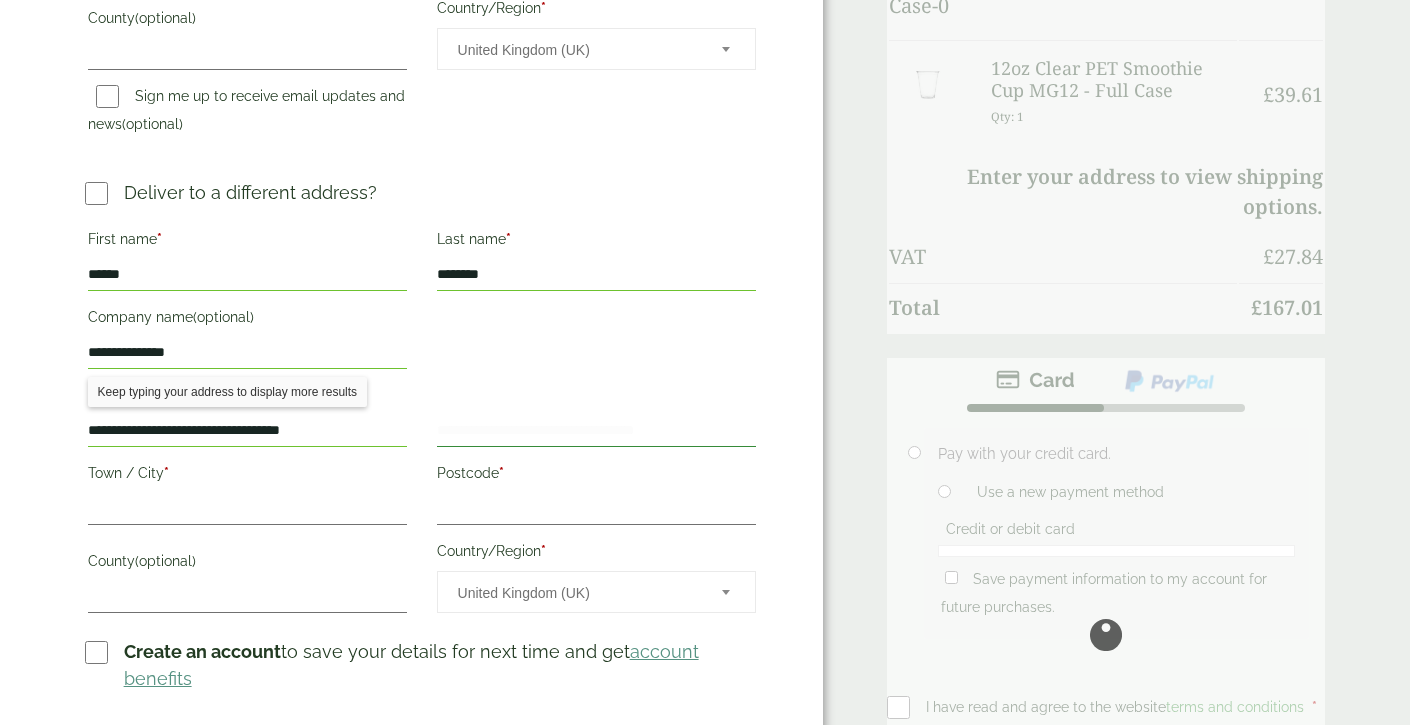 click on "Flat, suite, unit, etc.  (optional)" at bounding box center (596, 431) 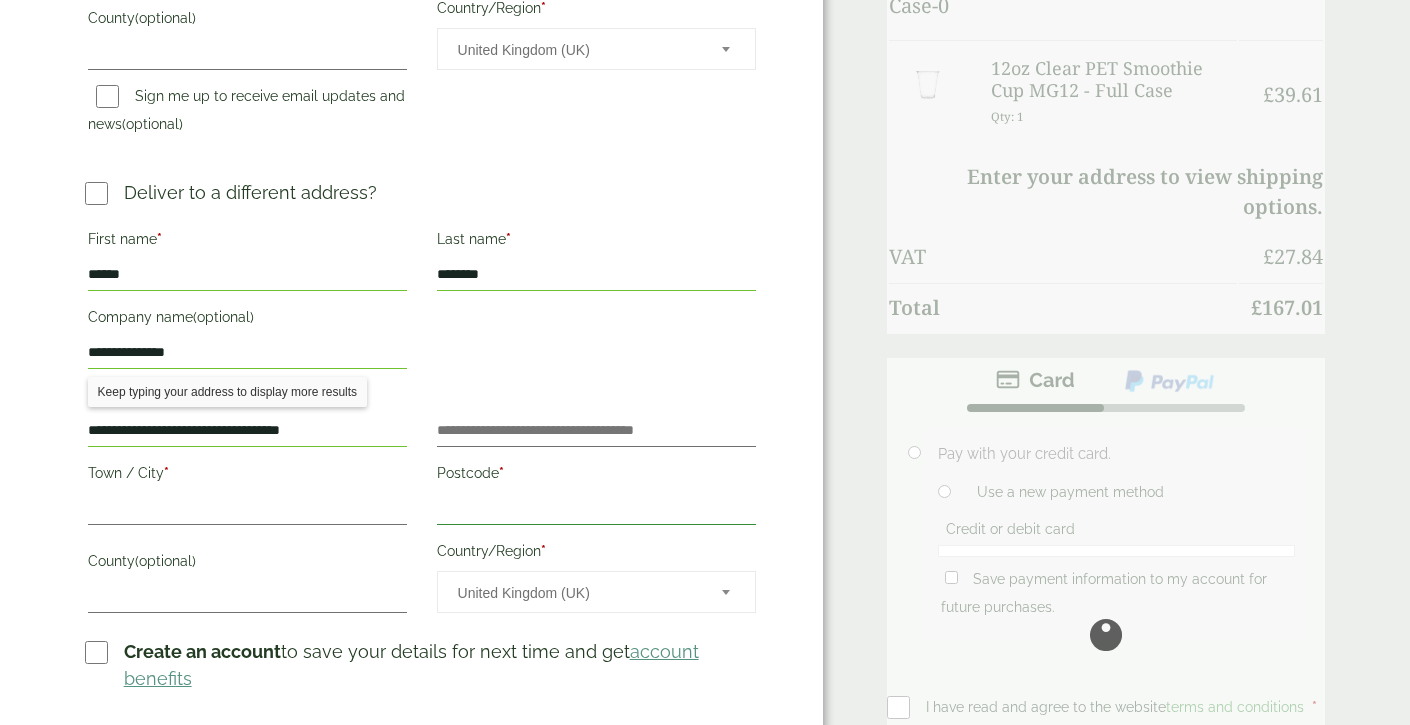 click on "Postcode  *" at bounding box center (596, 509) 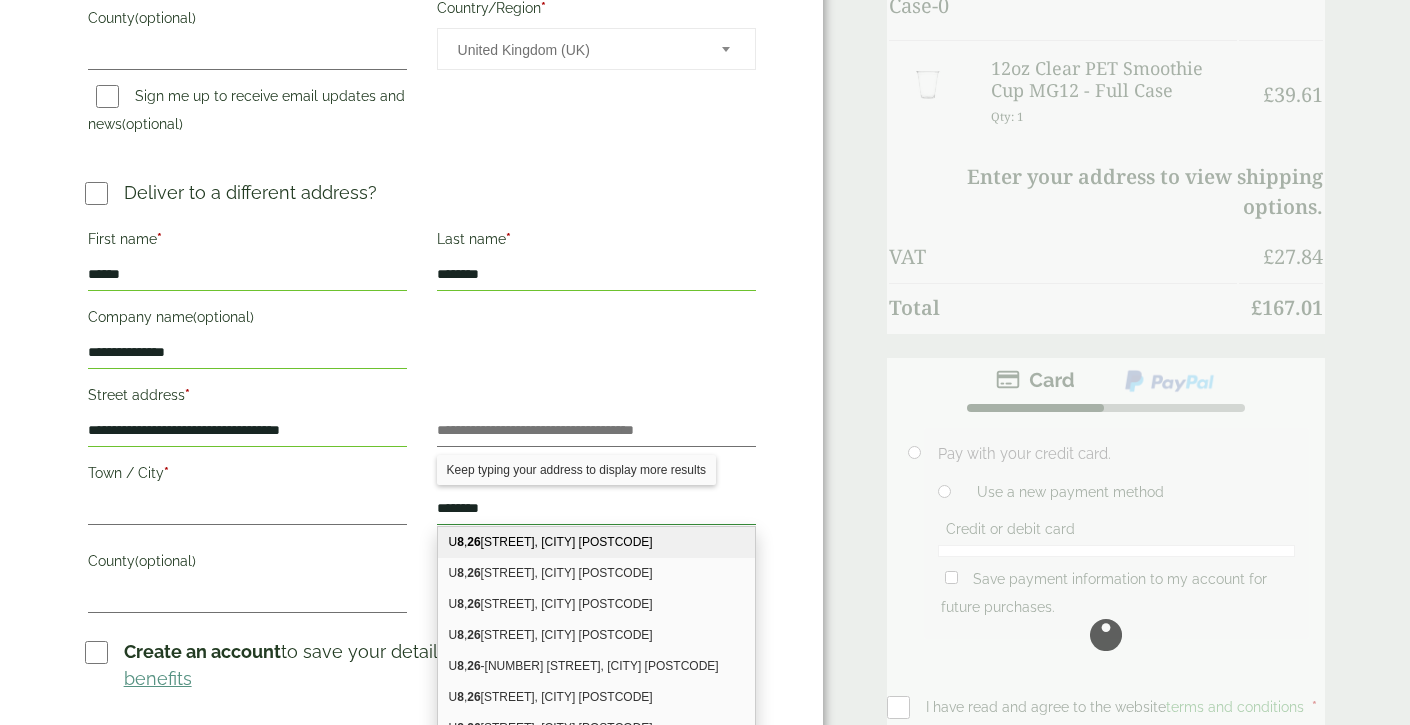 type on "********" 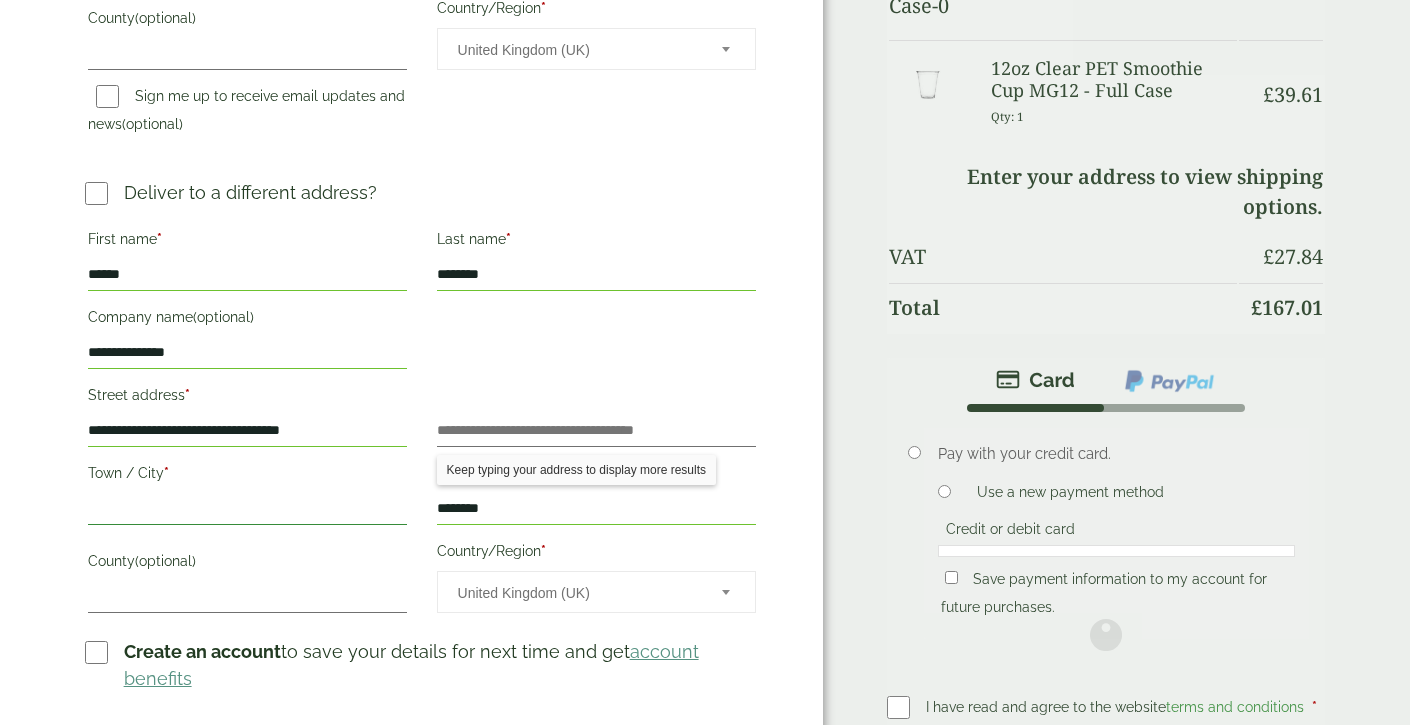 click on "Town / City  *" at bounding box center (247, 509) 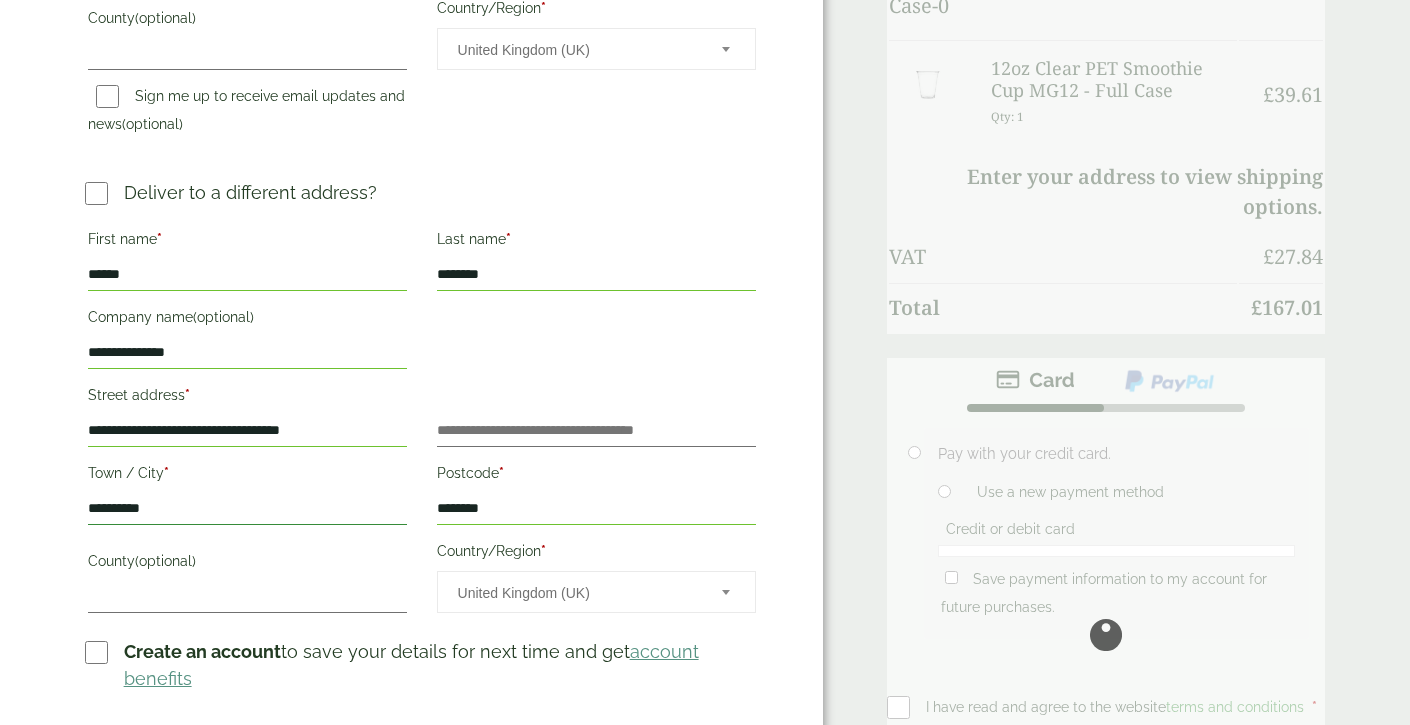type on "**********" 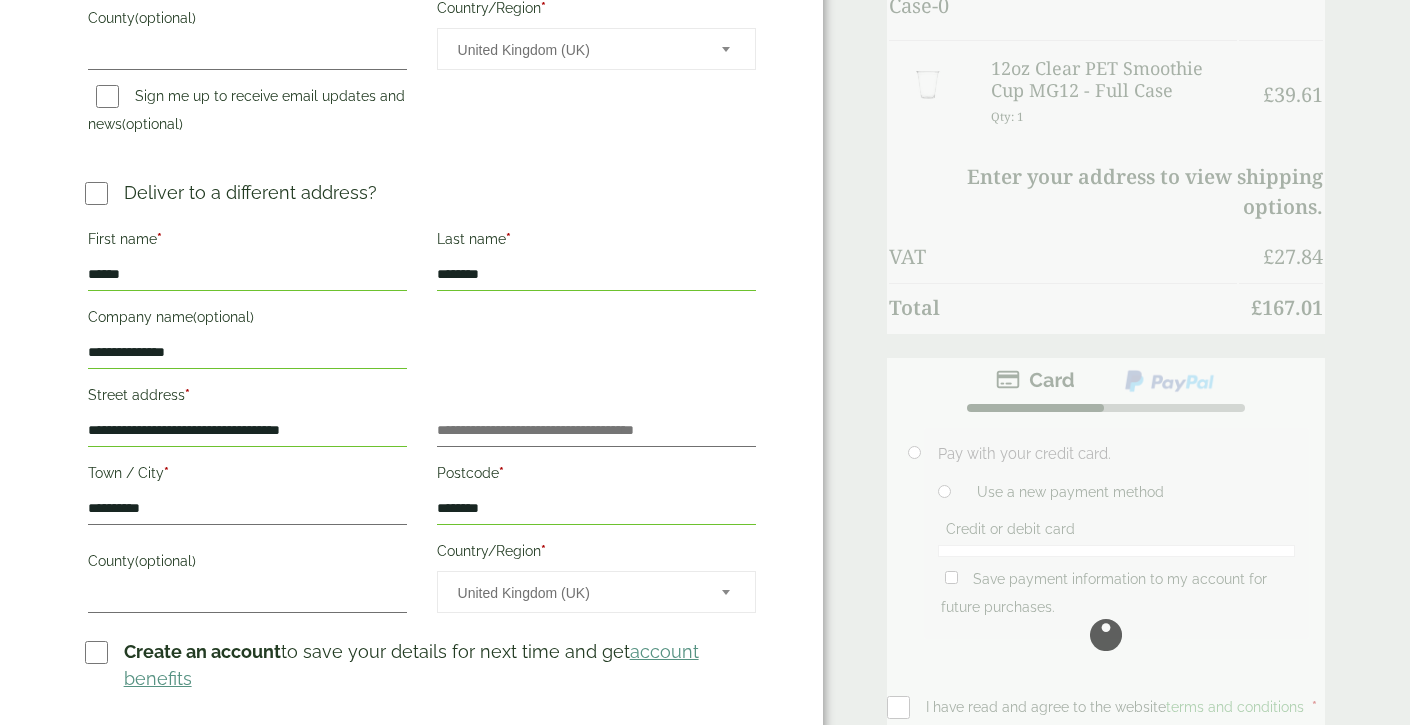 click on "— OR —
Email address  *
Have an account?  Log in  to save time
Username or email address  * Password  * Got a coupon? Apply * *" at bounding box center [411, 152] 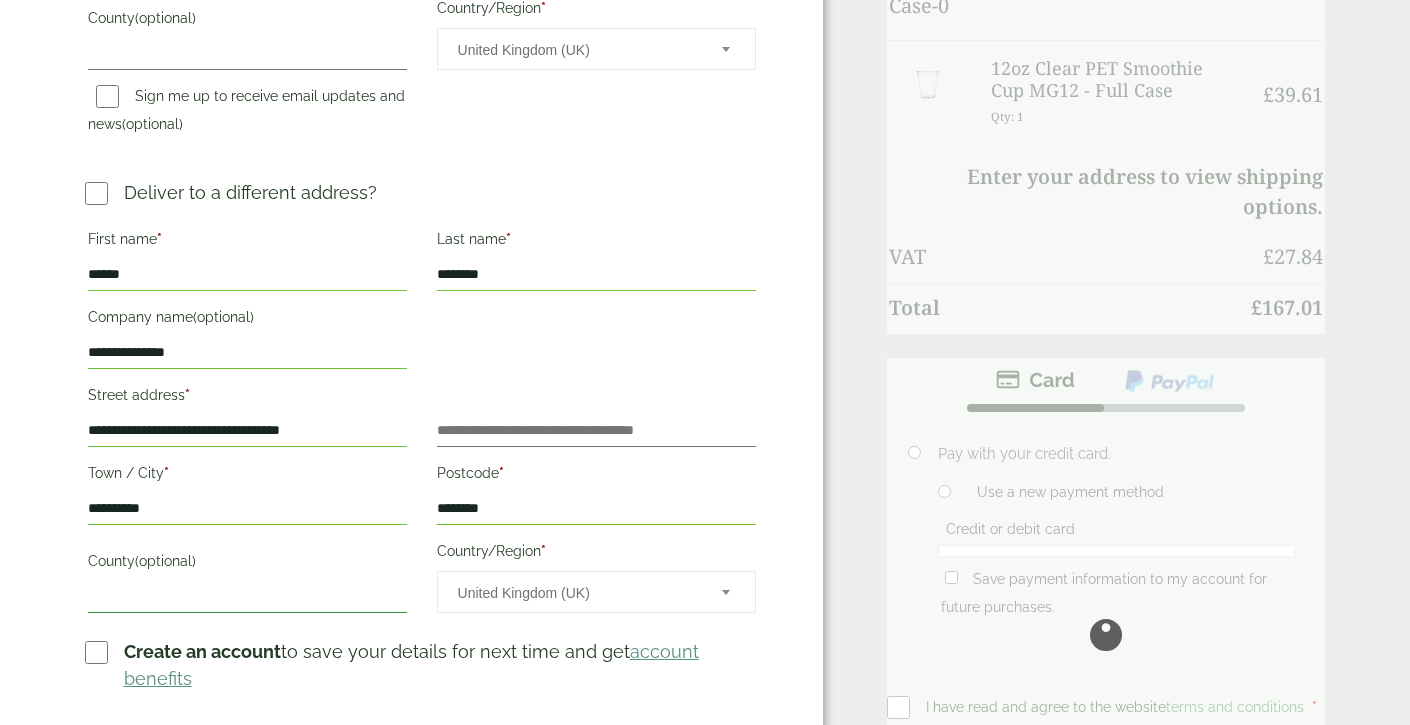 click on "County  (optional)" at bounding box center (247, 597) 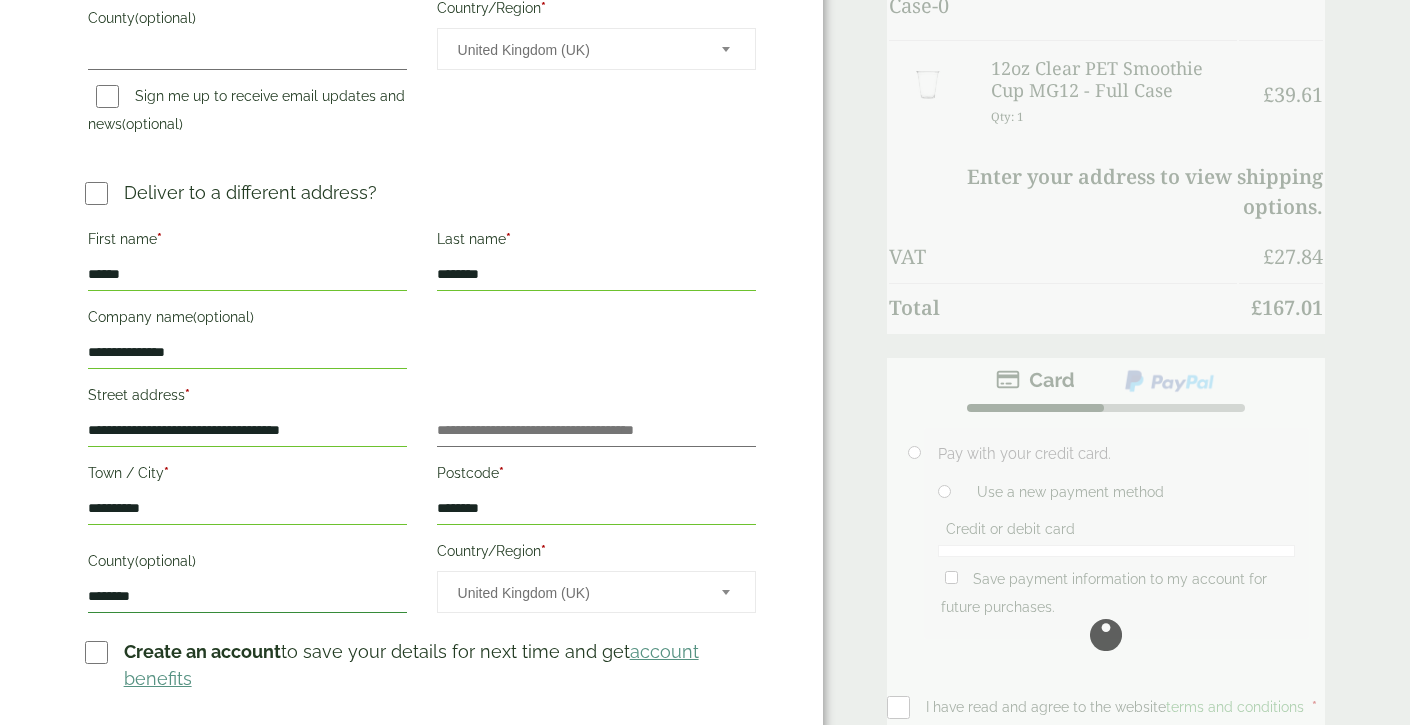 type on "********" 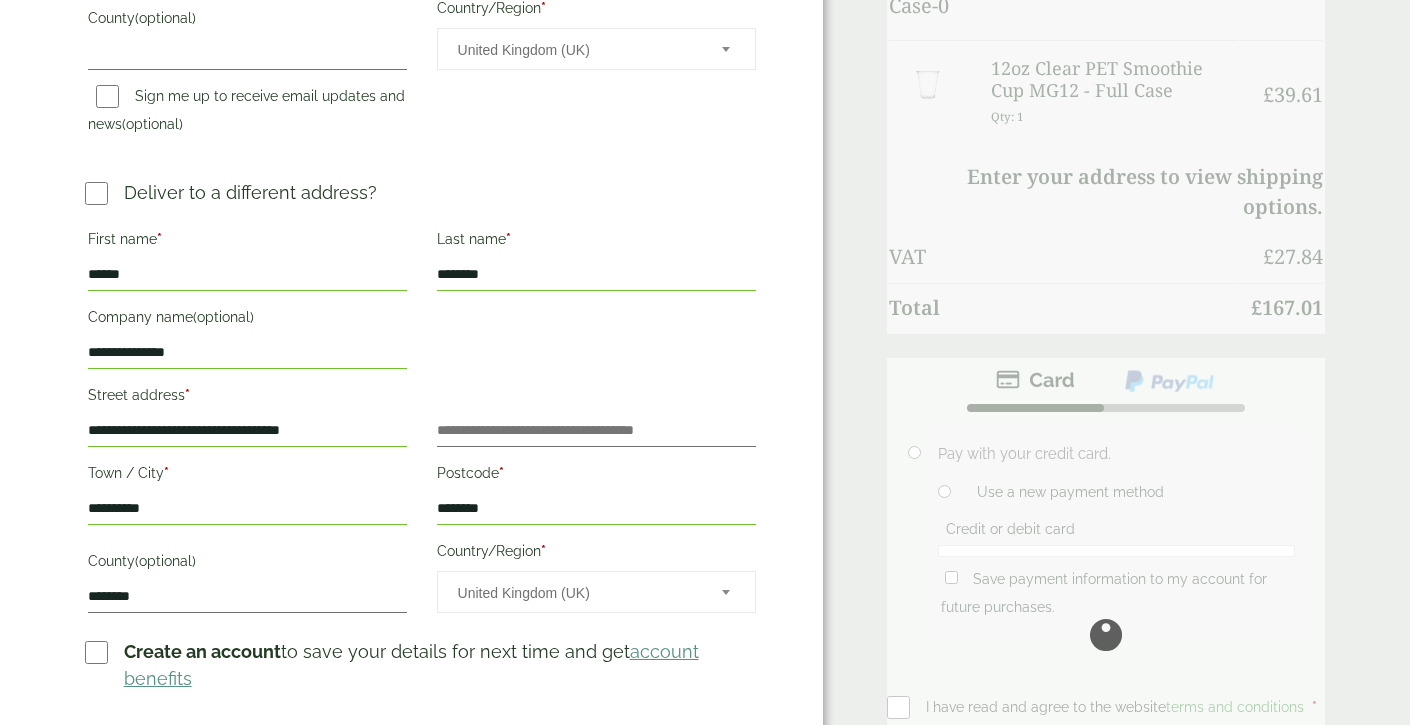 click on "Country/Region  *" at bounding box center (596, 554) 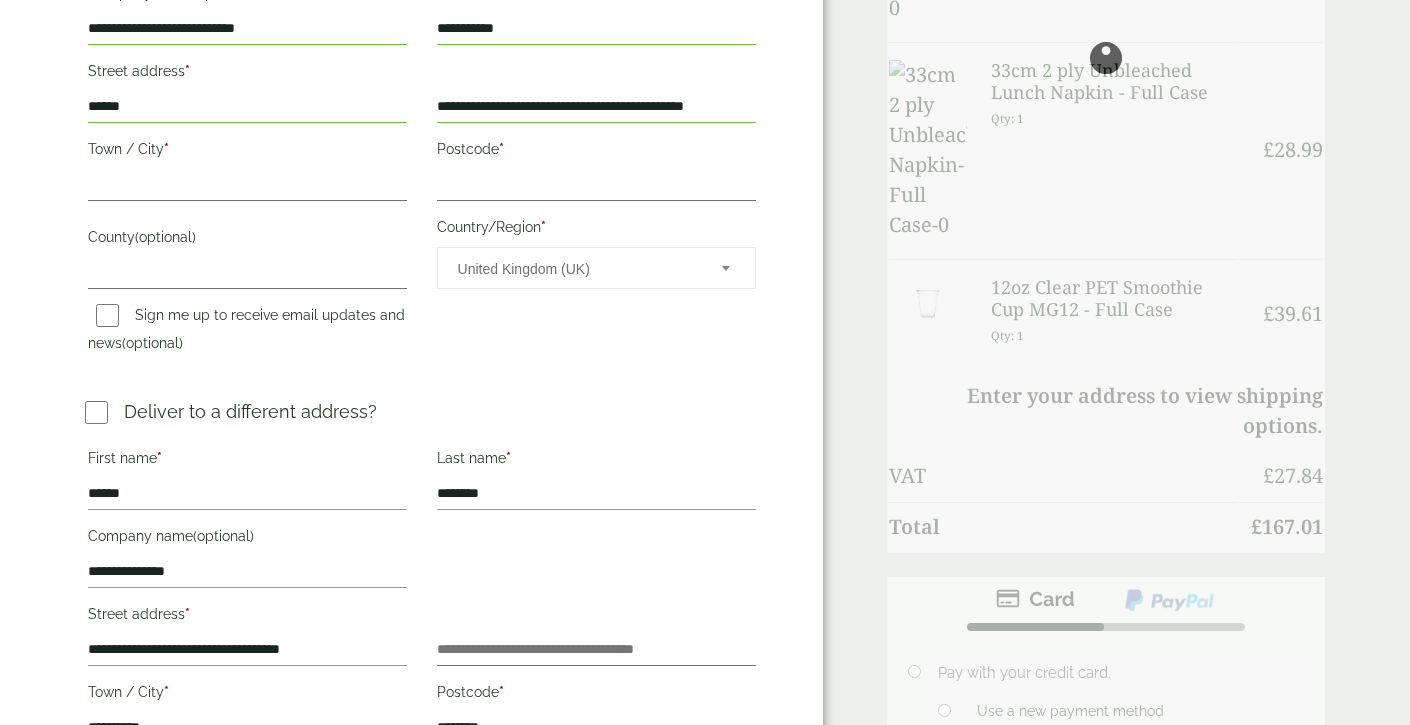 scroll, scrollTop: 667, scrollLeft: 0, axis: vertical 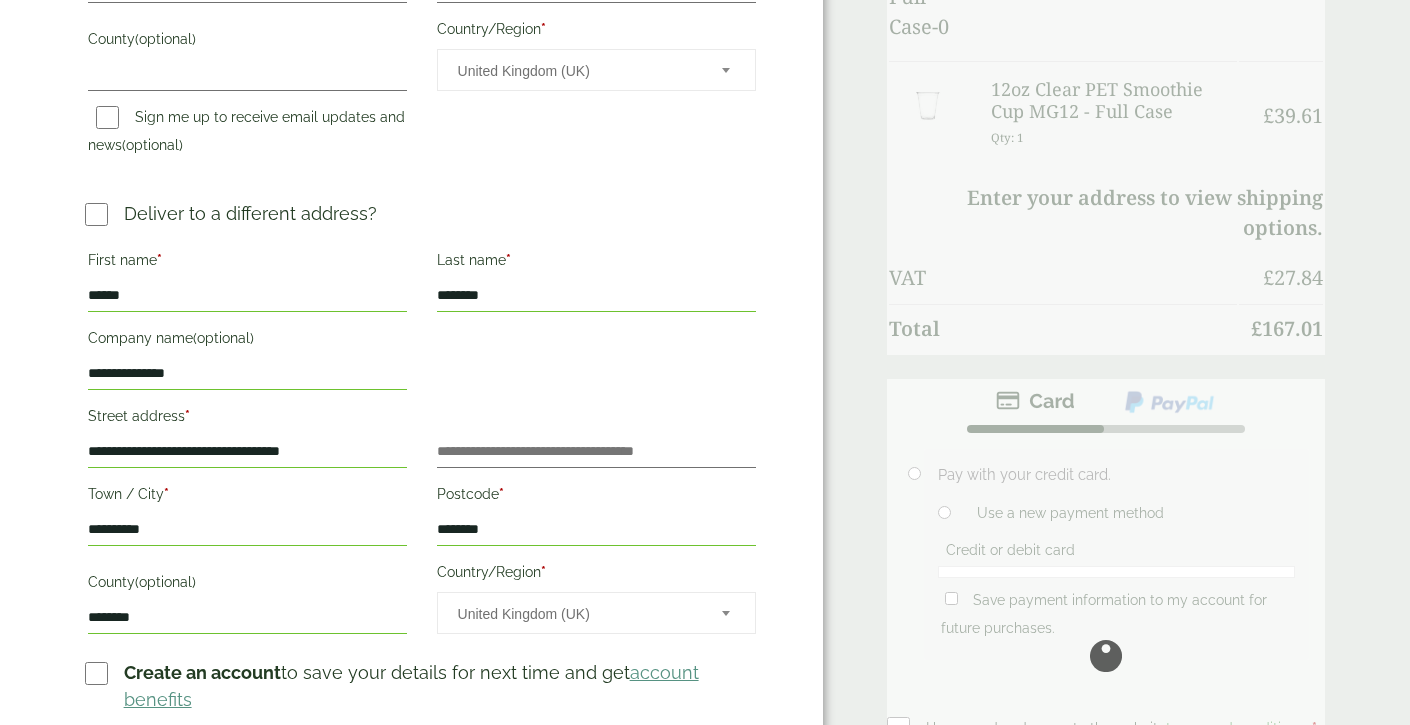 click at bounding box center [1106, 656] 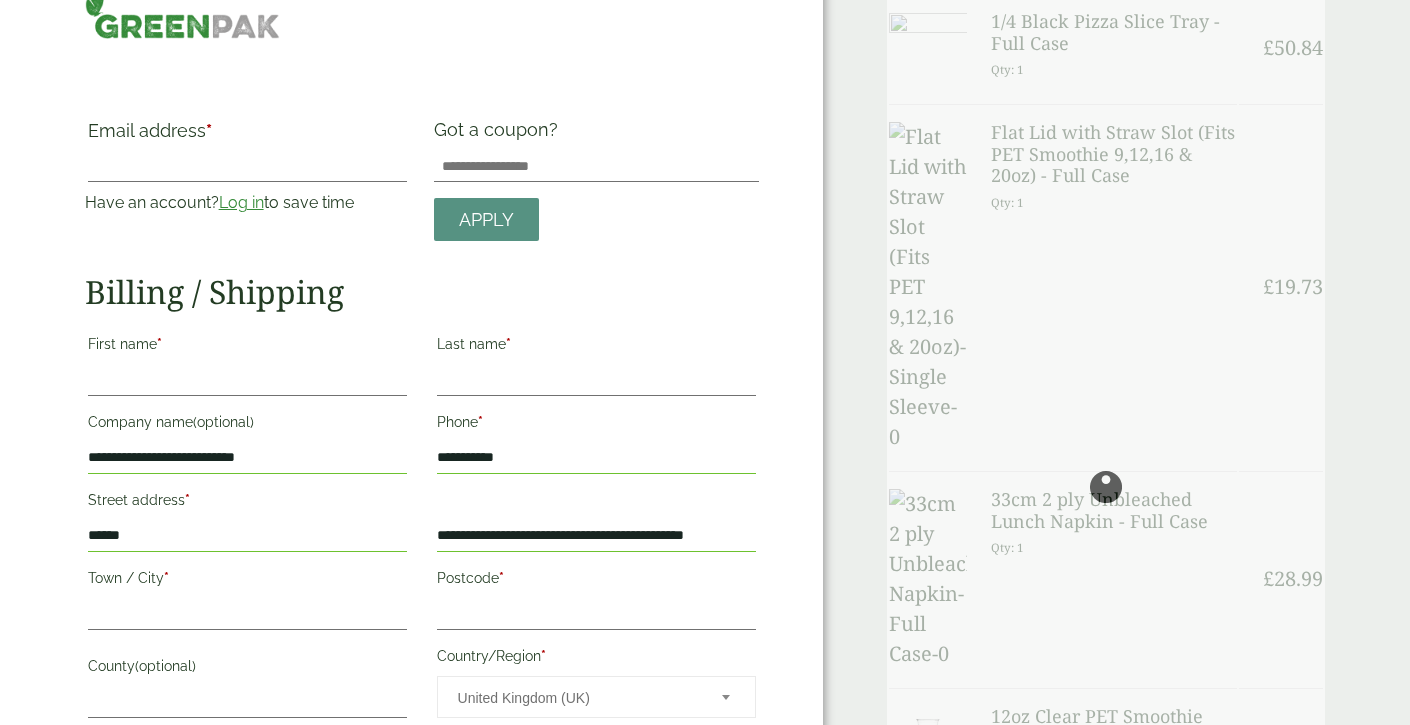 scroll, scrollTop: 39, scrollLeft: 0, axis: vertical 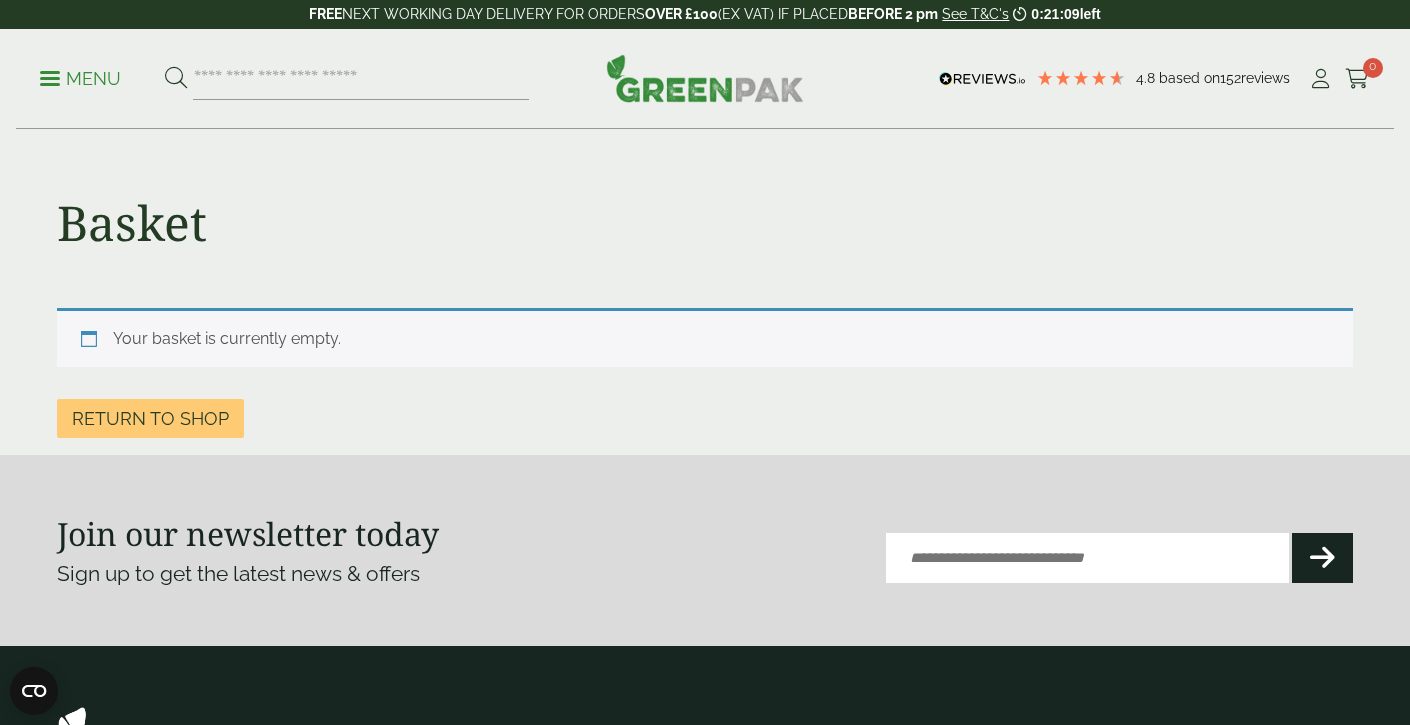click on "Menu" at bounding box center (80, 79) 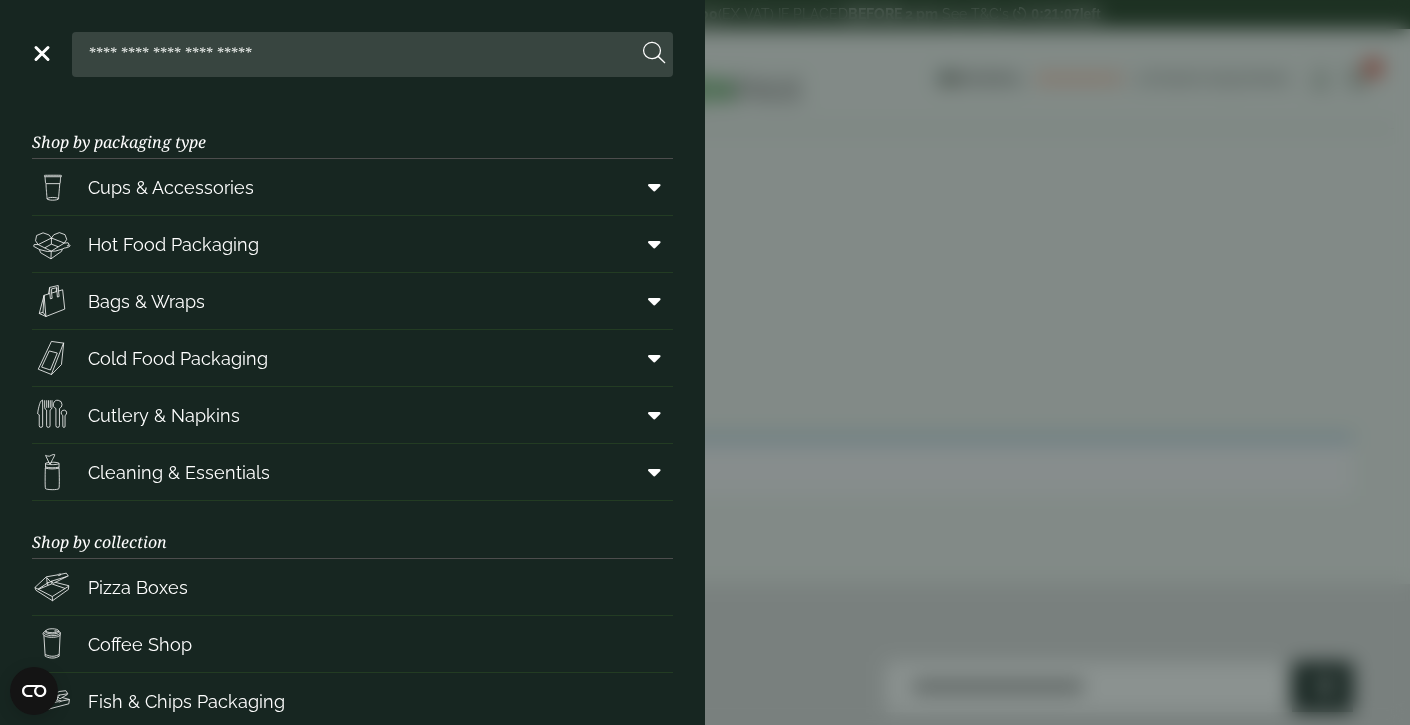 scroll, scrollTop: 268, scrollLeft: 0, axis: vertical 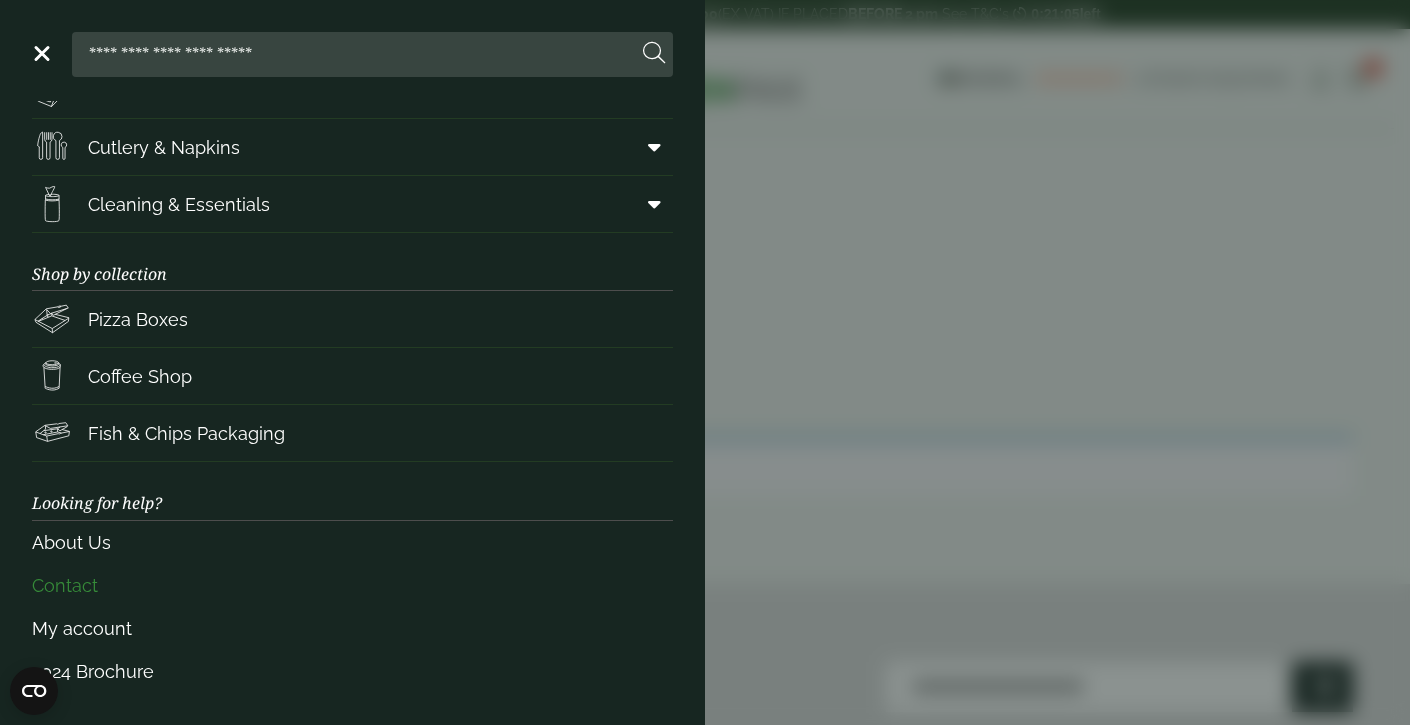 click on "Contact" at bounding box center [352, 585] 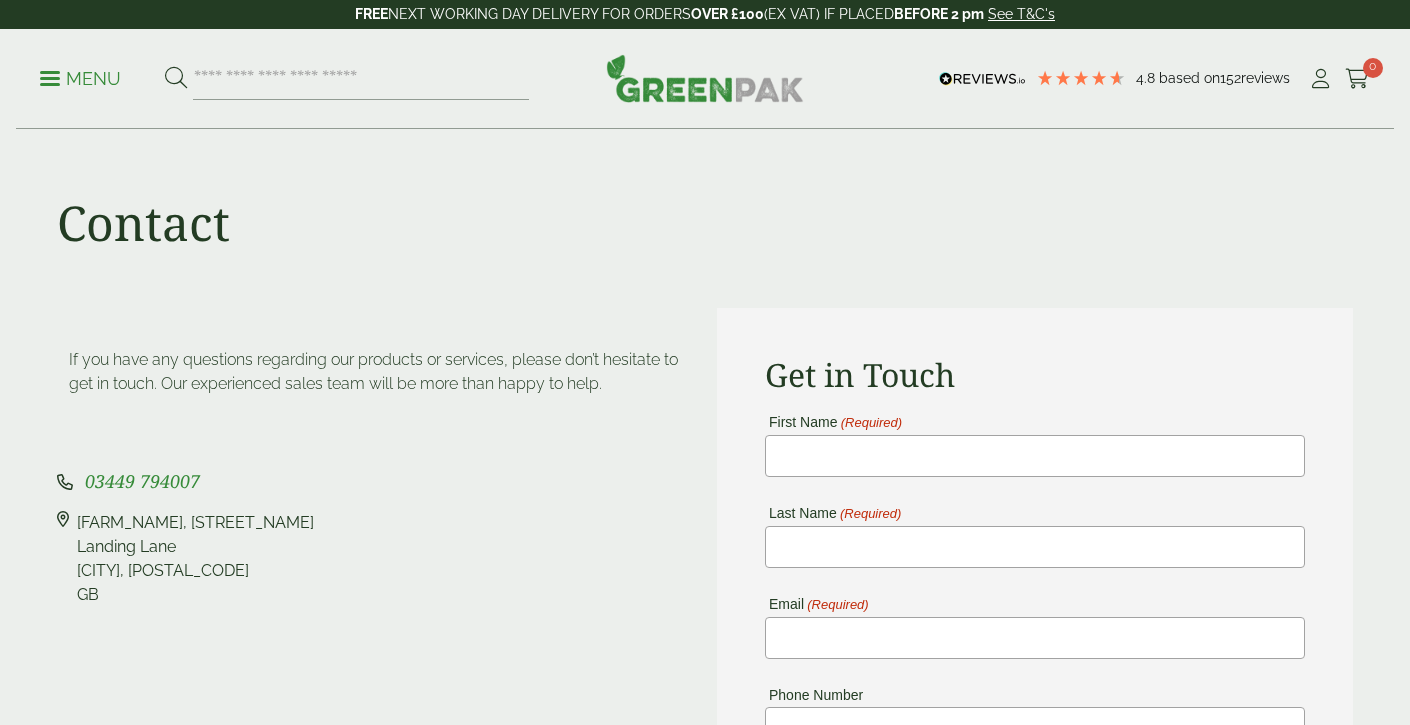 scroll, scrollTop: 0, scrollLeft: 0, axis: both 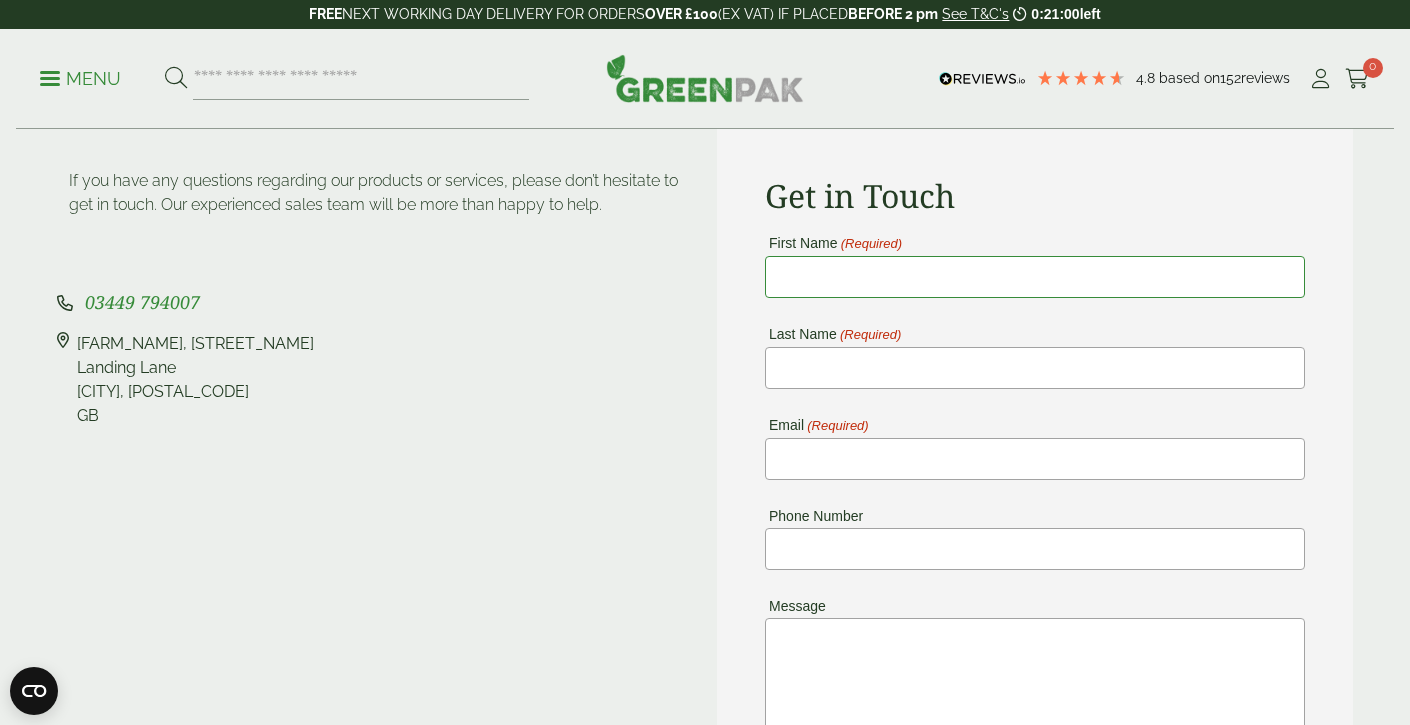 click on "[FIRST] [LAST] (Required)" at bounding box center (1035, 277) 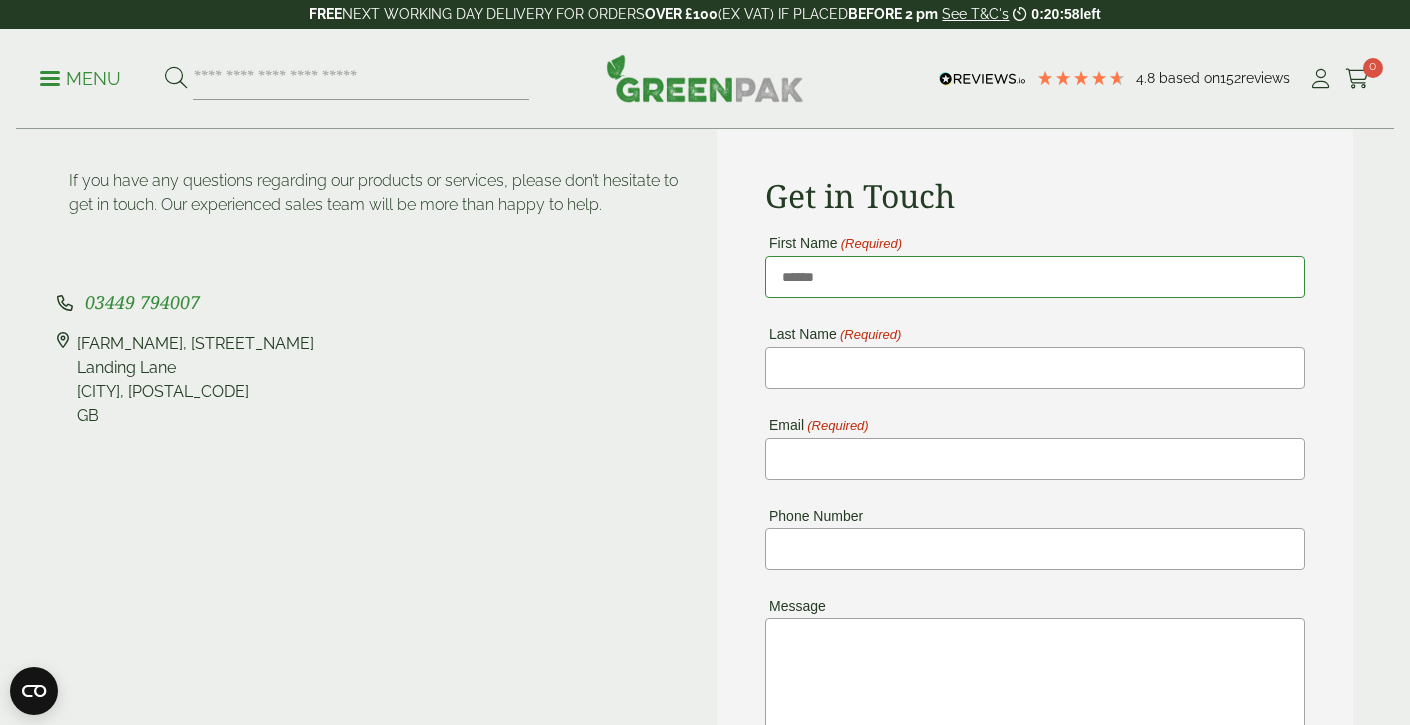 type on "******" 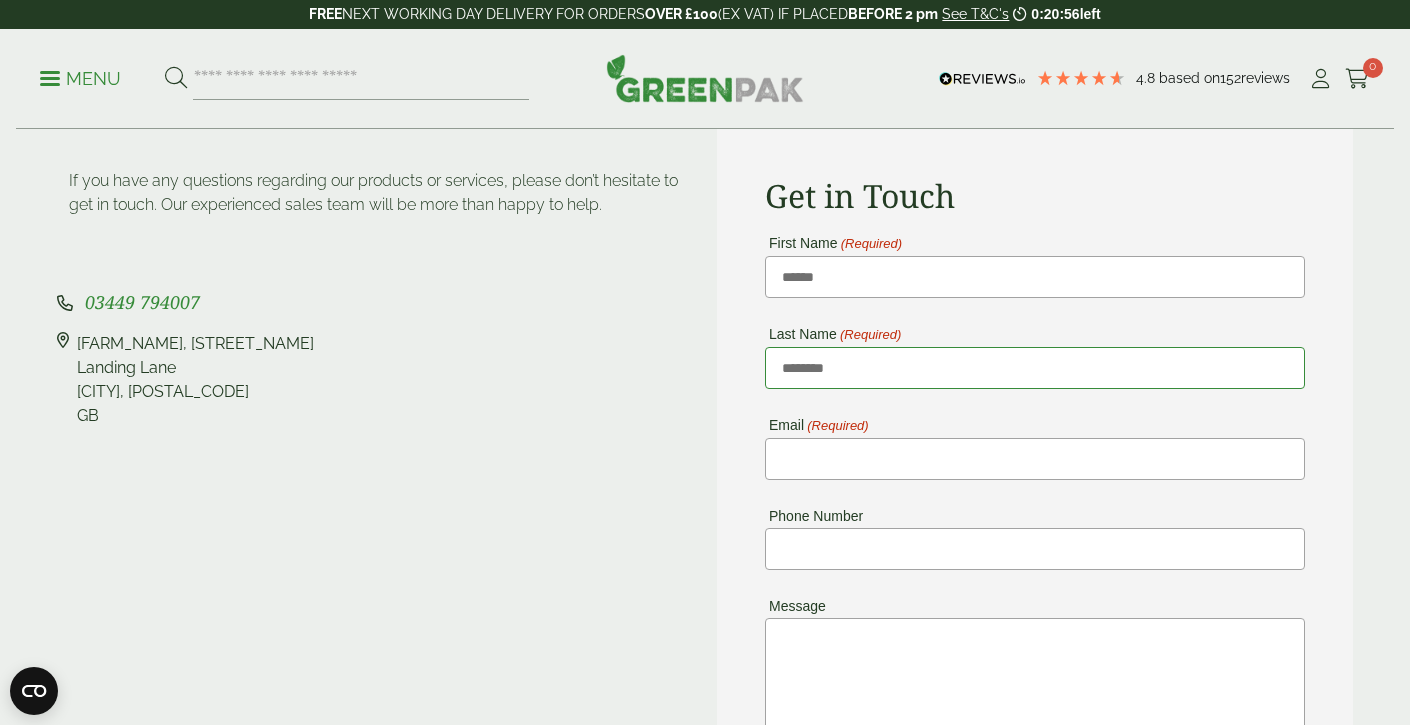 type on "********" 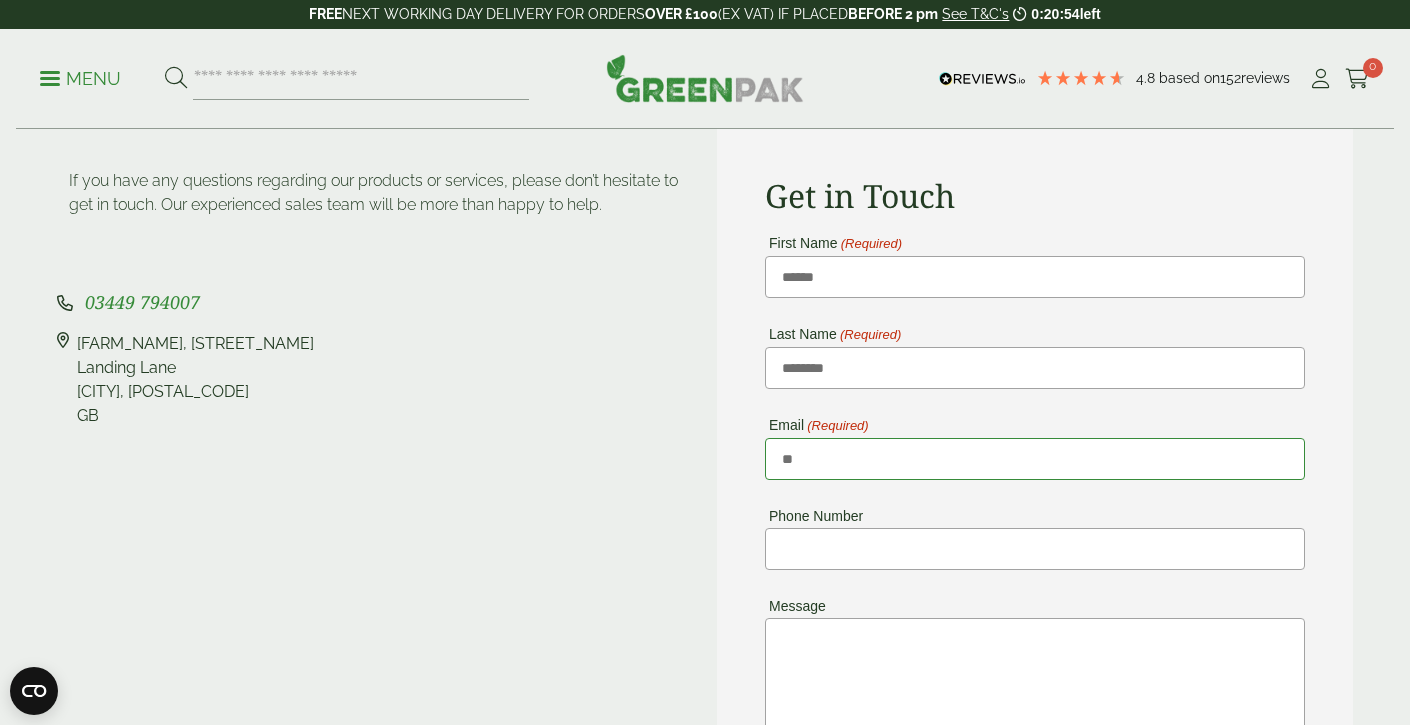 type on "*" 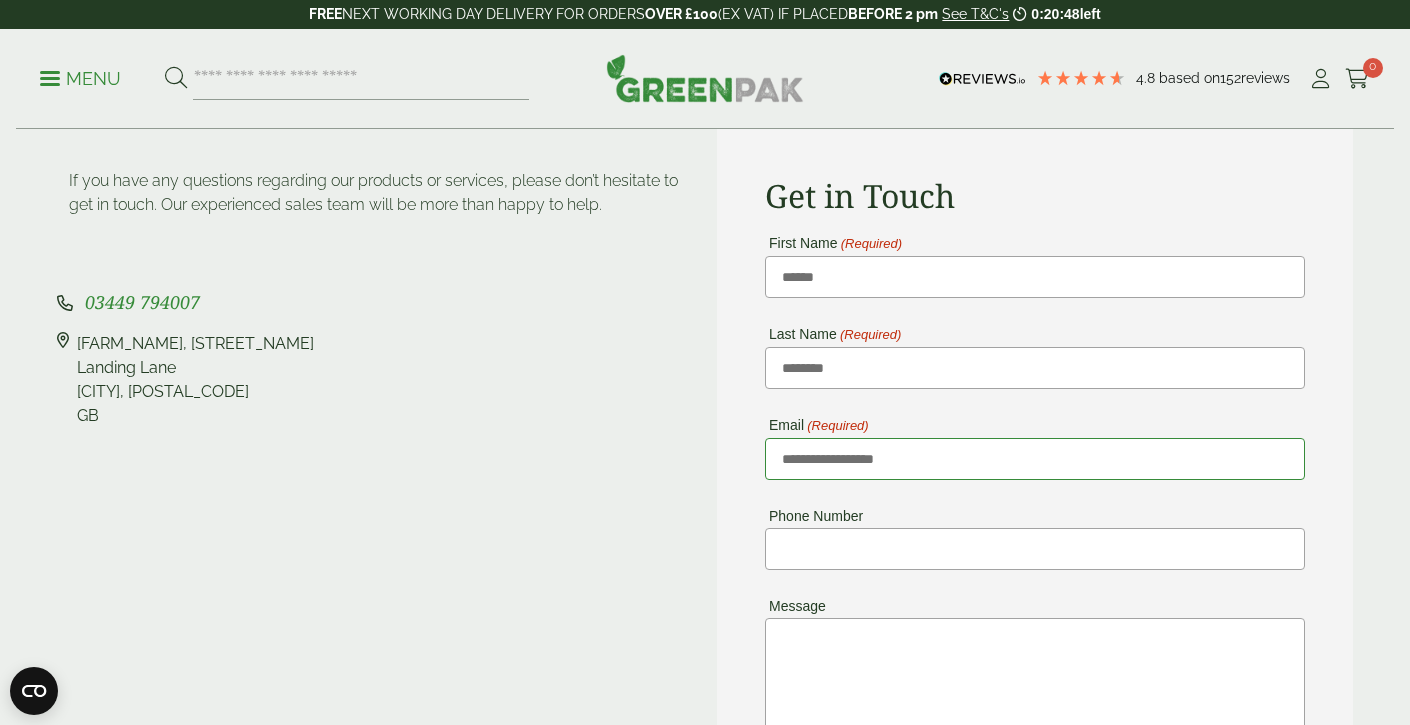 type on "**********" 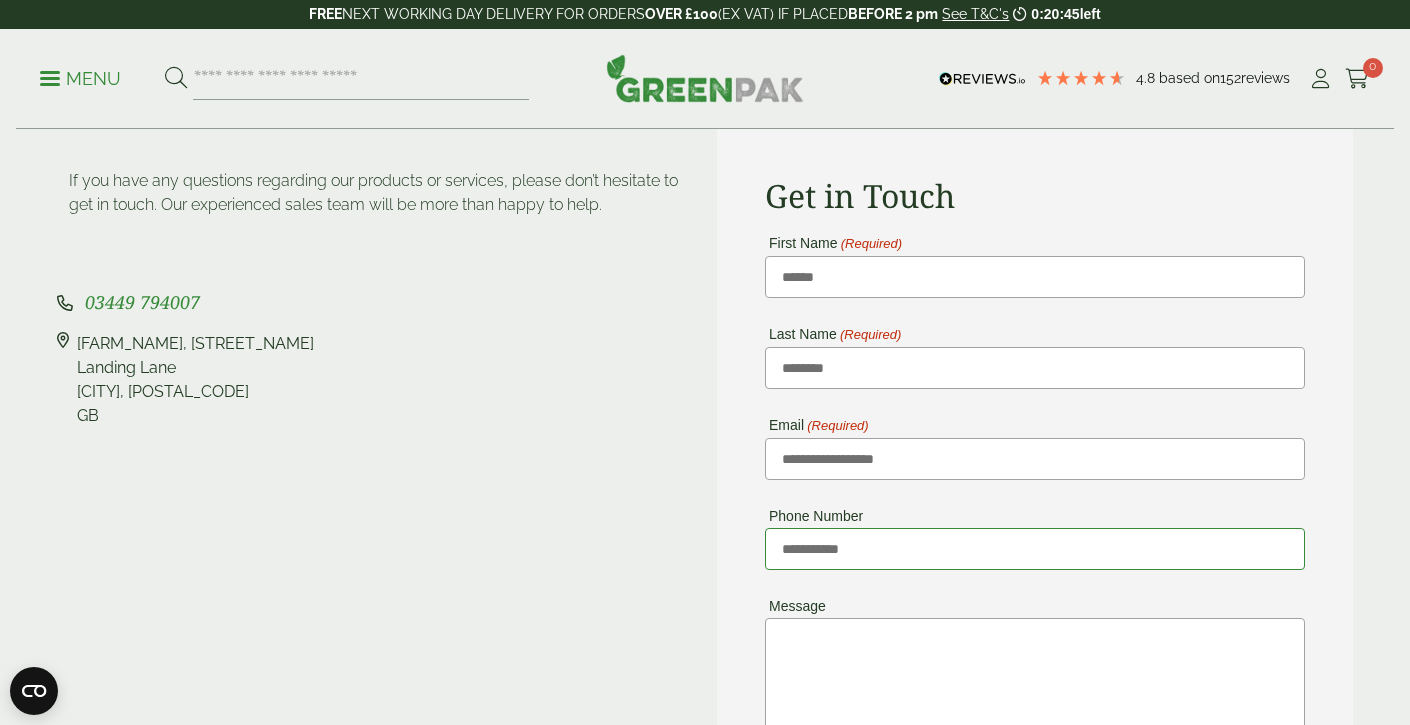 type on "**********" 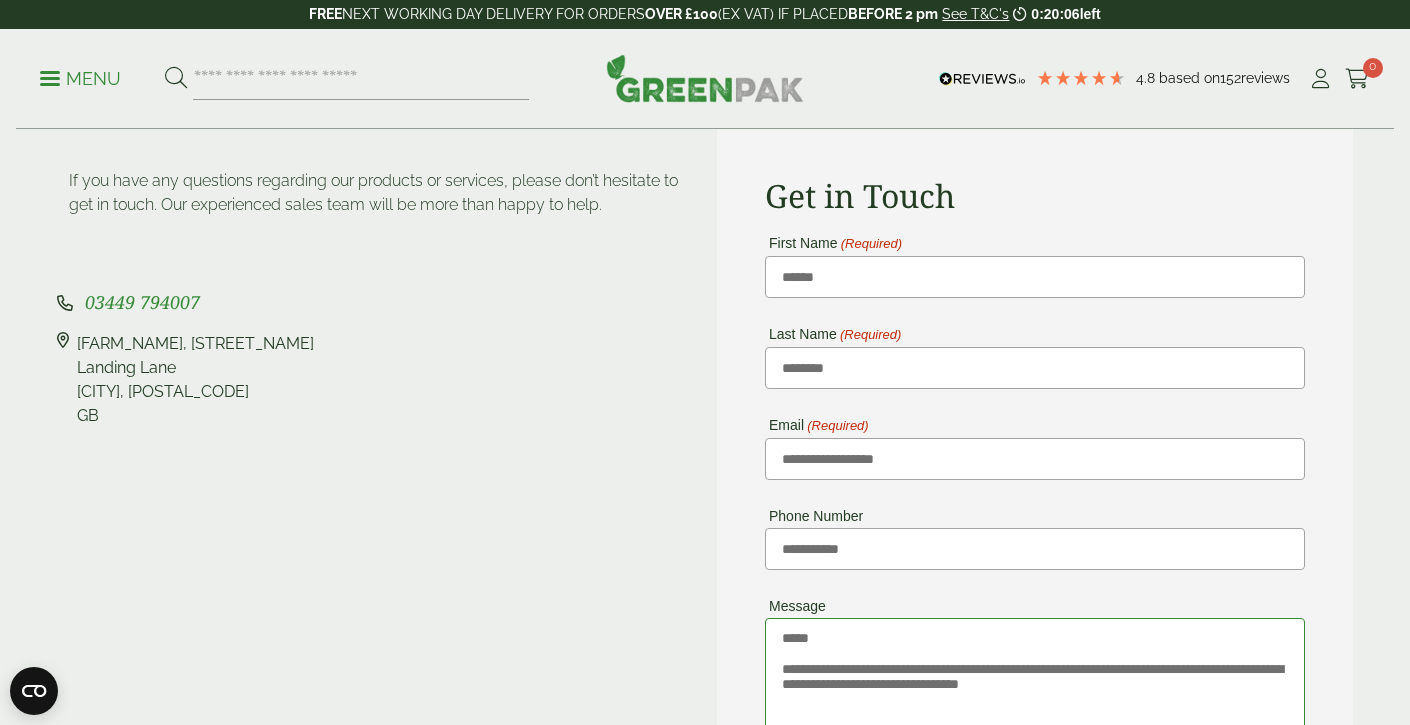 click on "**********" at bounding box center [1035, 762] 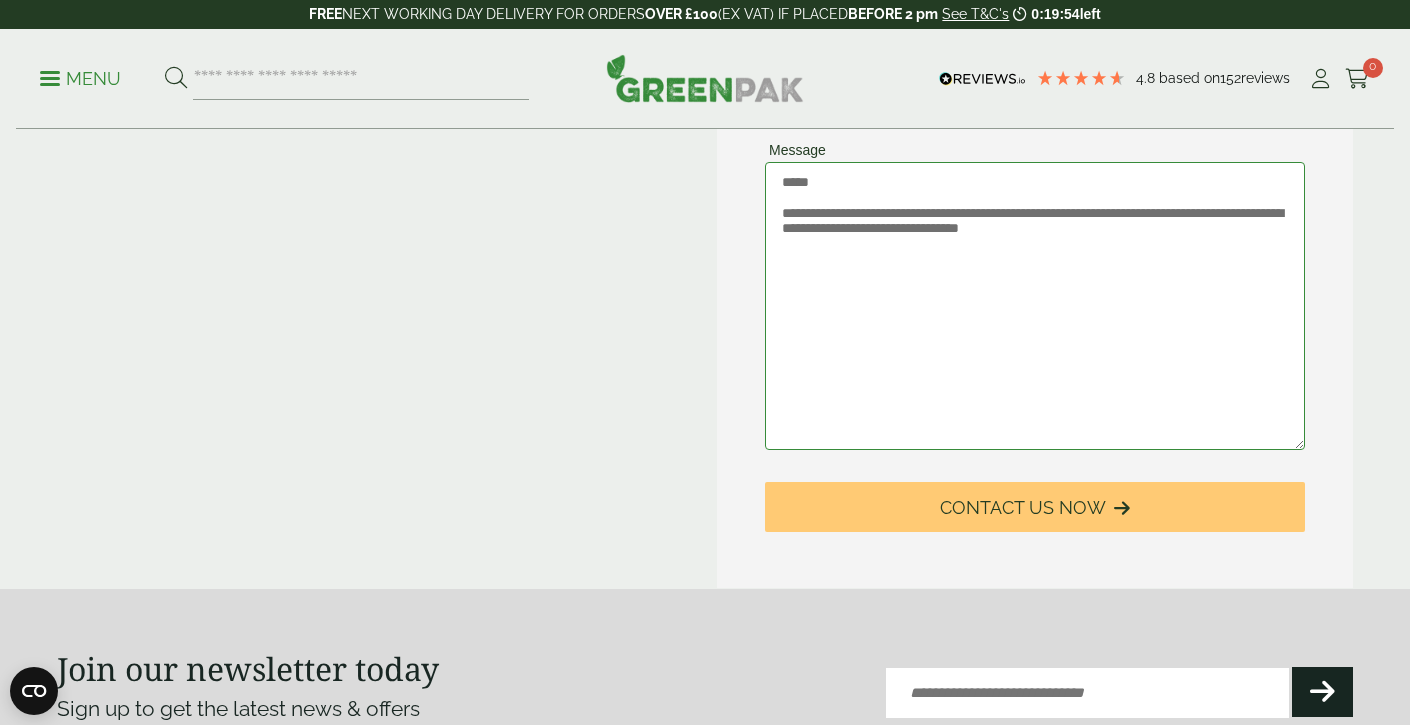 scroll, scrollTop: 637, scrollLeft: 0, axis: vertical 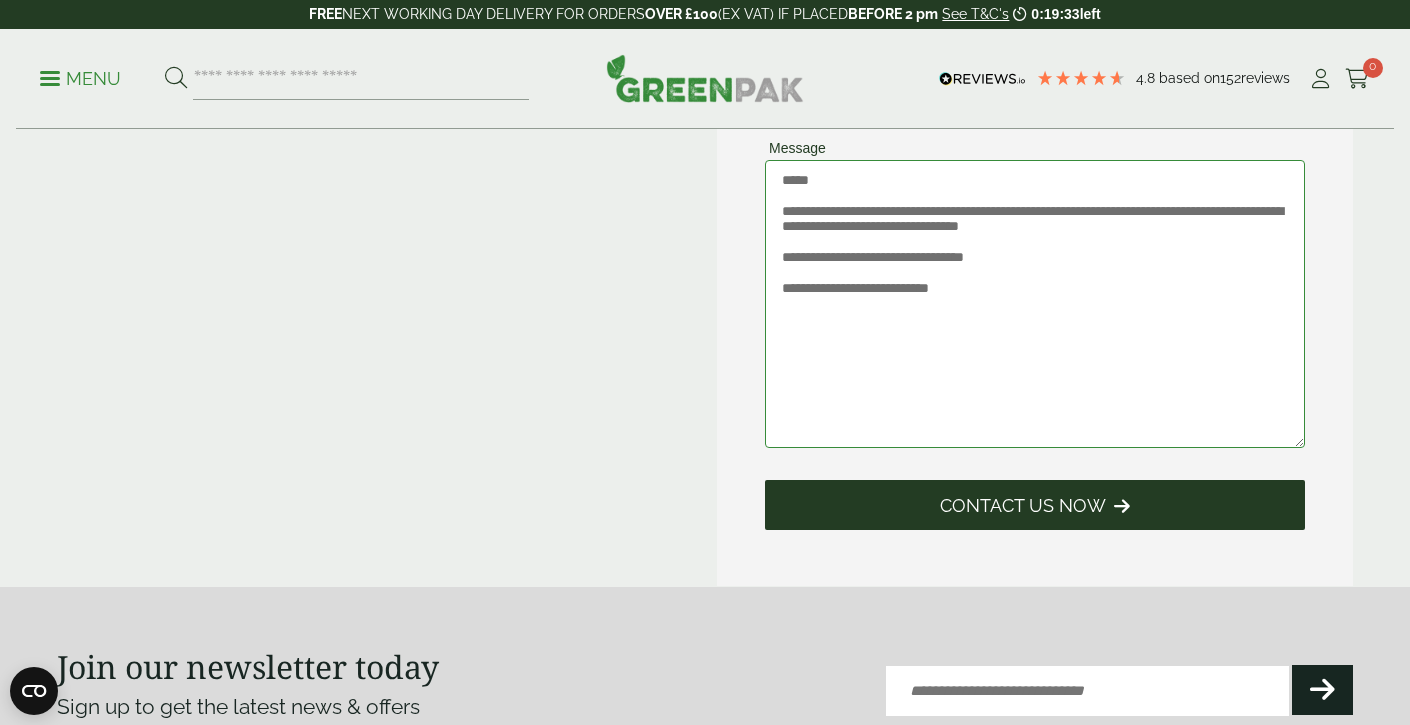 type on "**********" 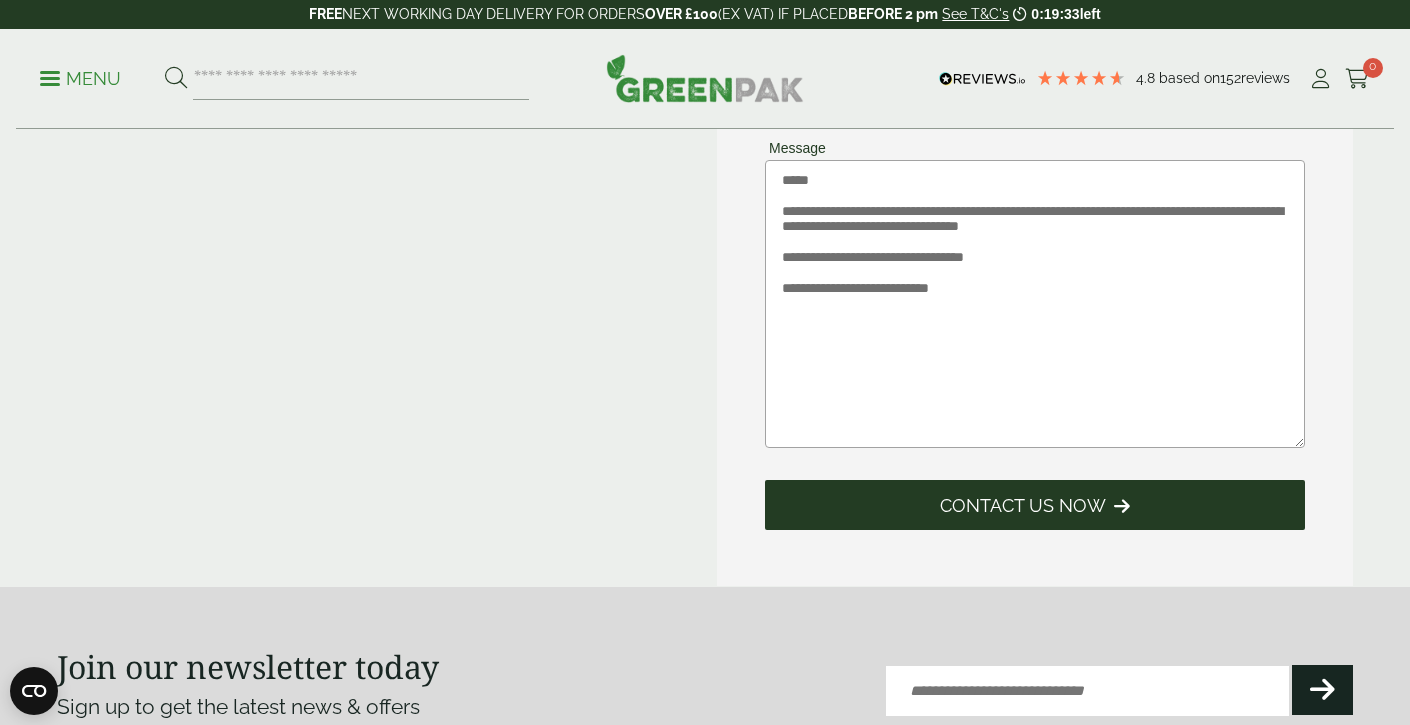 click on "Contact Us Now" at bounding box center (1023, 506) 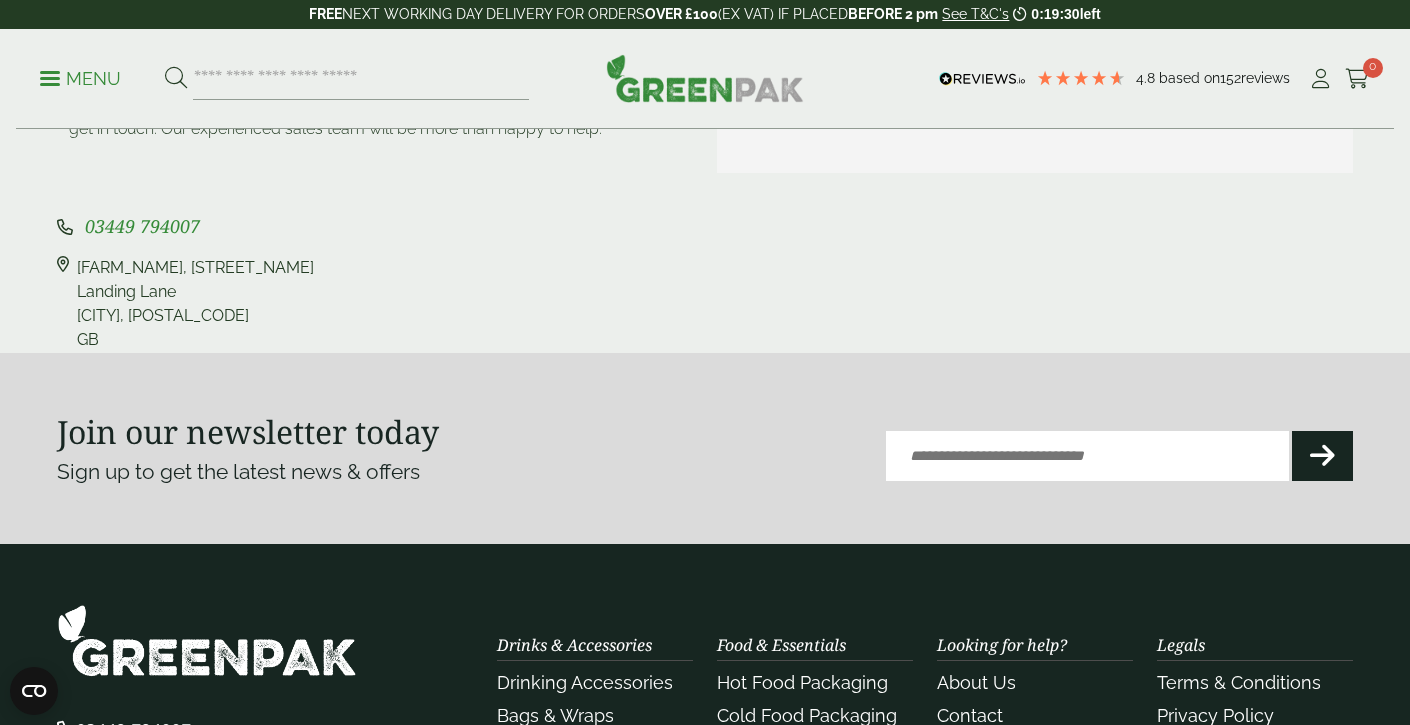 scroll, scrollTop: 0, scrollLeft: 0, axis: both 